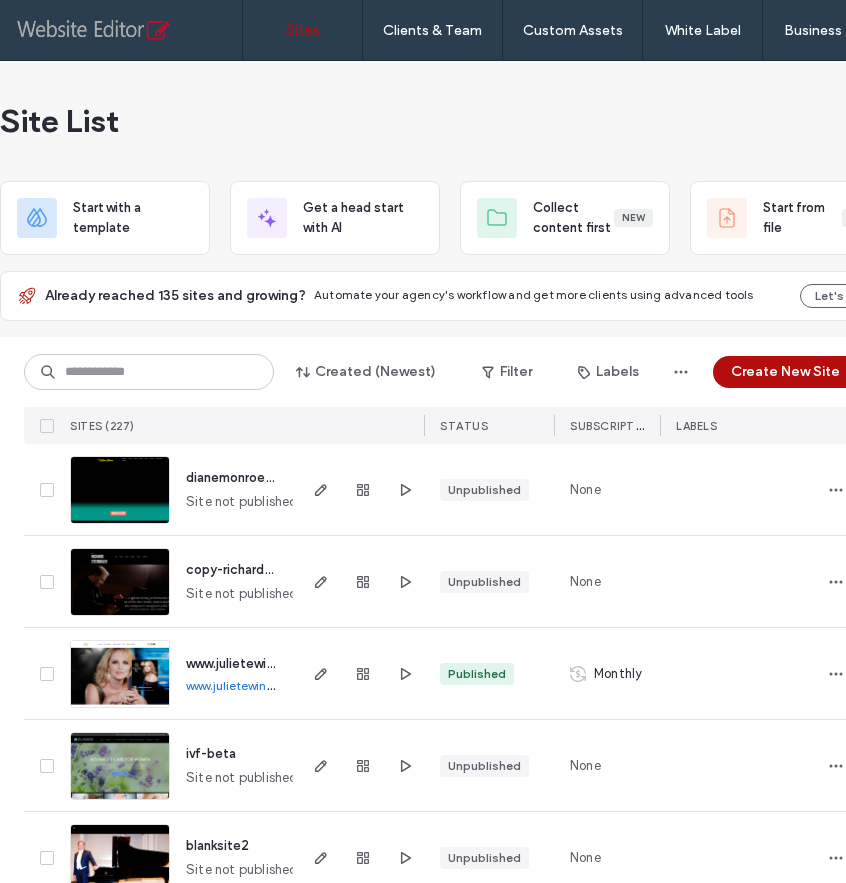 scroll, scrollTop: 0, scrollLeft: 0, axis: both 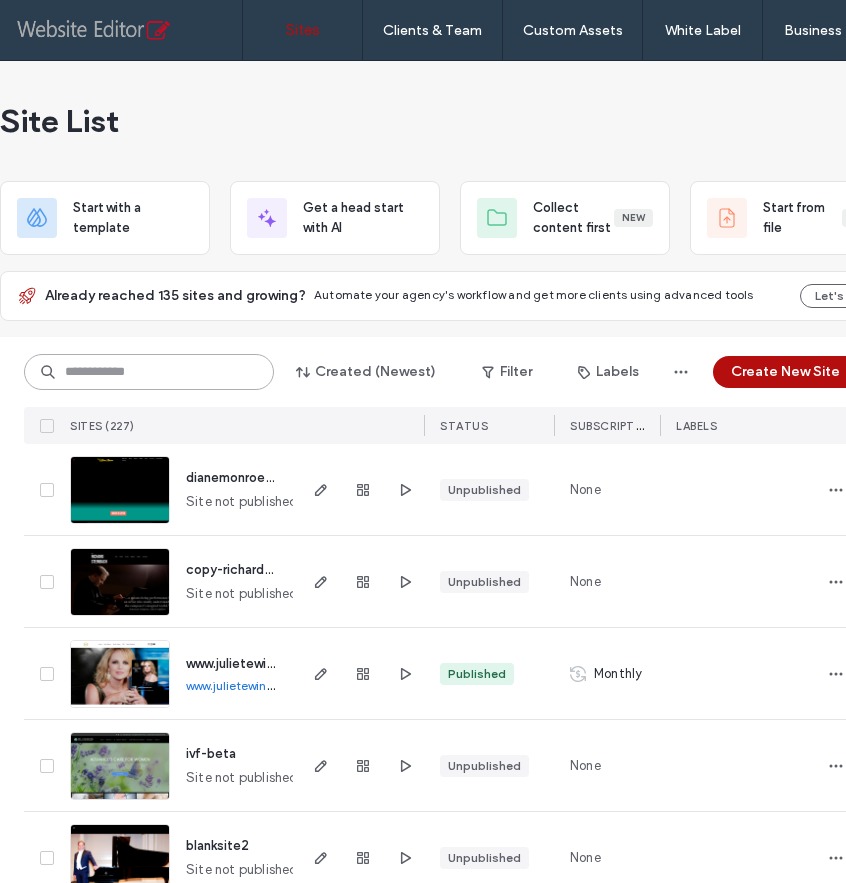 click at bounding box center [149, 372] 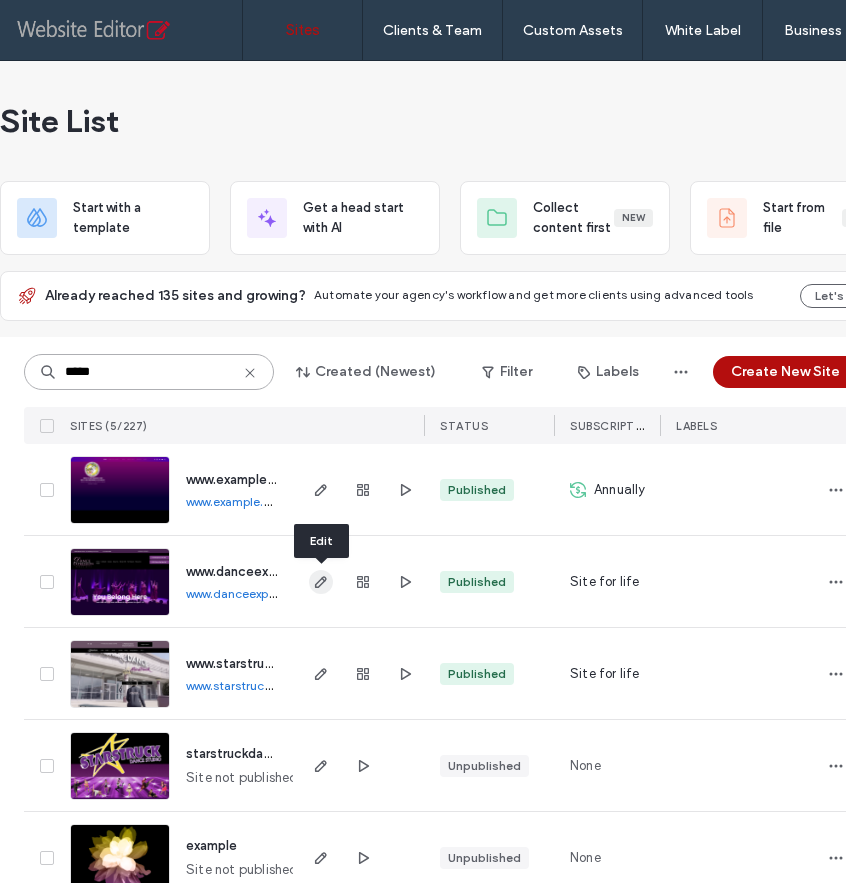 type on "*****" 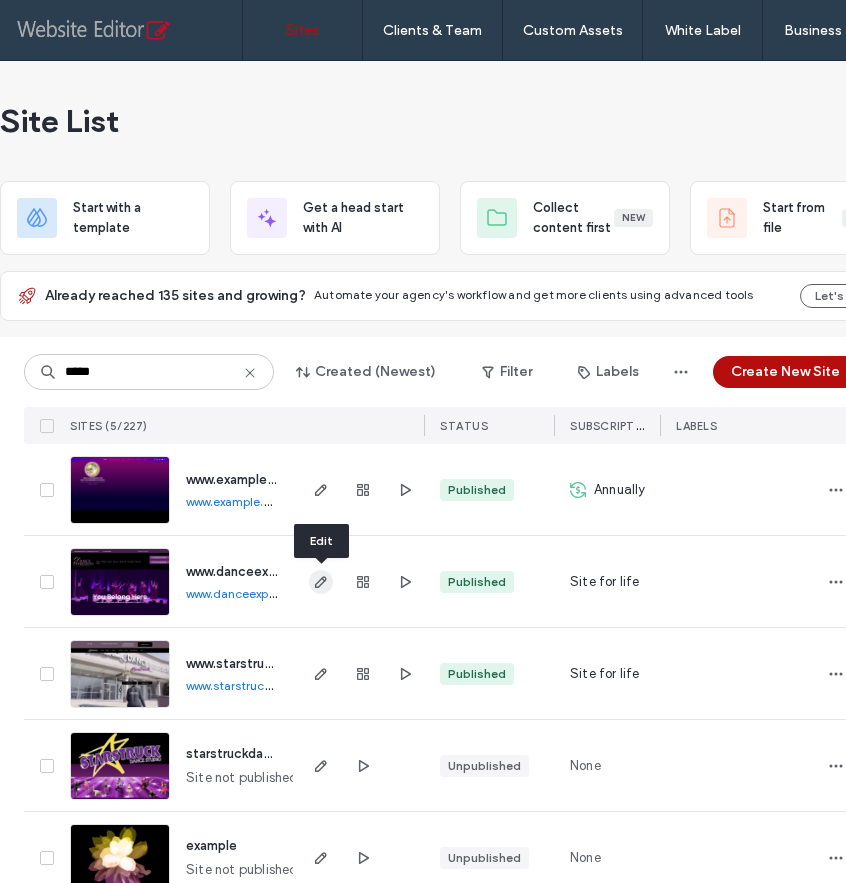 click 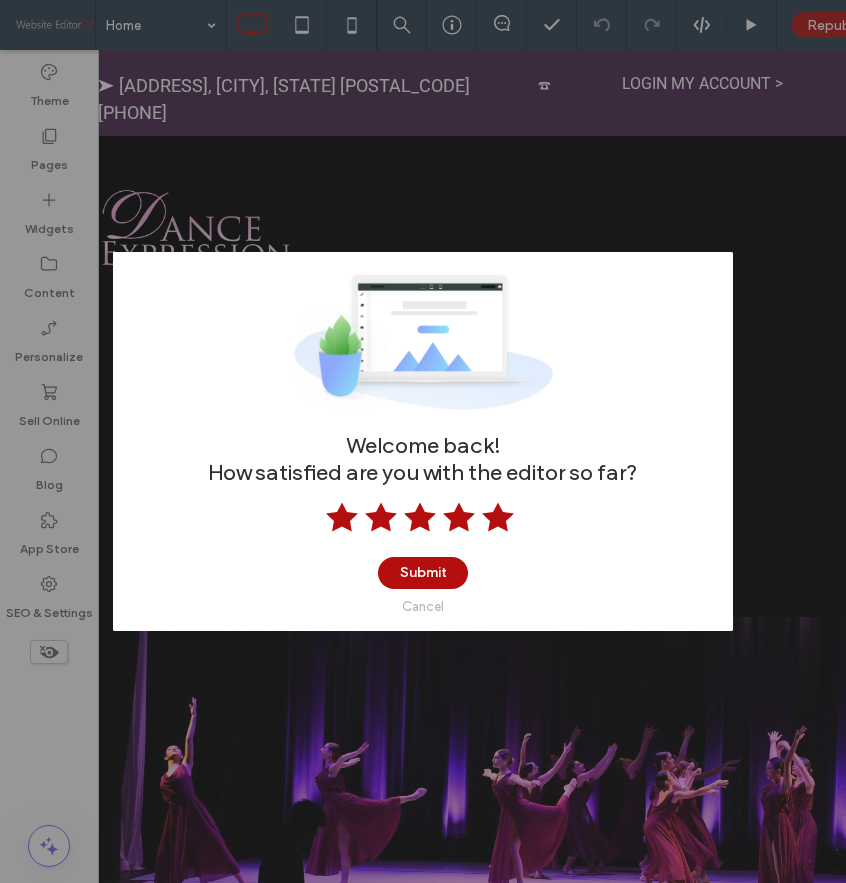 scroll, scrollTop: 0, scrollLeft: 0, axis: both 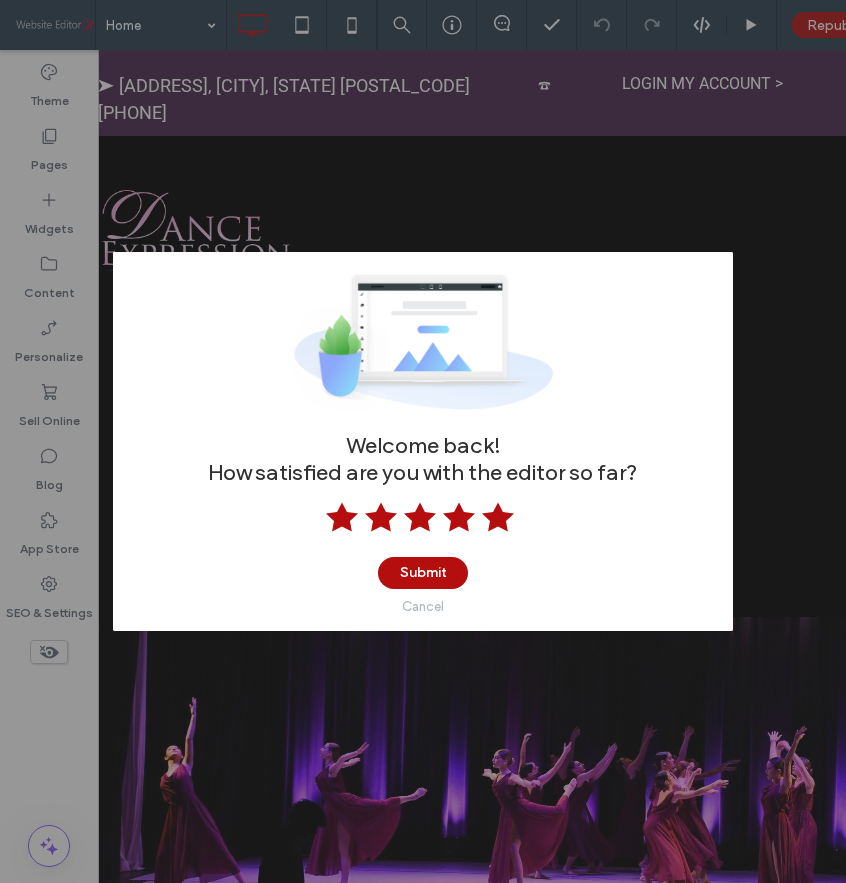 click on "Cancel" at bounding box center (423, 606) 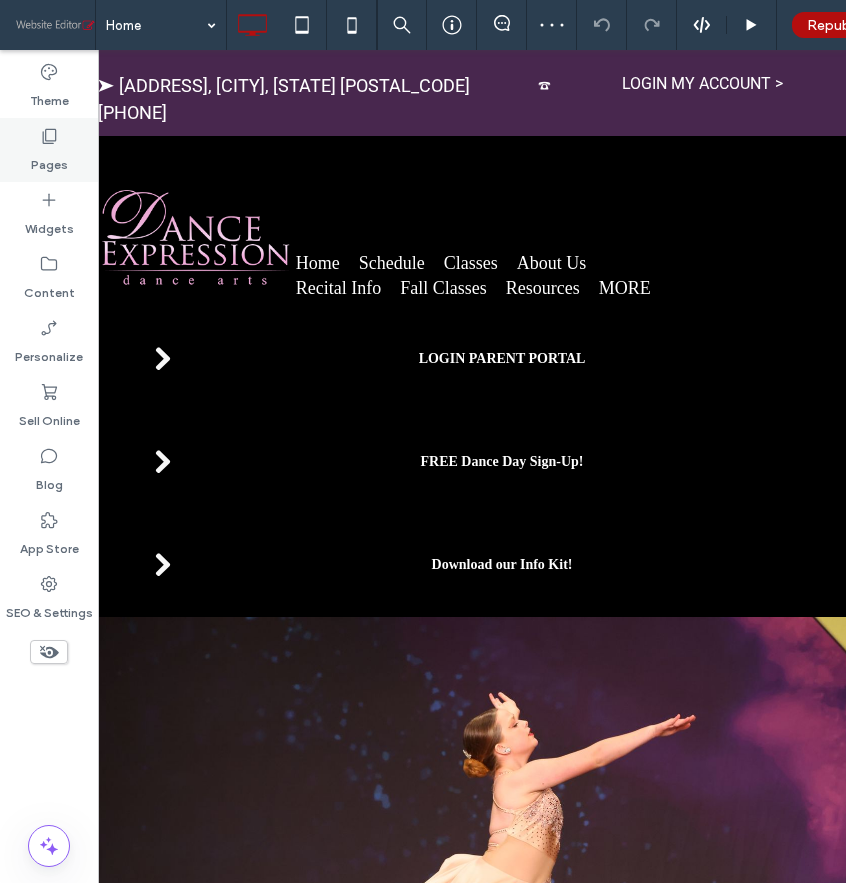 click on "Pages" at bounding box center [49, 160] 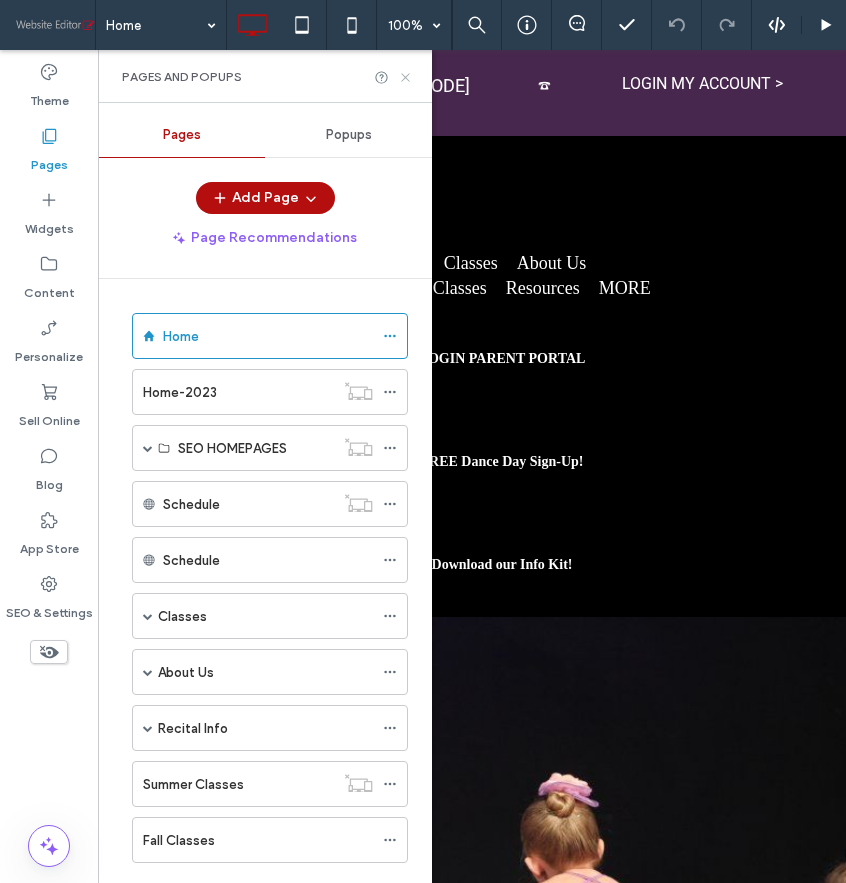 click 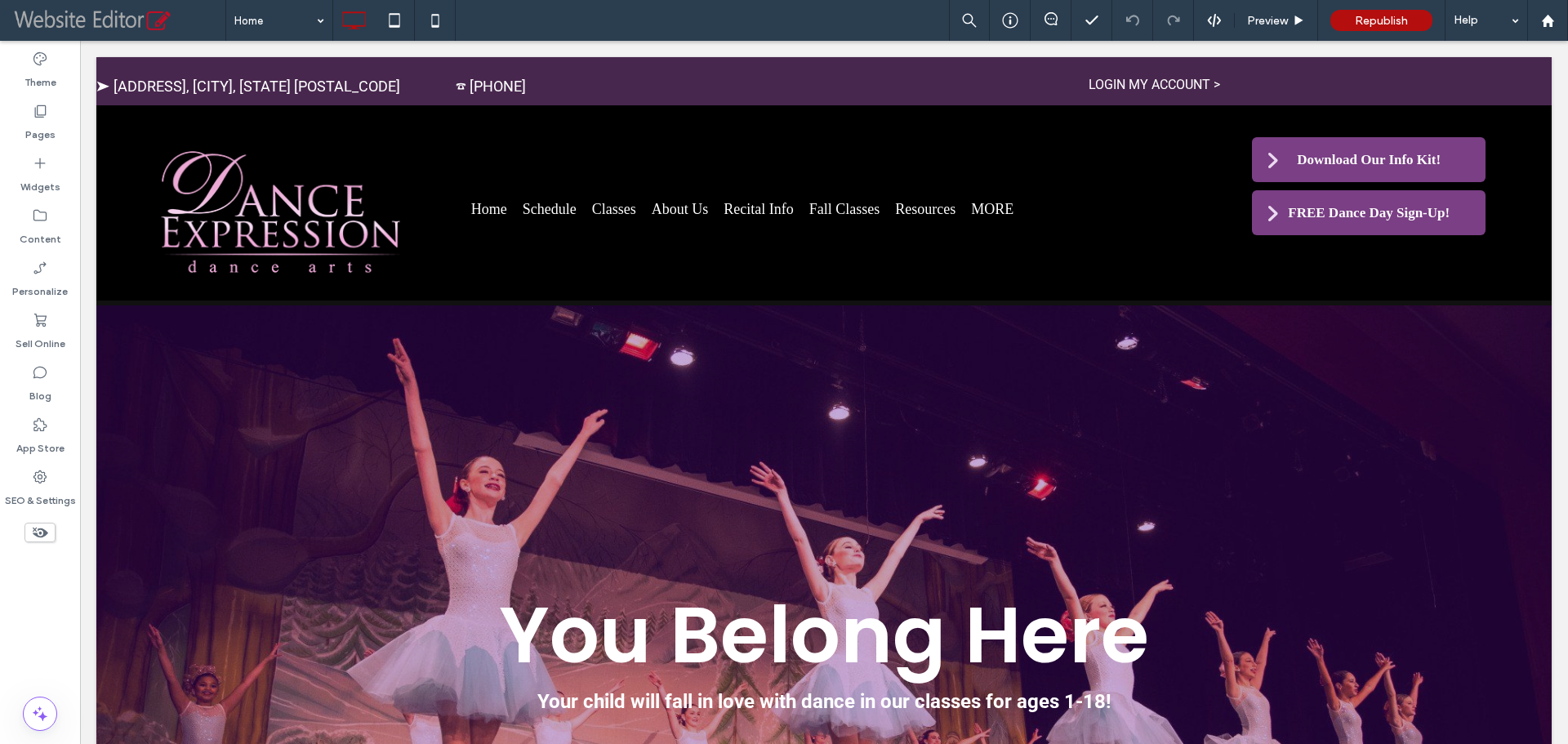 click 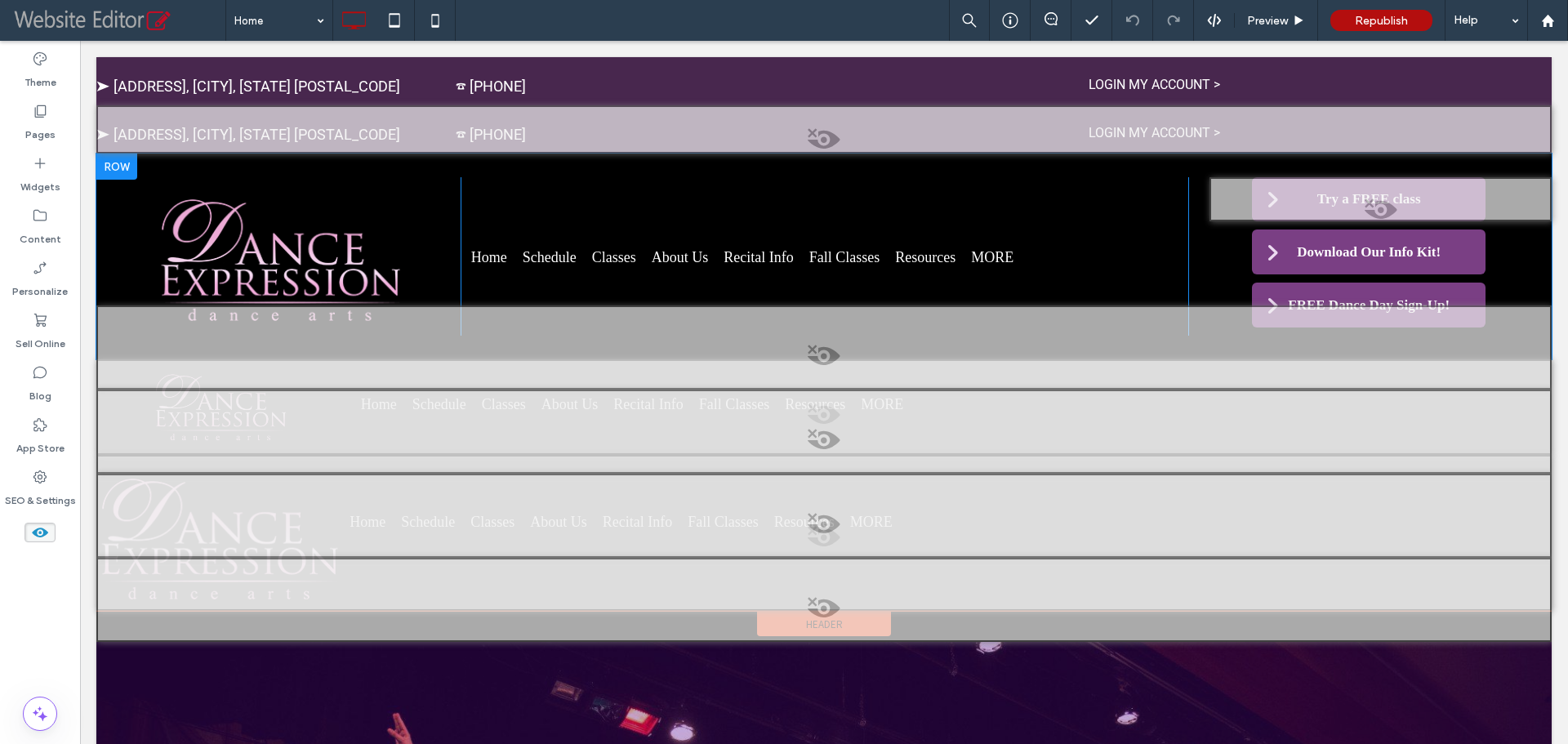 click at bounding box center [1380, 214] 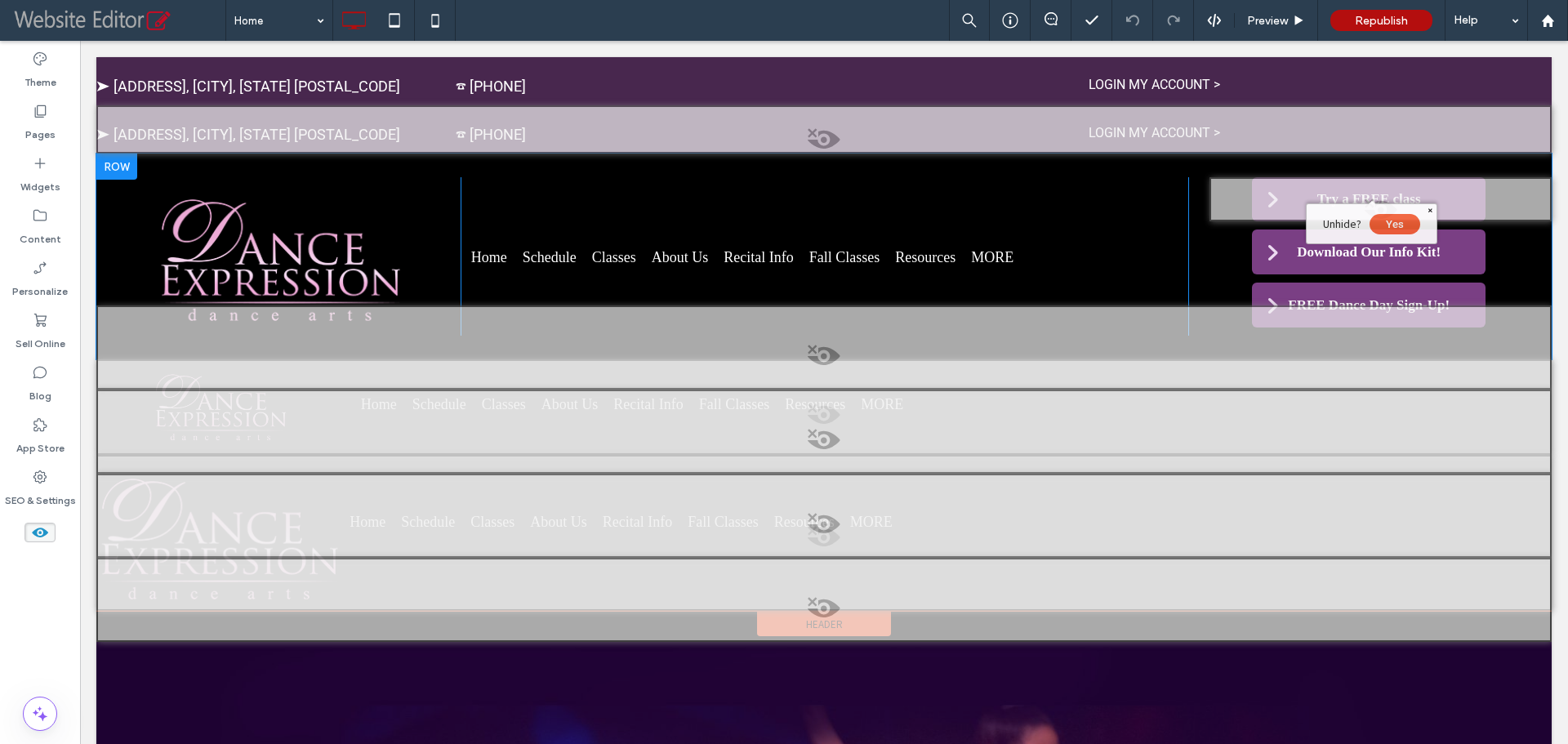 scroll, scrollTop: 0, scrollLeft: 0, axis: both 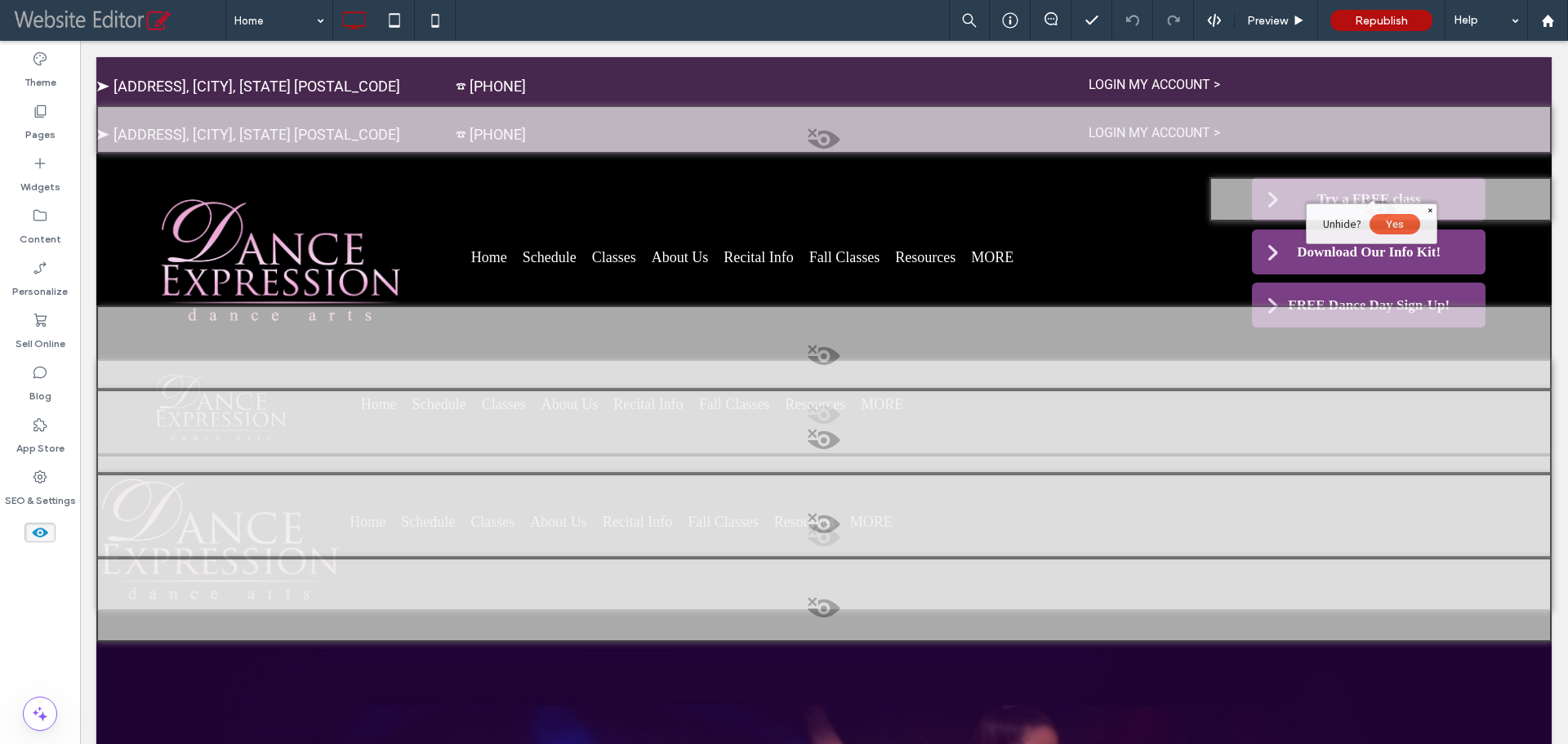 click on "Yes" at bounding box center [1395, 224] 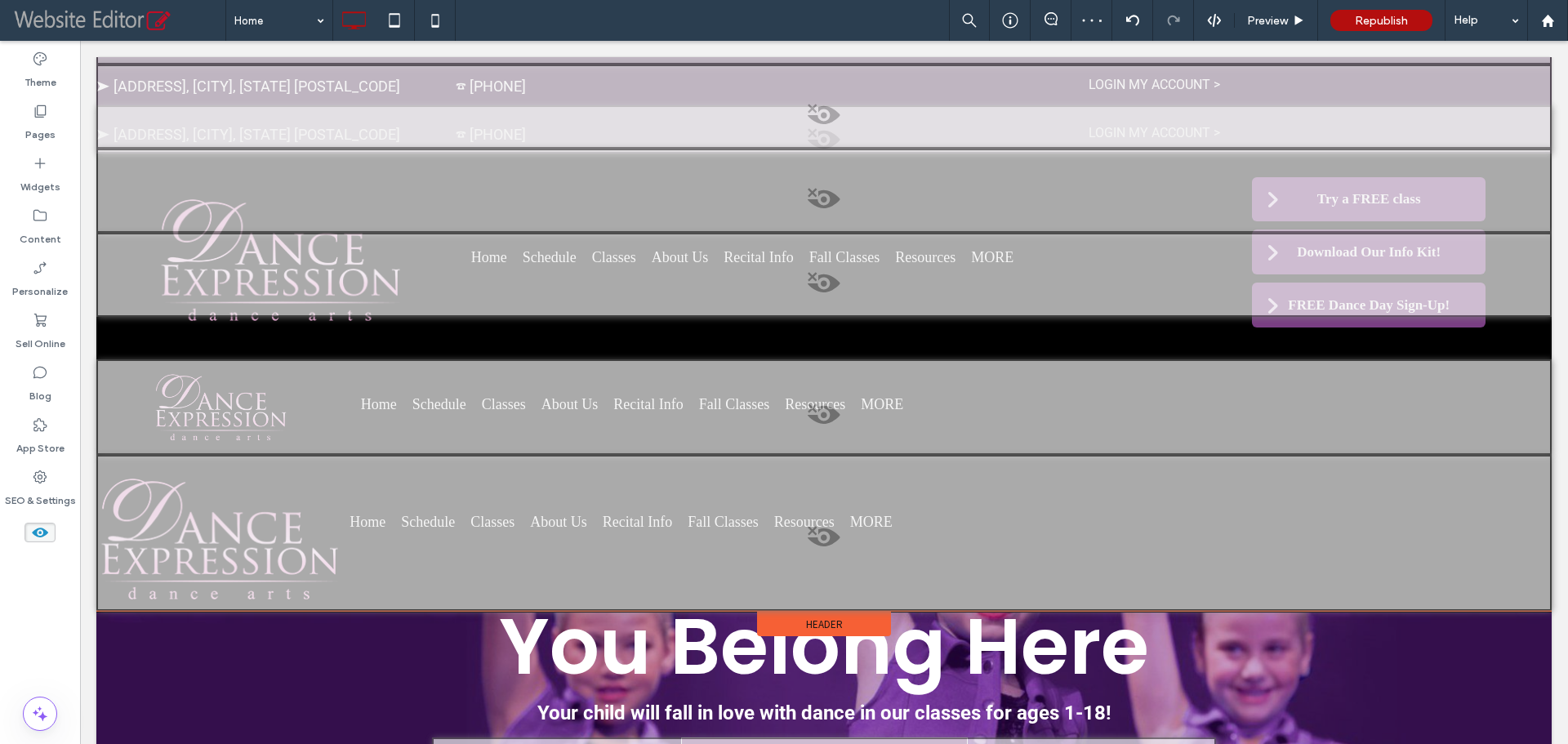 scroll, scrollTop: 327, scrollLeft: 0, axis: vertical 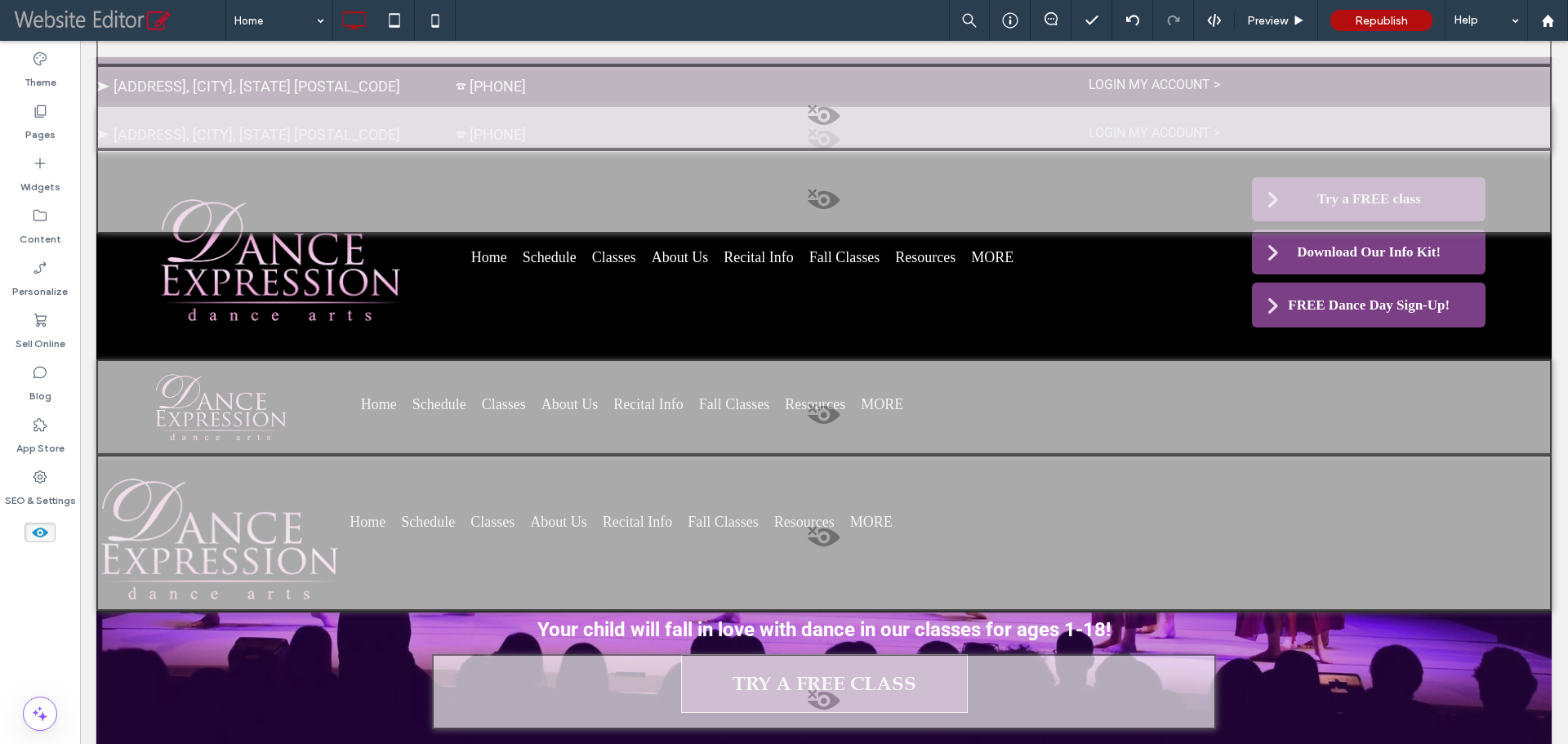 click at bounding box center [824, 705] 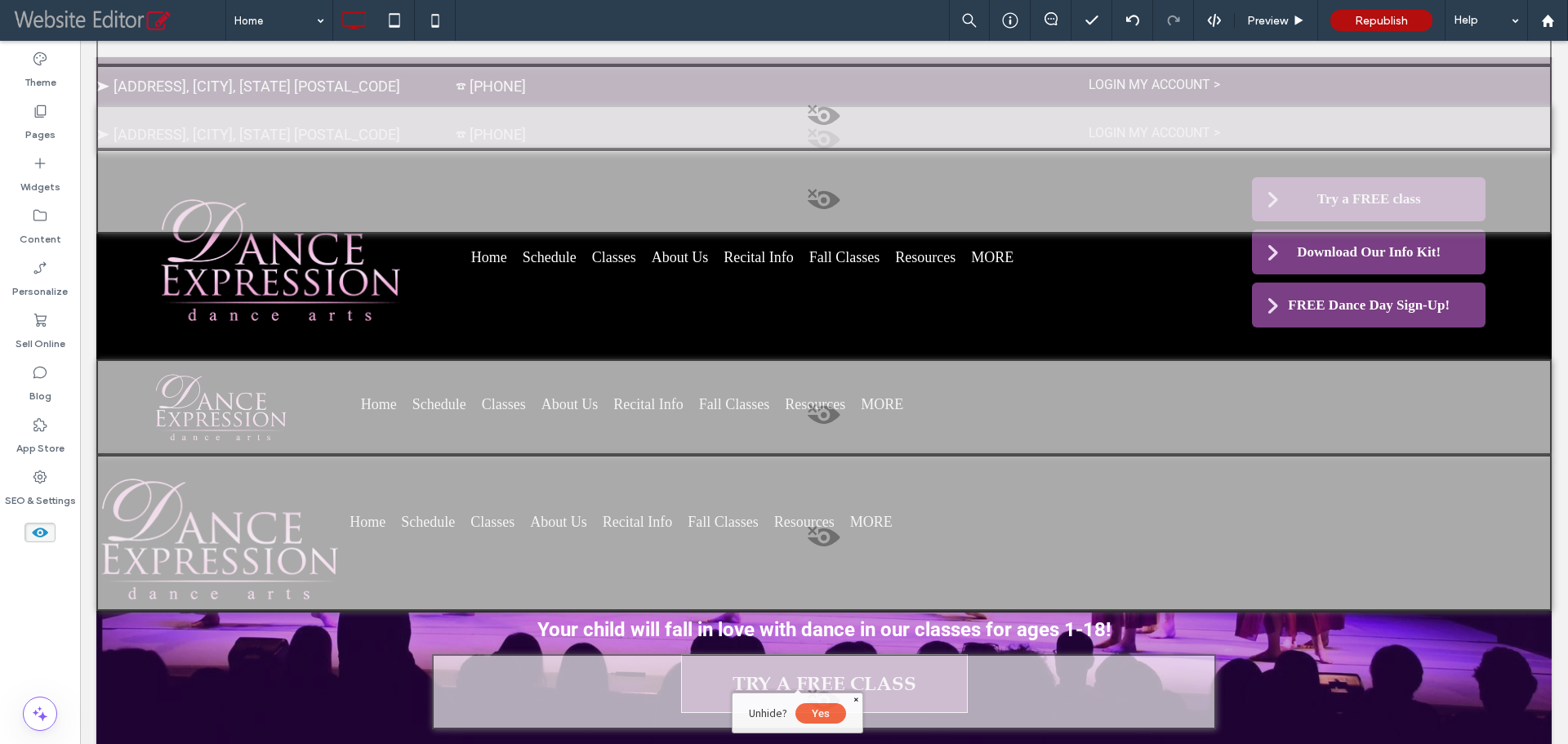 click on "Yes" at bounding box center [821, 713] 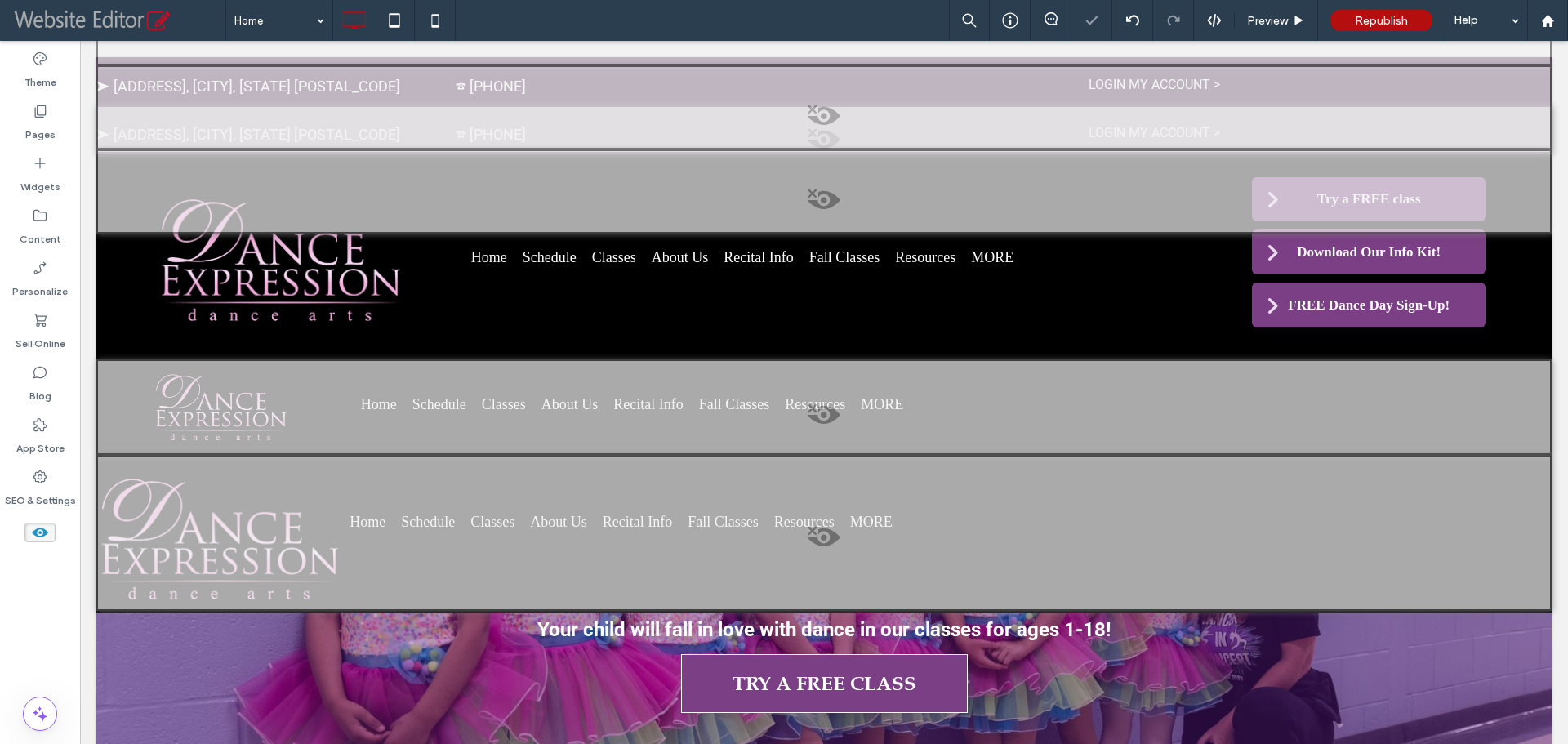 drag, startPoint x: 36, startPoint y: 538, endPoint x: 295, endPoint y: 446, distance: 274.85451 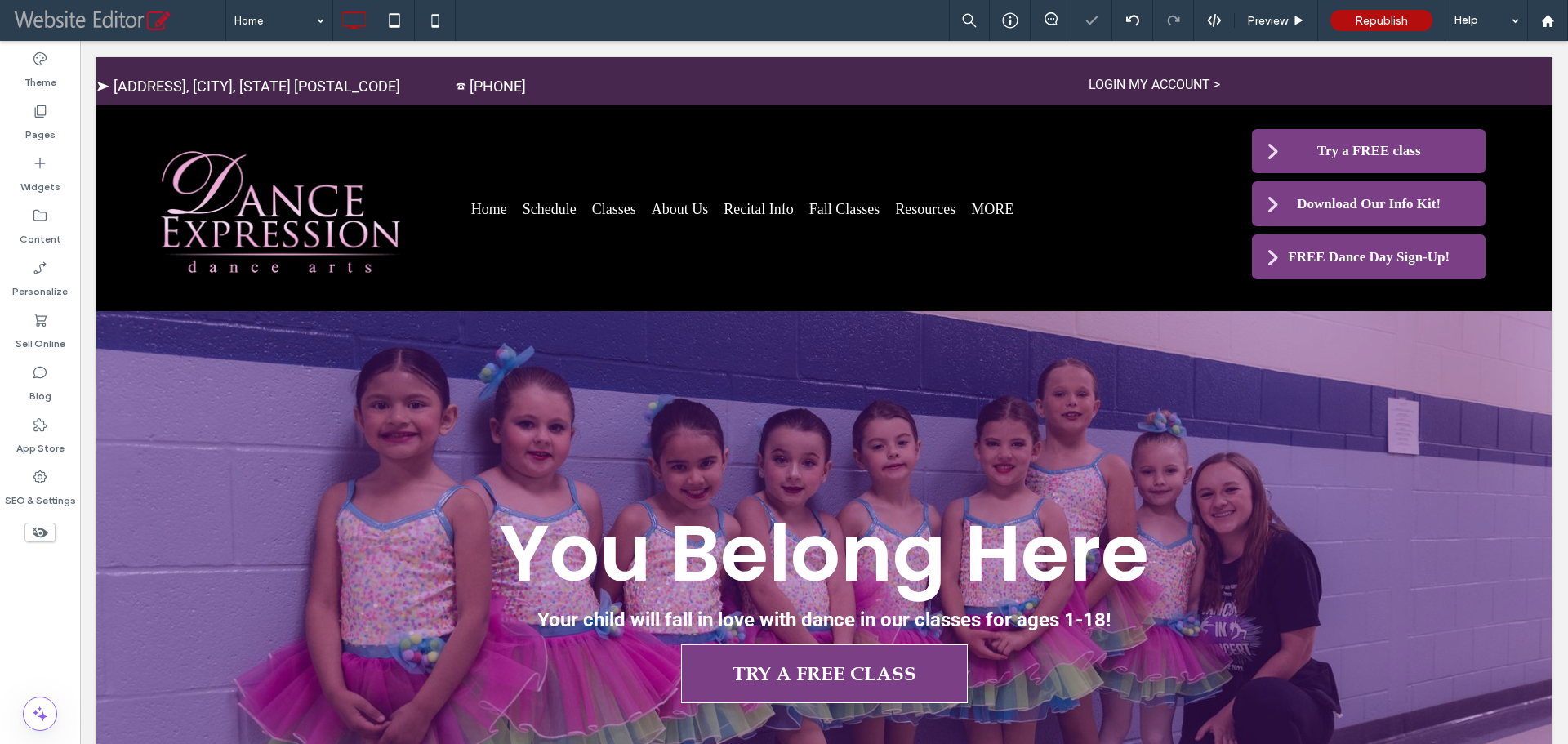 scroll, scrollTop: 72, scrollLeft: 0, axis: vertical 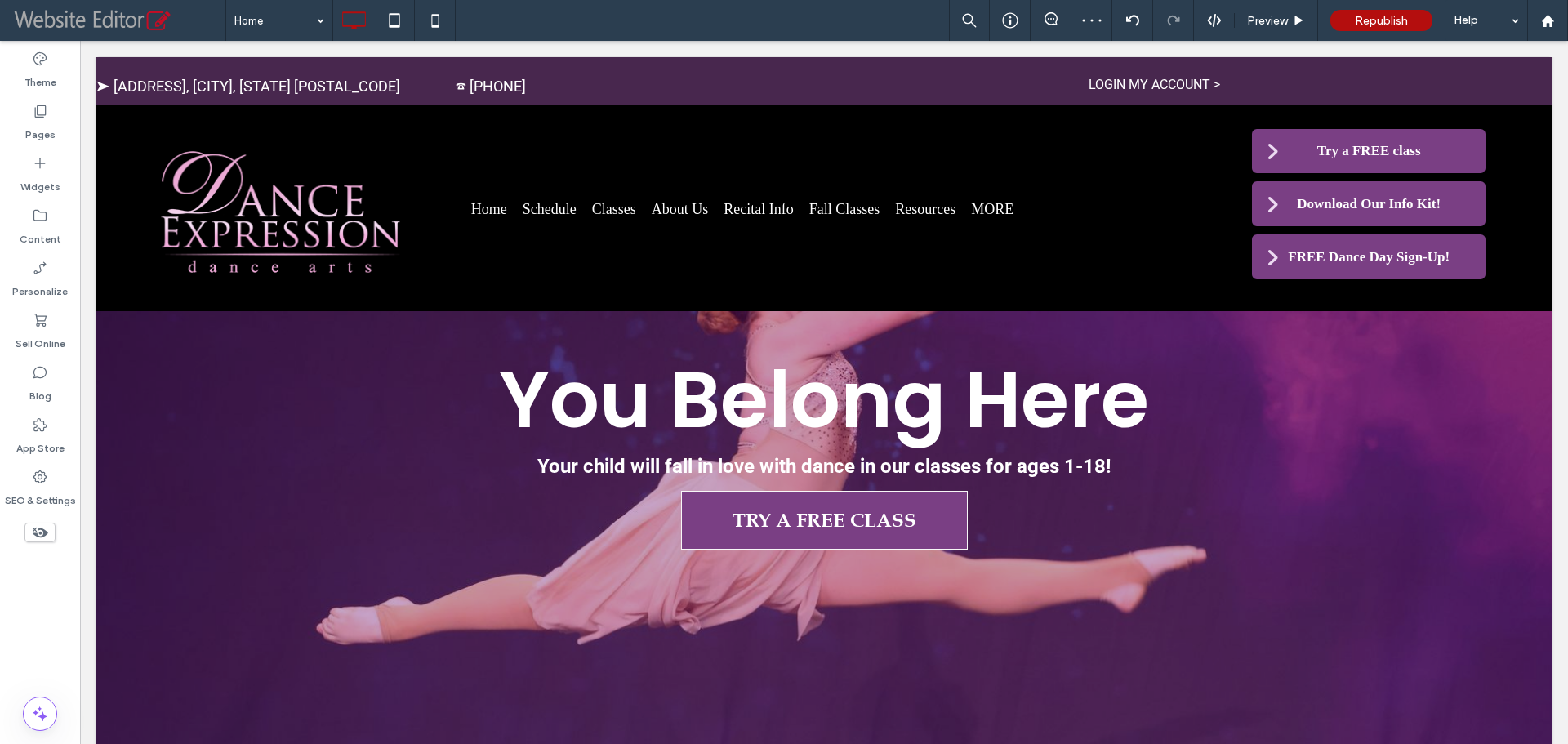 click 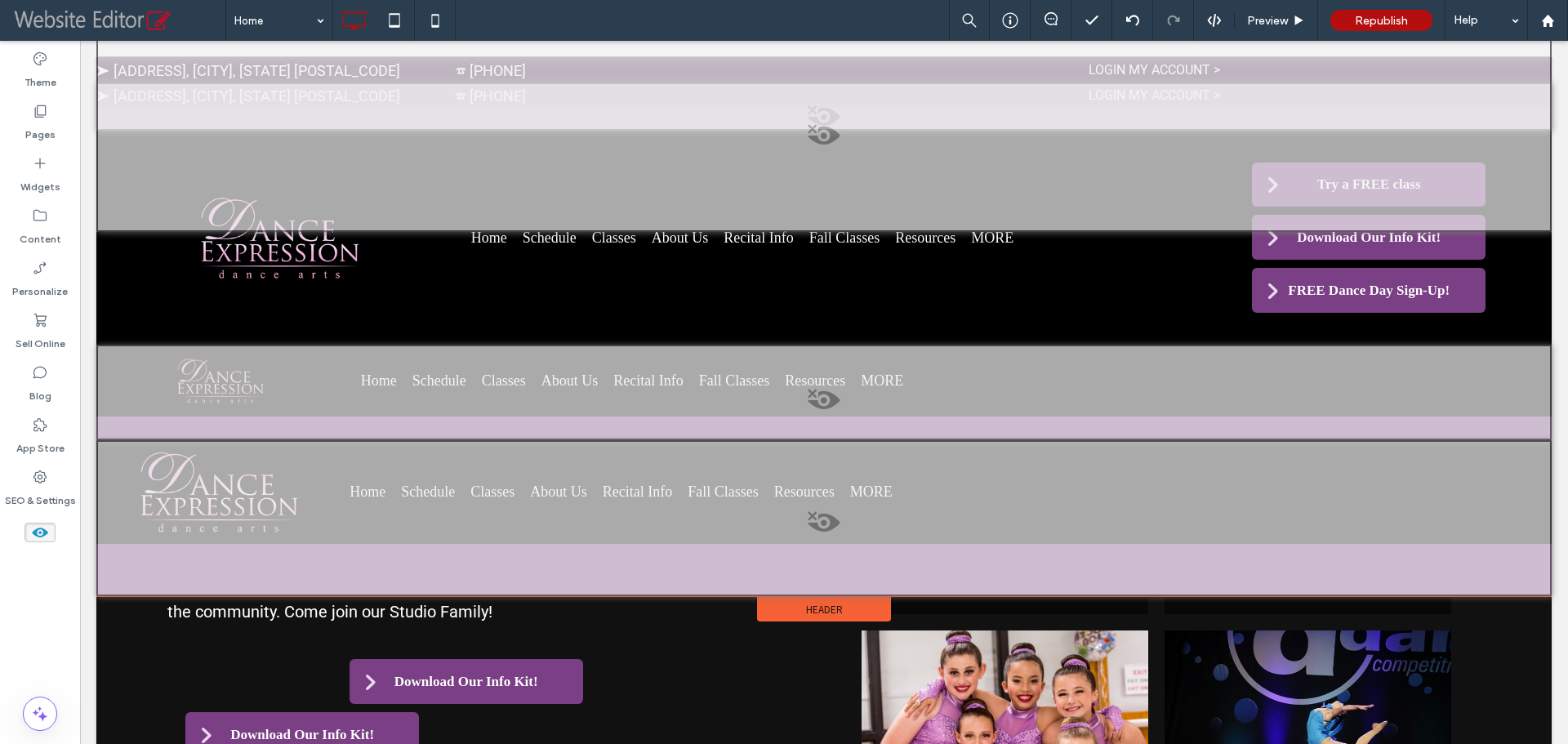 scroll, scrollTop: 4972, scrollLeft: 0, axis: vertical 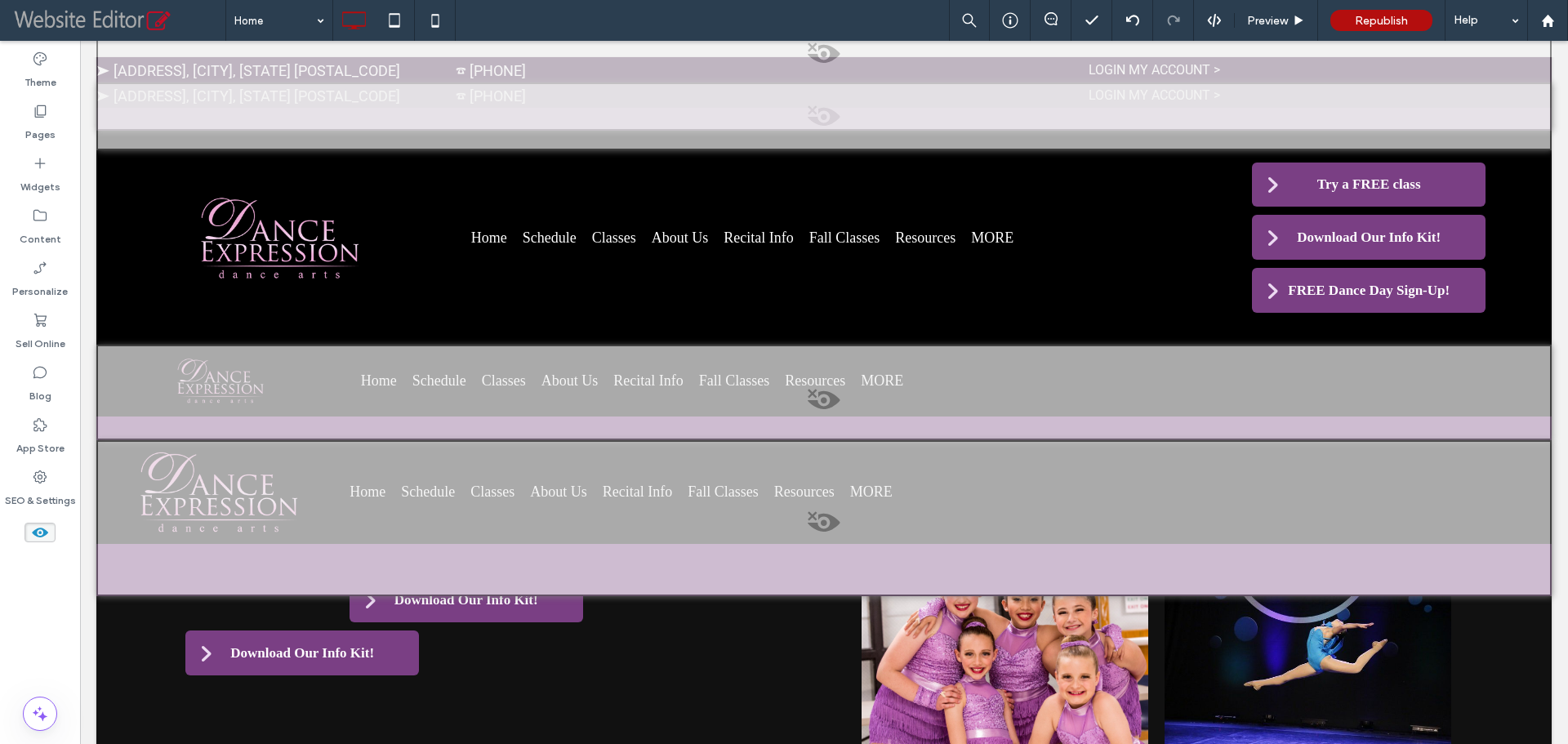 drag, startPoint x: 36, startPoint y: 532, endPoint x: 421, endPoint y: 522, distance: 385.12985 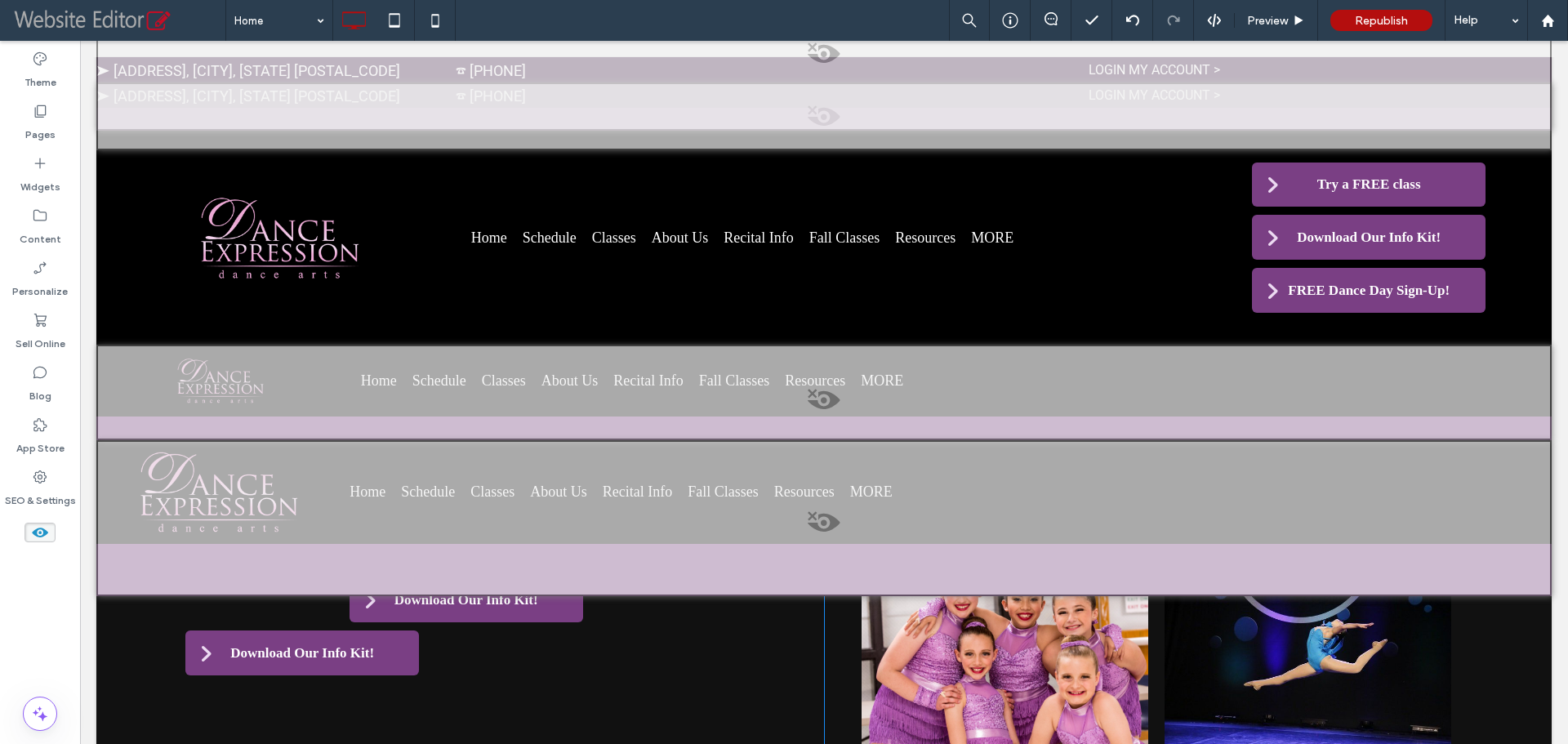 scroll, scrollTop: 1679, scrollLeft: 0, axis: vertical 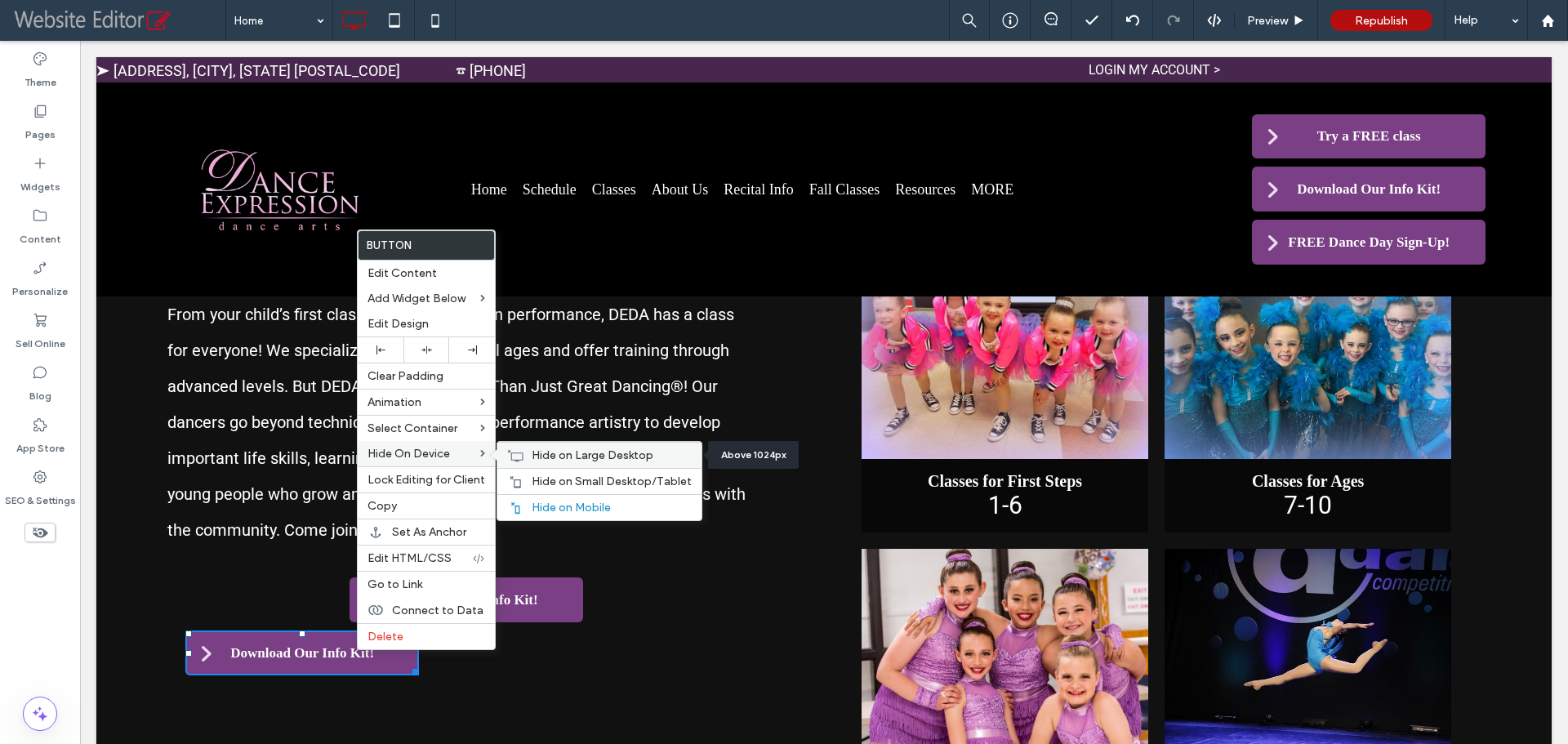 click on "Hide on Large Desktop" at bounding box center [592, 455] 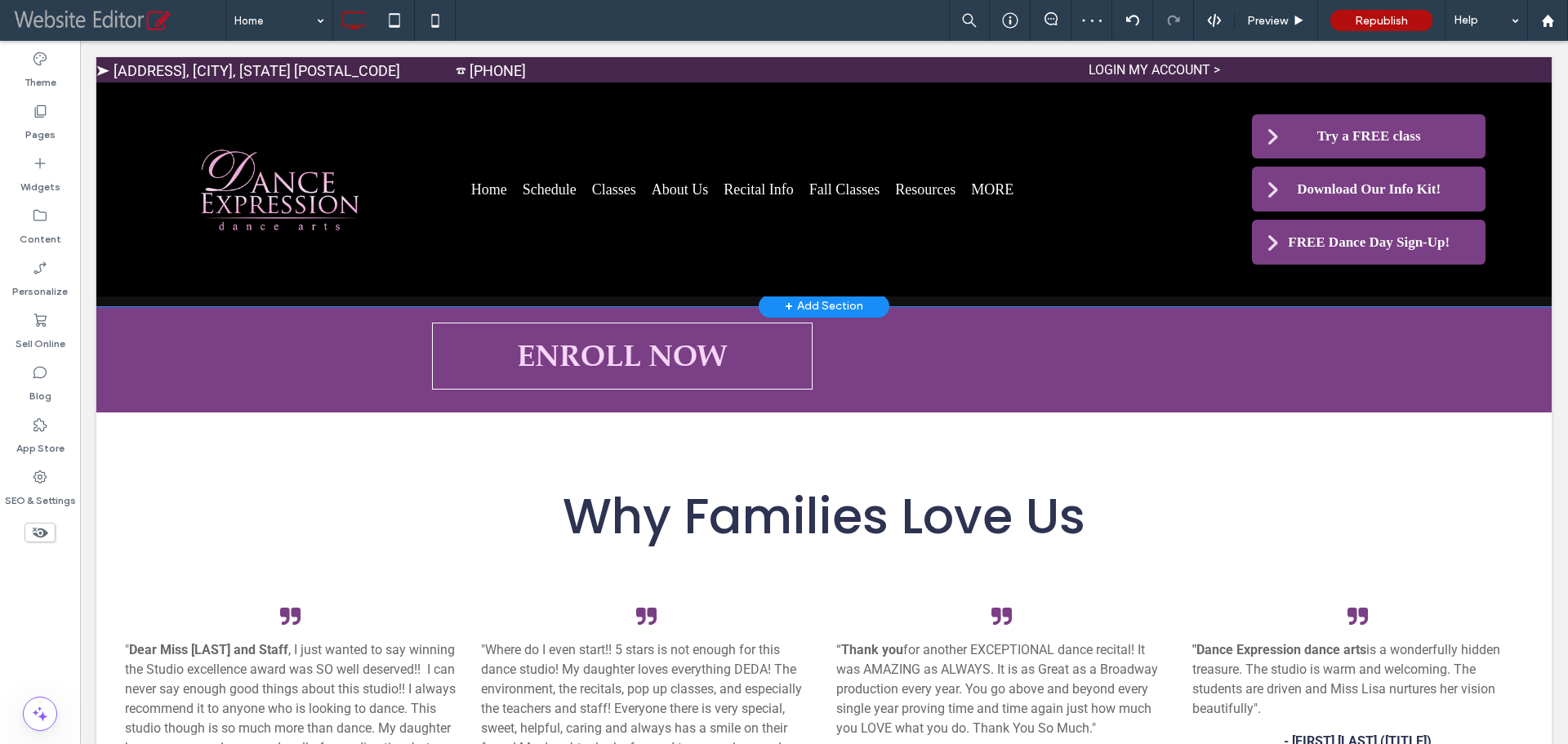 scroll, scrollTop: 2251, scrollLeft: 0, axis: vertical 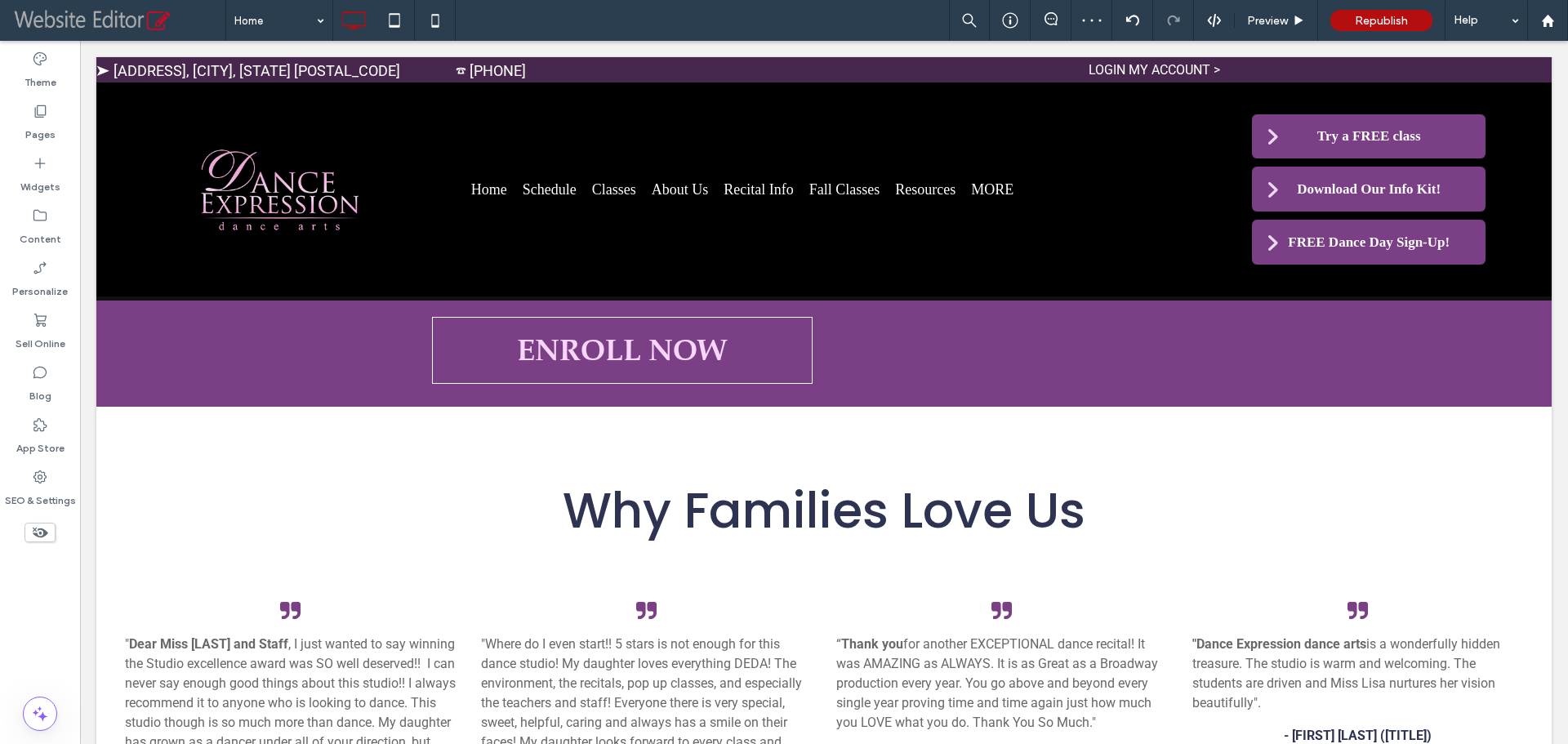 click 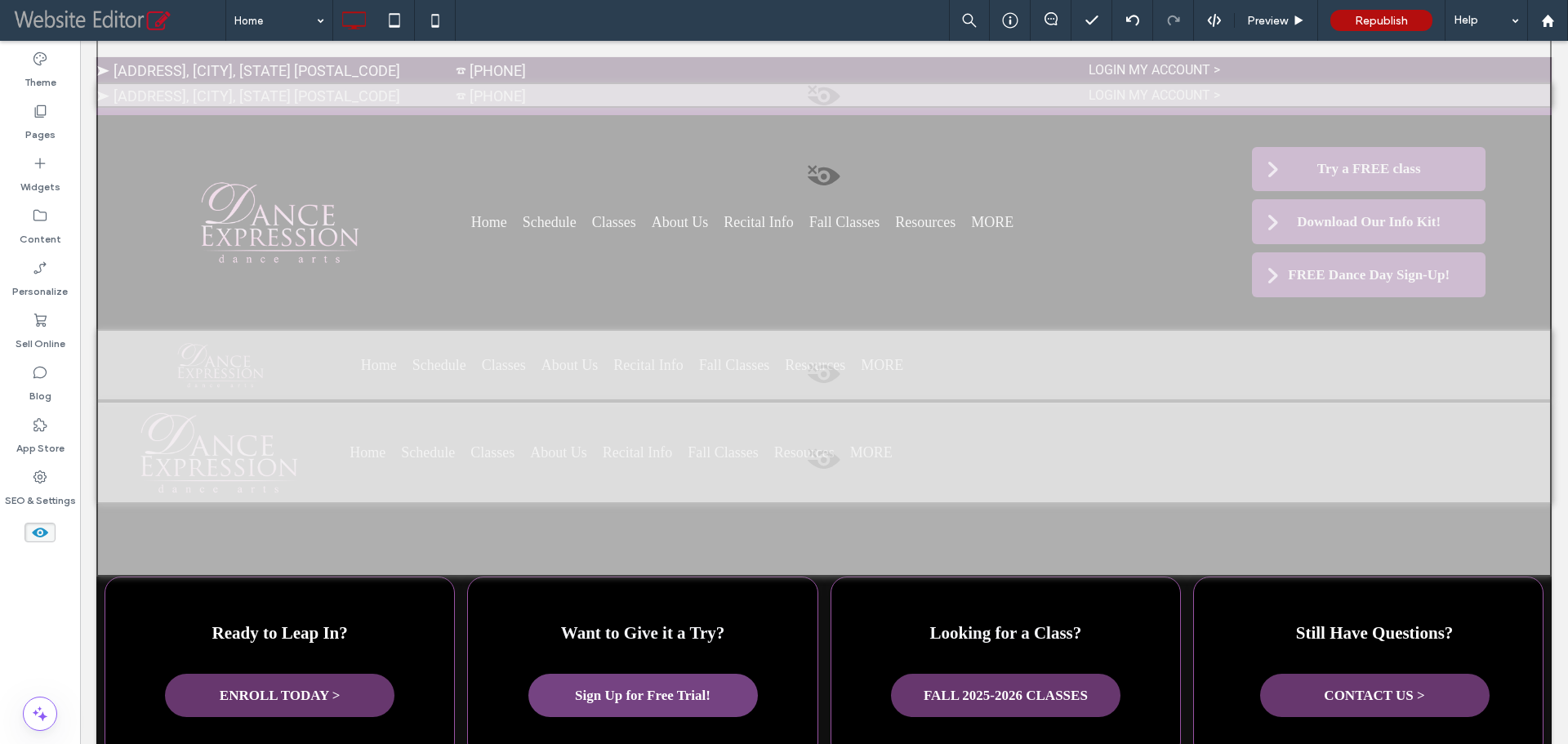 scroll, scrollTop: 5544, scrollLeft: 0, axis: vertical 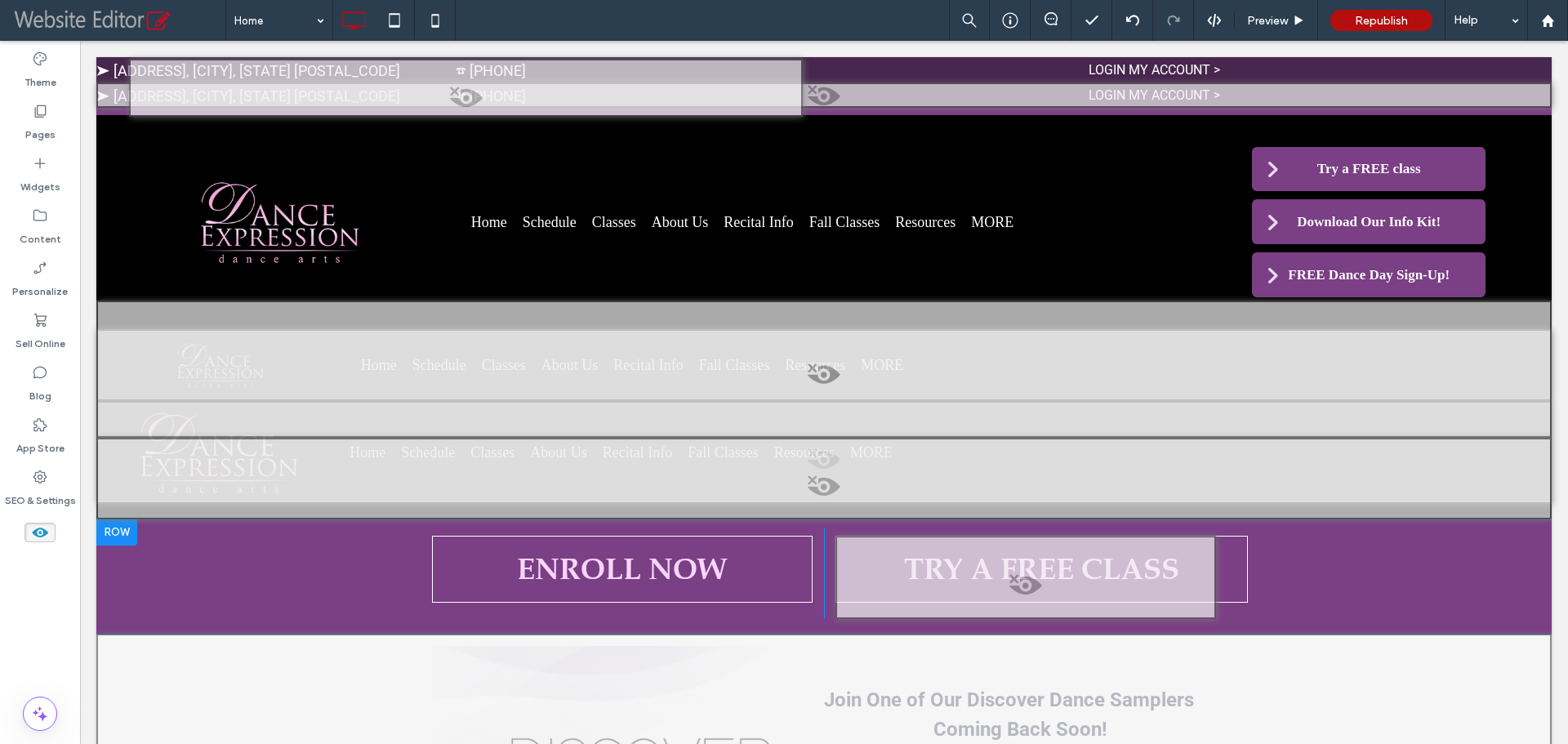 click at bounding box center [1026, 590] 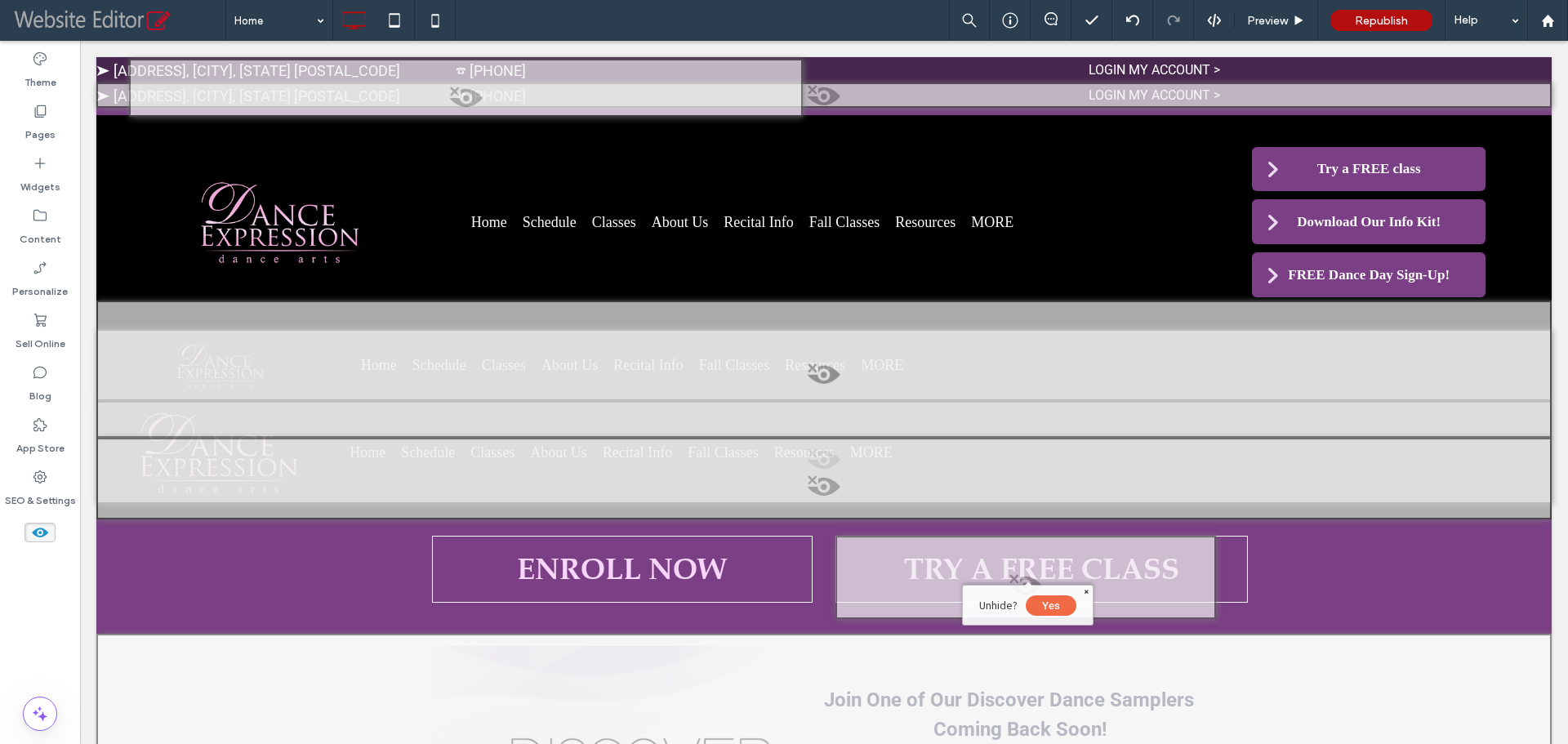 click on "Yes" at bounding box center (1051, 605) 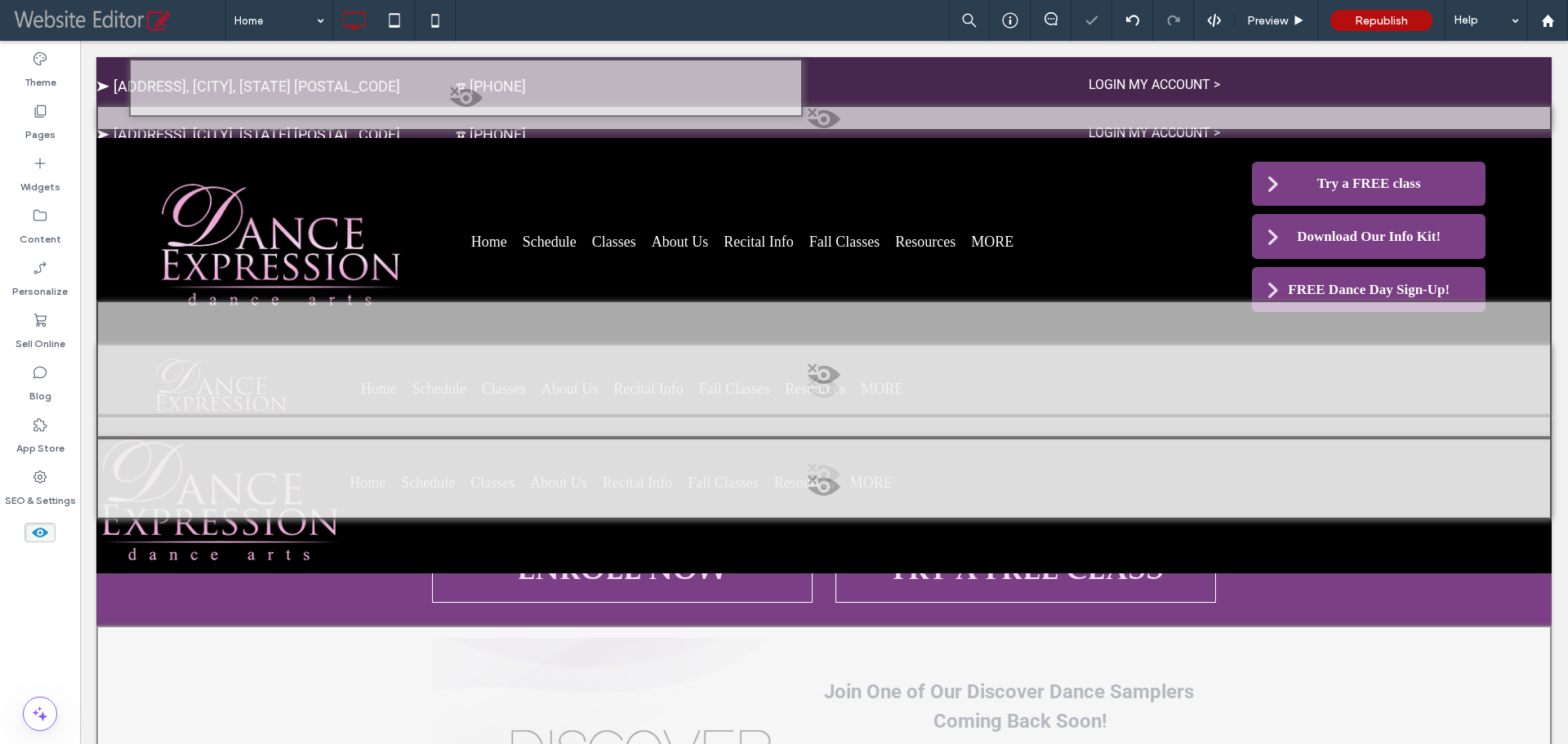 drag, startPoint x: 44, startPoint y: 531, endPoint x: 509, endPoint y: 488, distance: 466.984 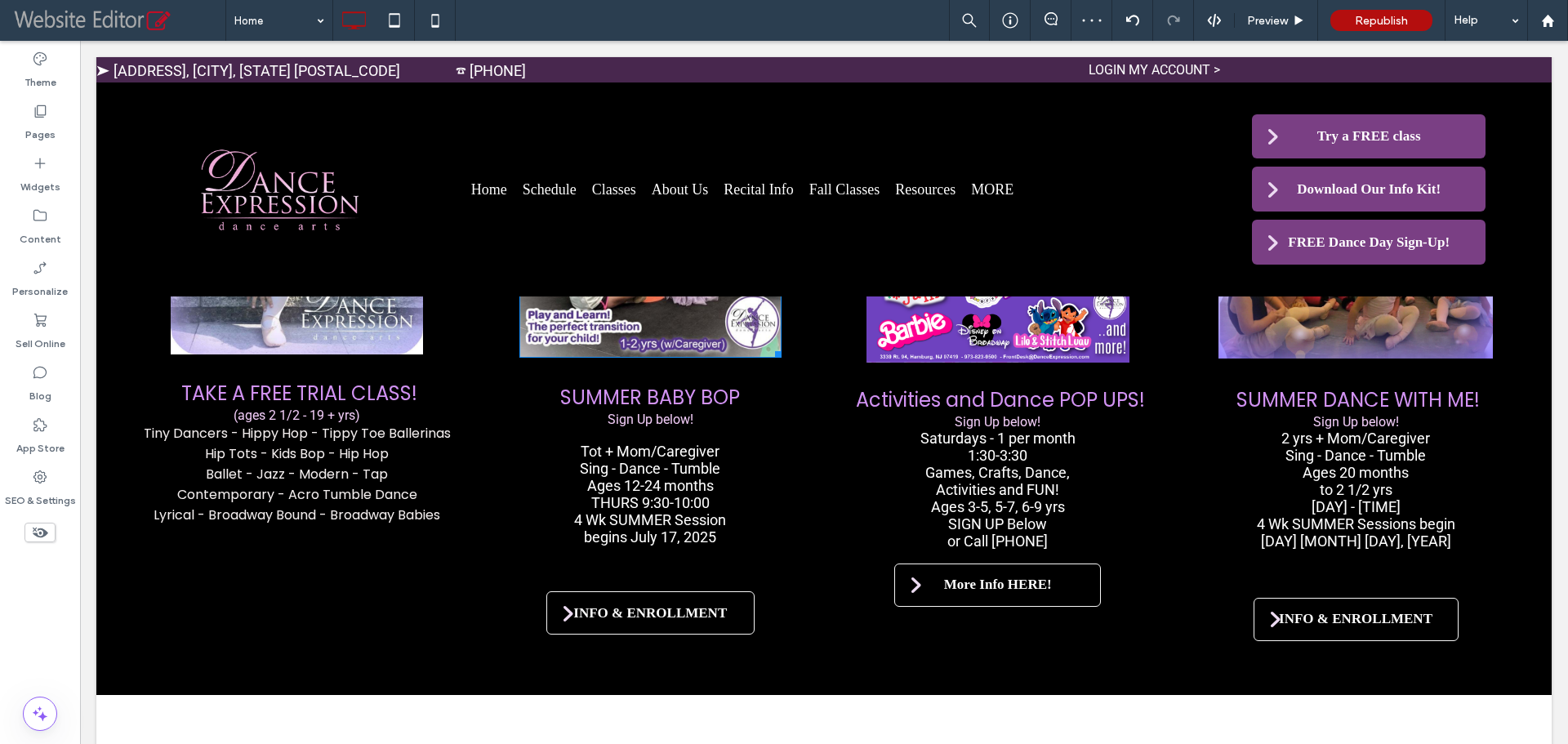 scroll, scrollTop: 3231, scrollLeft: 0, axis: vertical 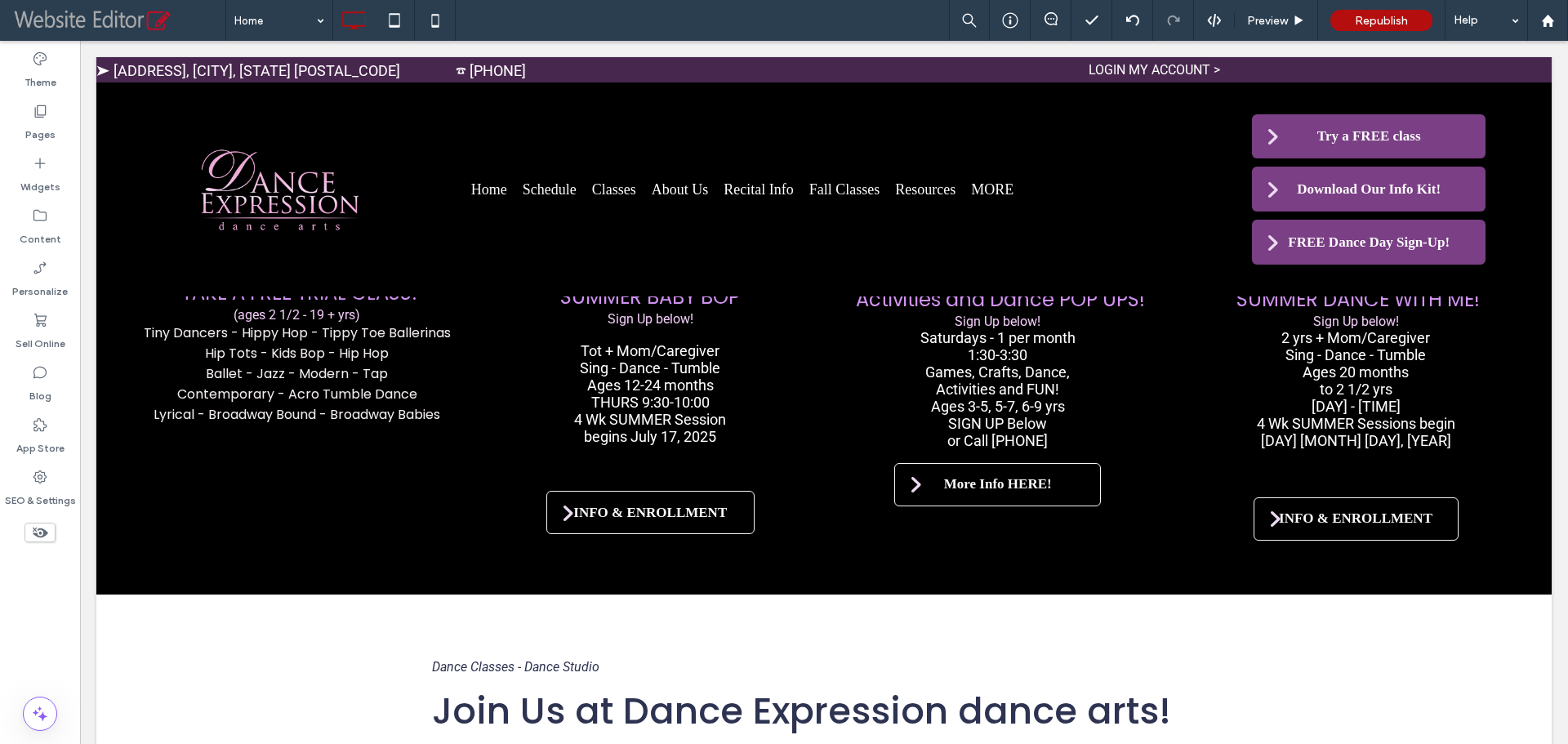click 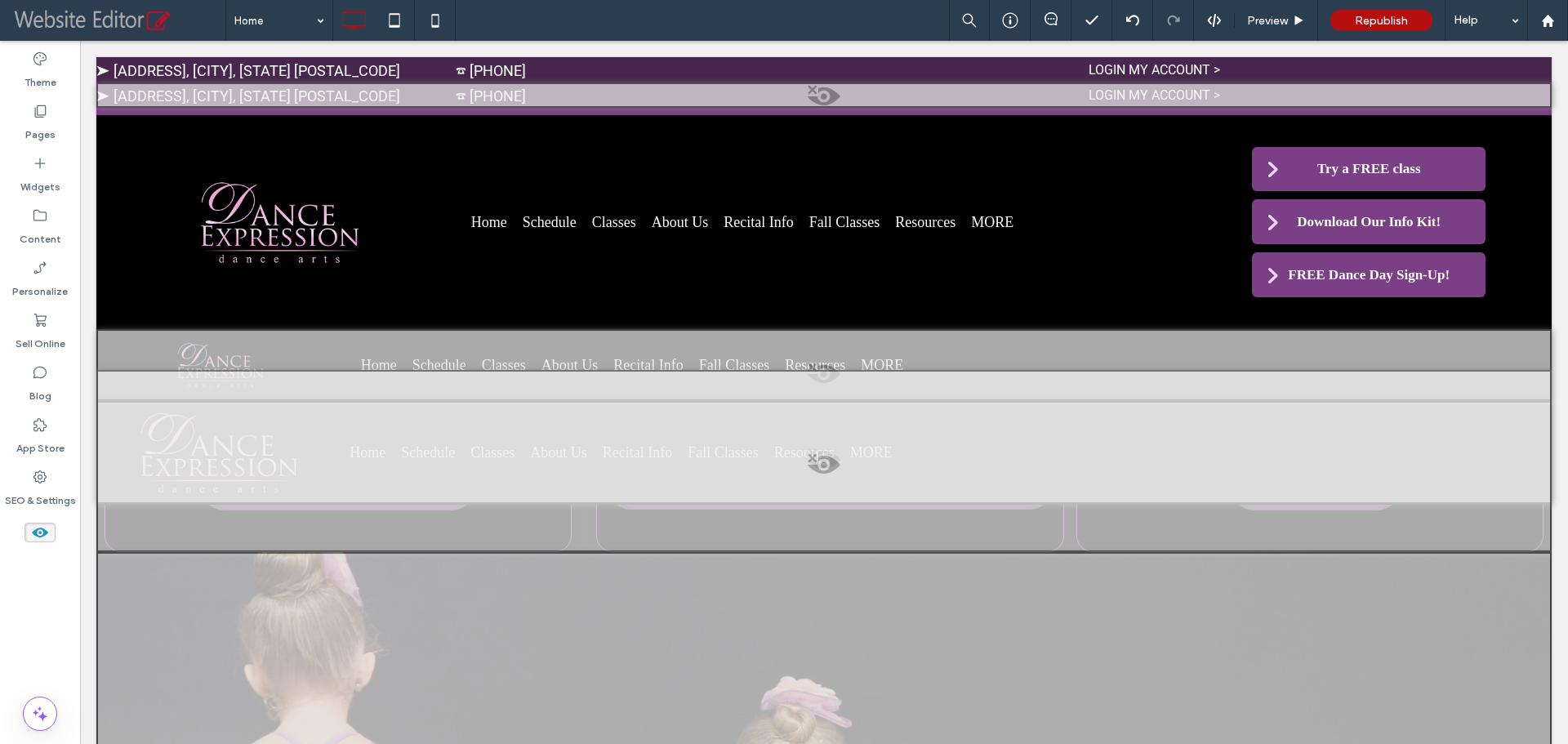 scroll, scrollTop: 8544, scrollLeft: 0, axis: vertical 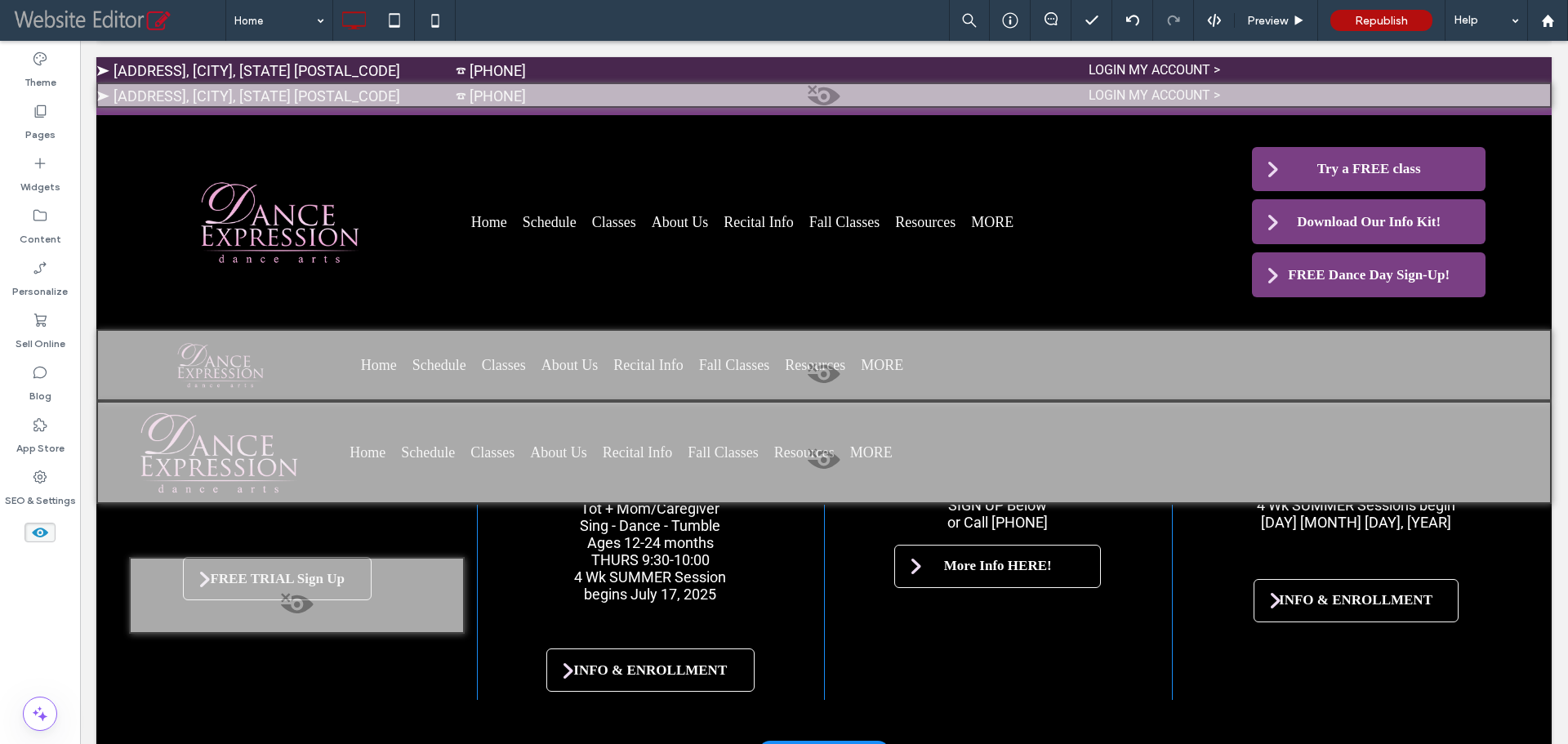 click at bounding box center [296, 608] 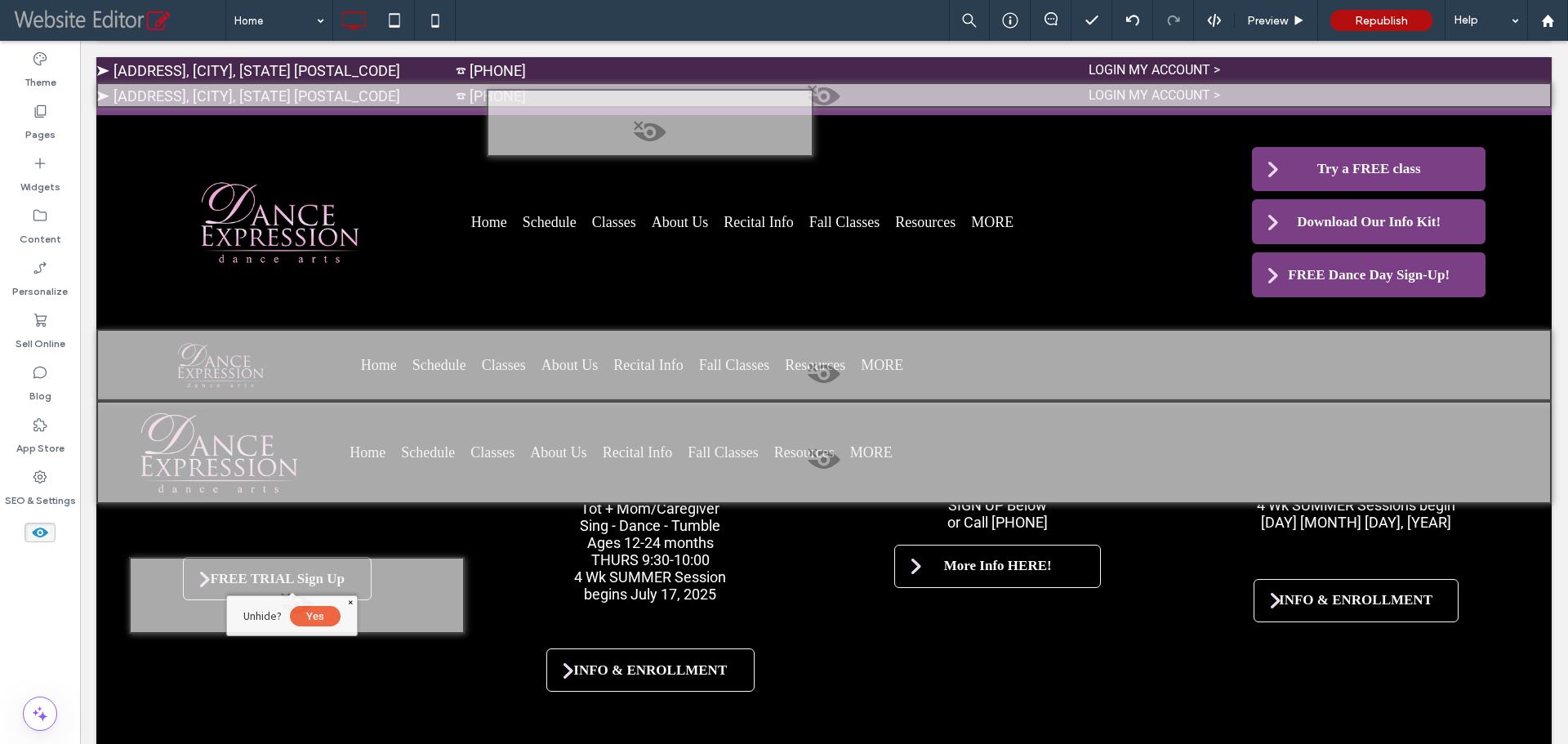 click on "Yes" at bounding box center [315, 616] 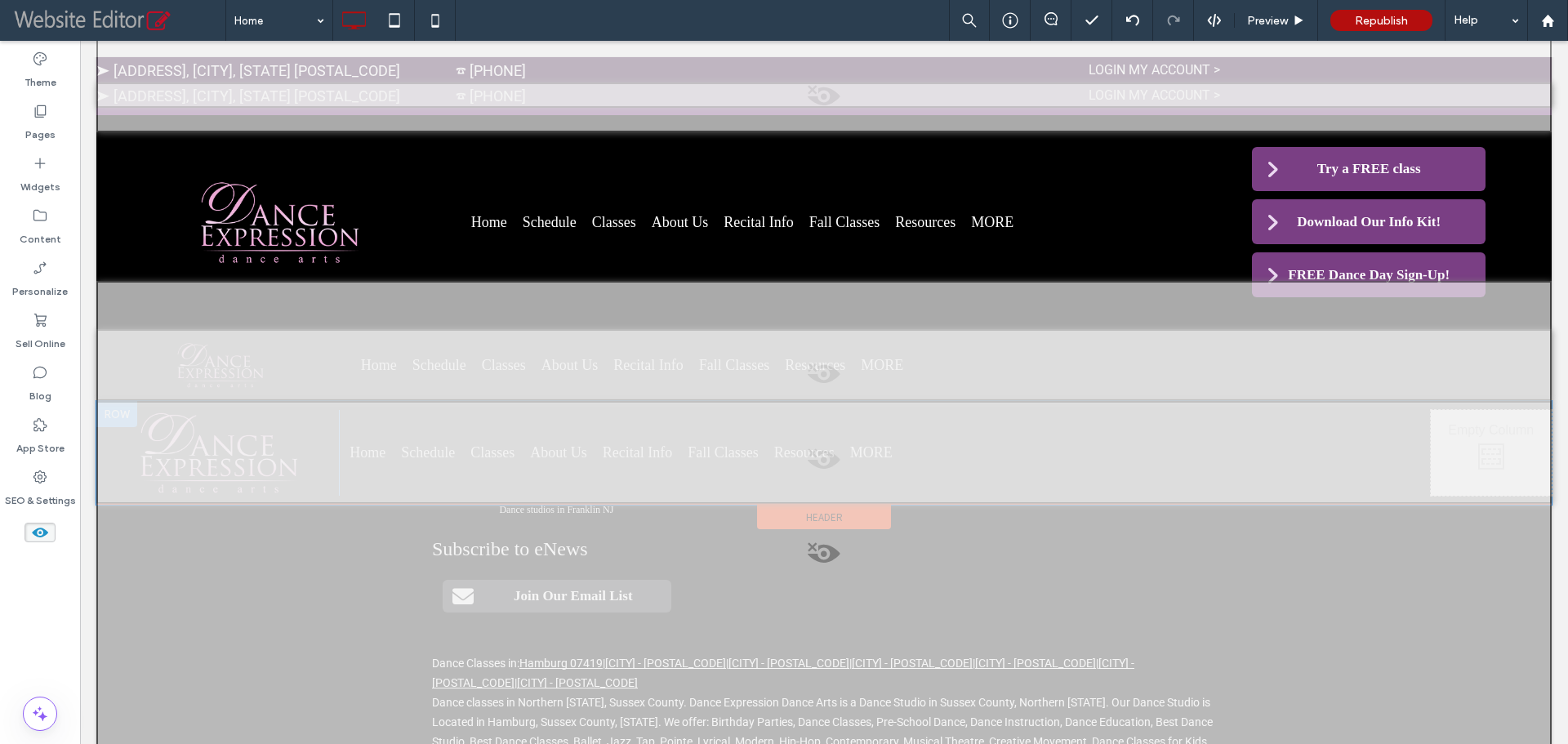 scroll, scrollTop: 12110, scrollLeft: 0, axis: vertical 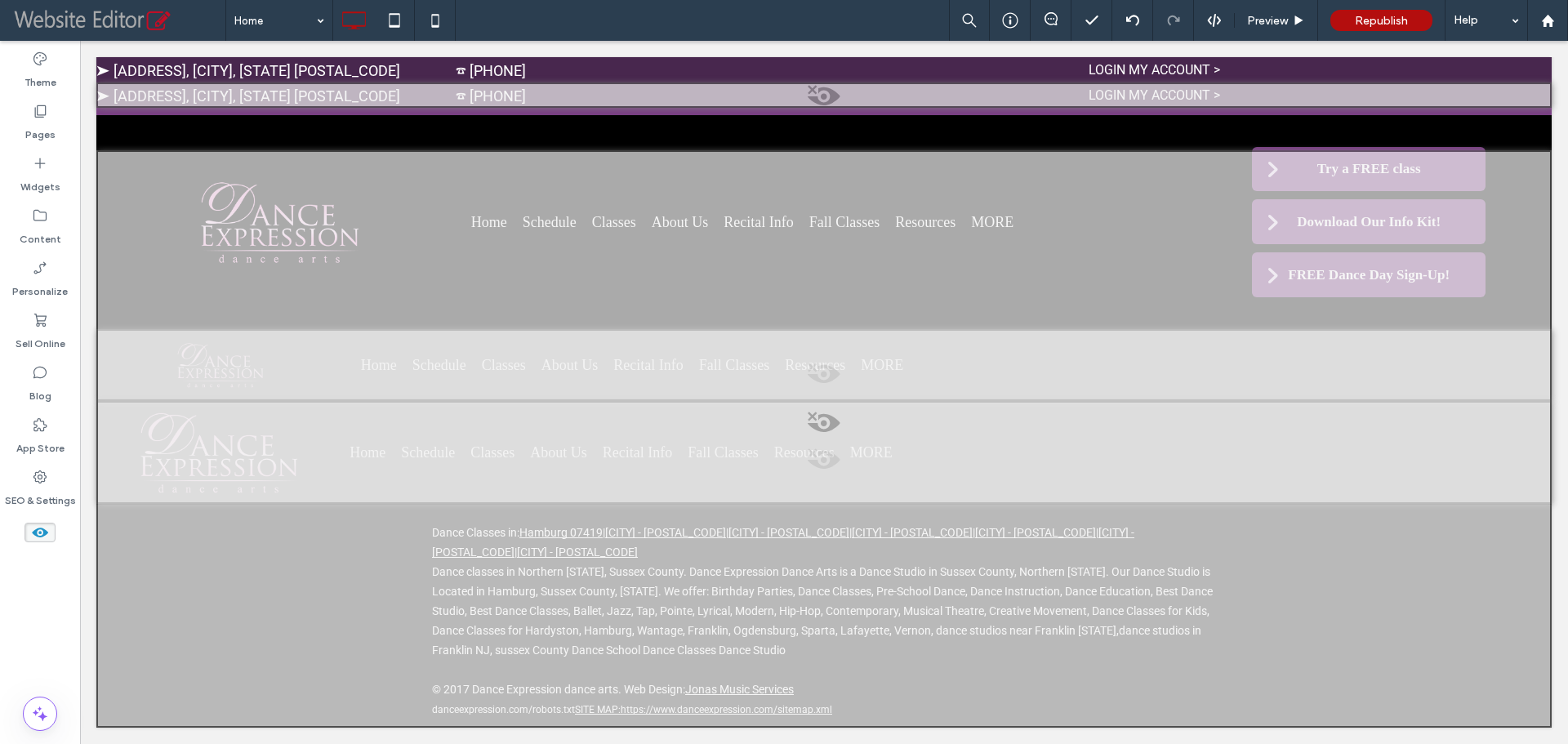 click at bounding box center (40, 532) 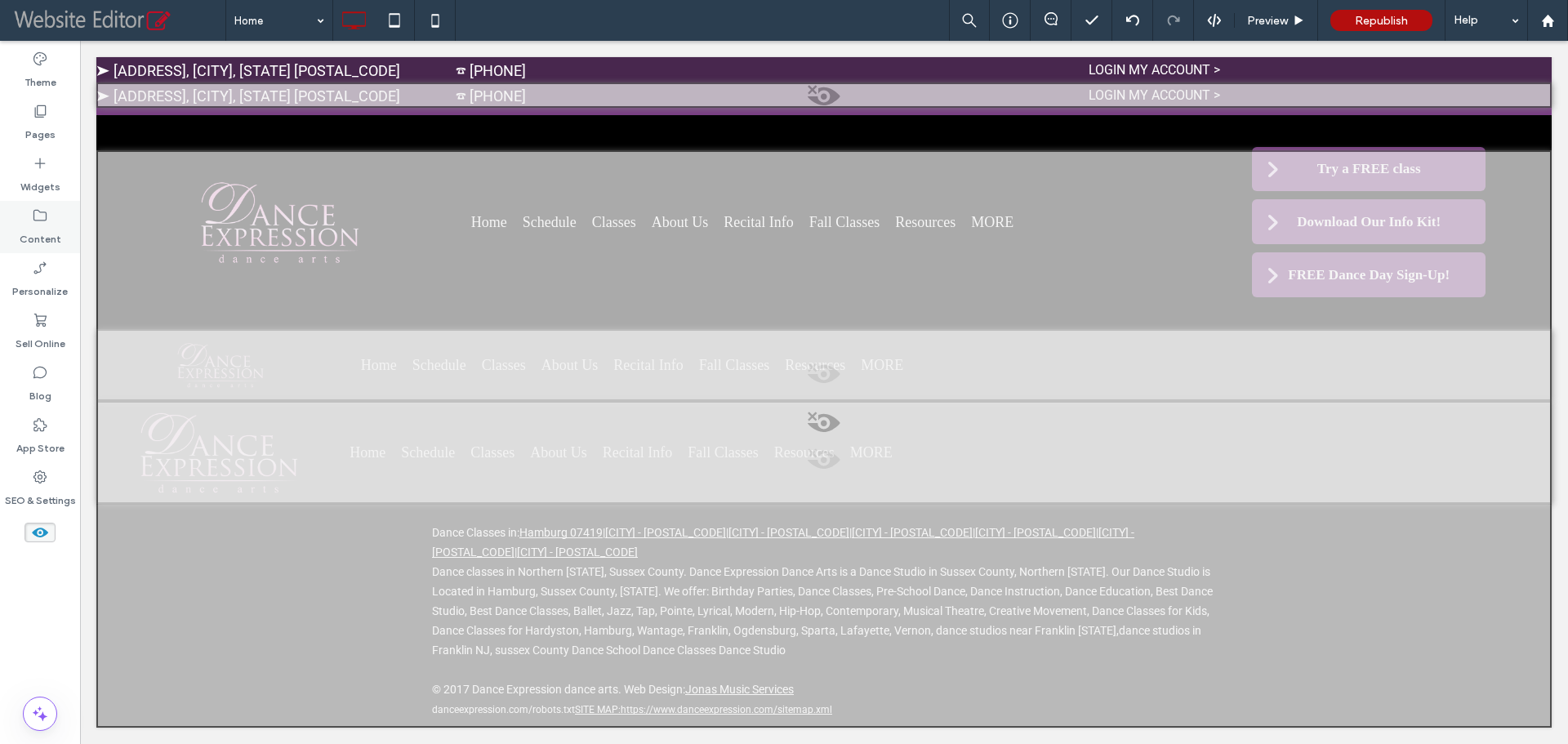 scroll, scrollTop: 5391, scrollLeft: 0, axis: vertical 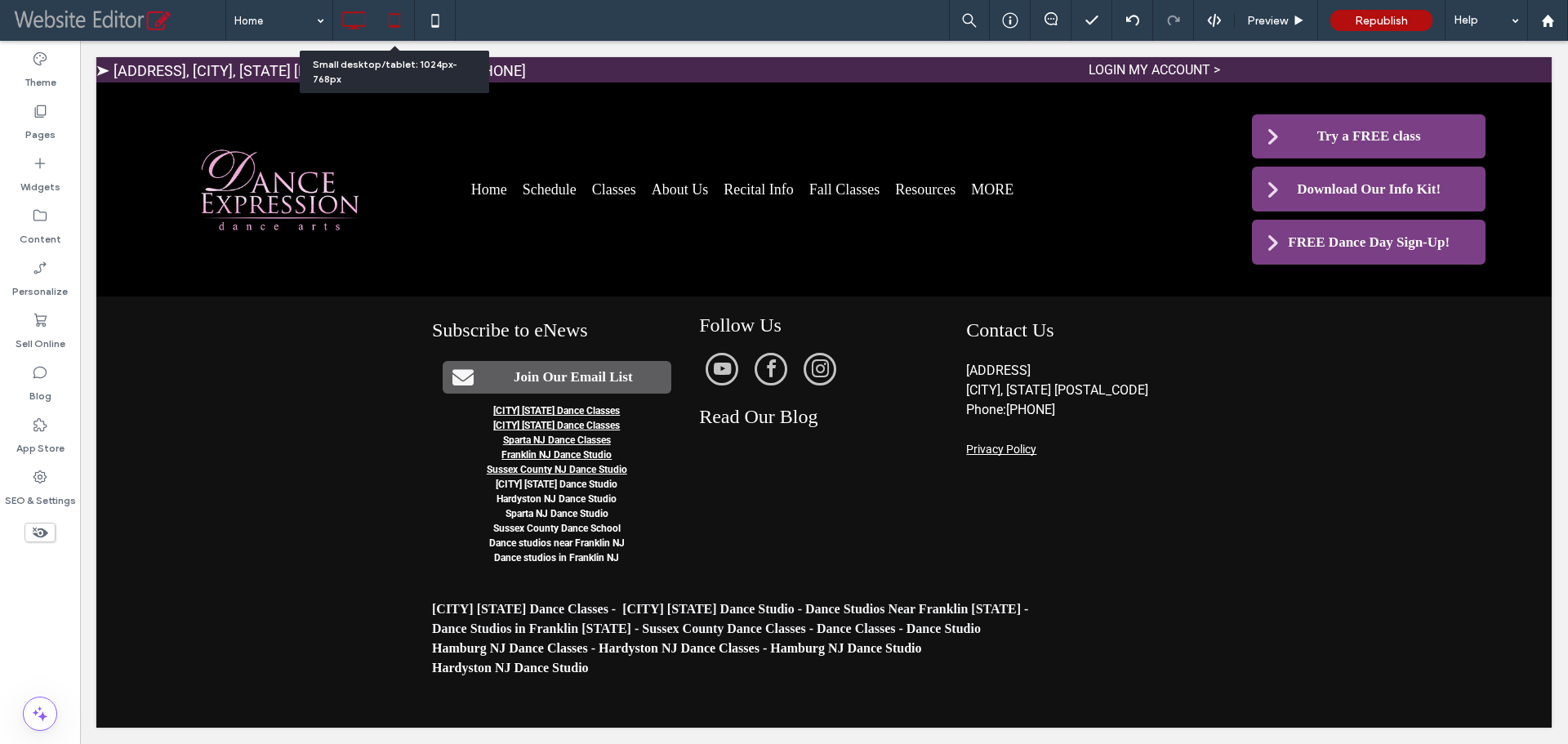 drag, startPoint x: 395, startPoint y: 22, endPoint x: 519, endPoint y: 145, distance: 174.65681 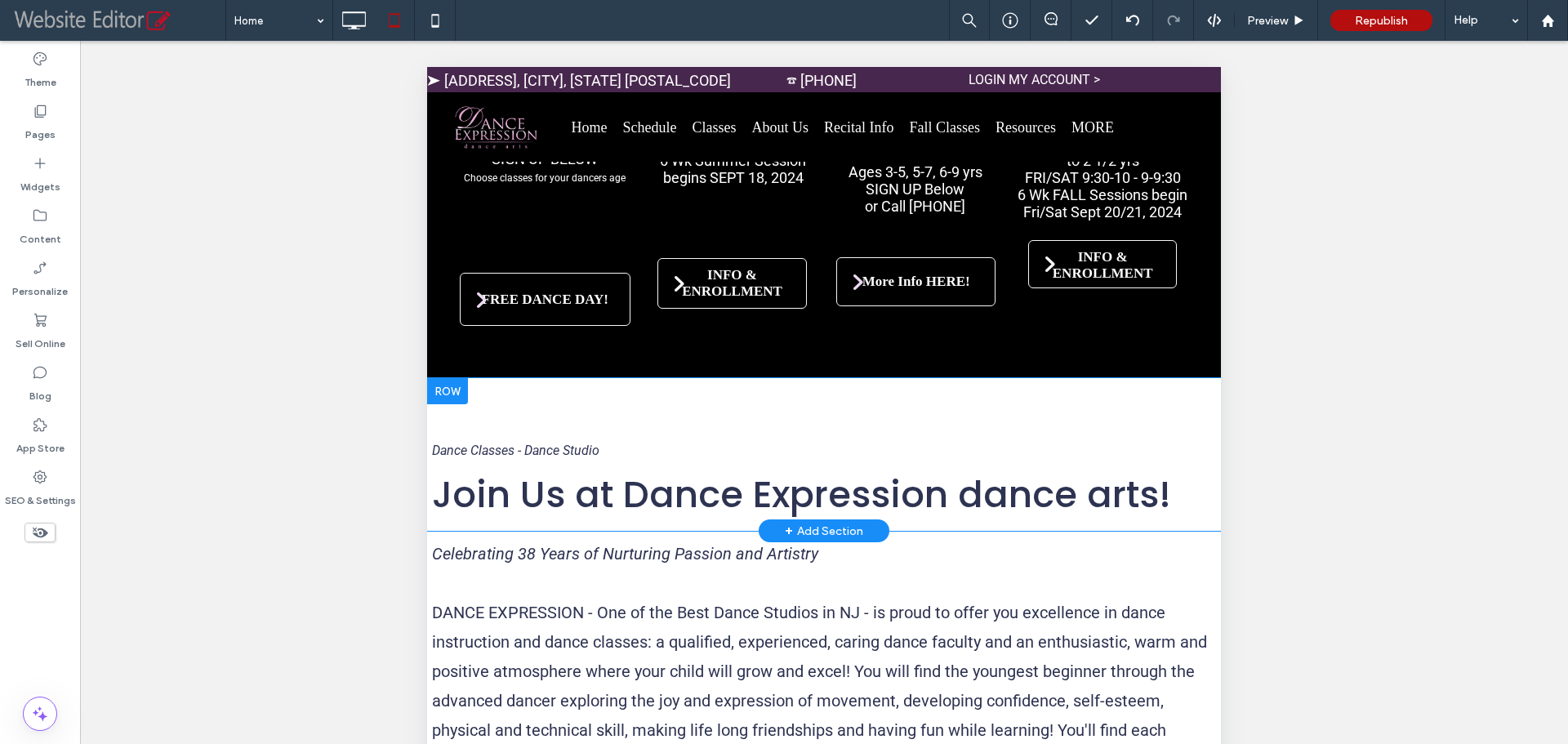 scroll, scrollTop: 3467, scrollLeft: 0, axis: vertical 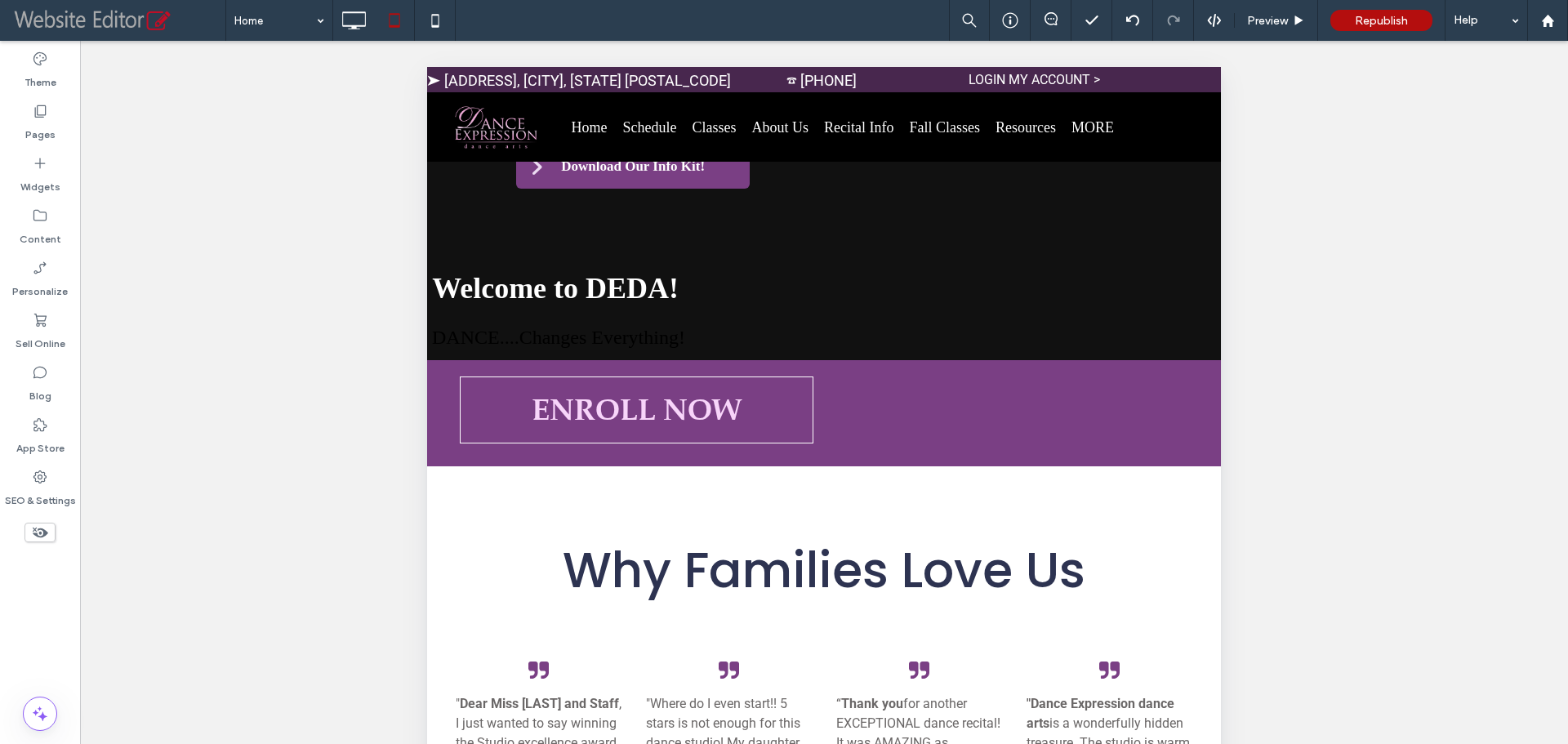 click 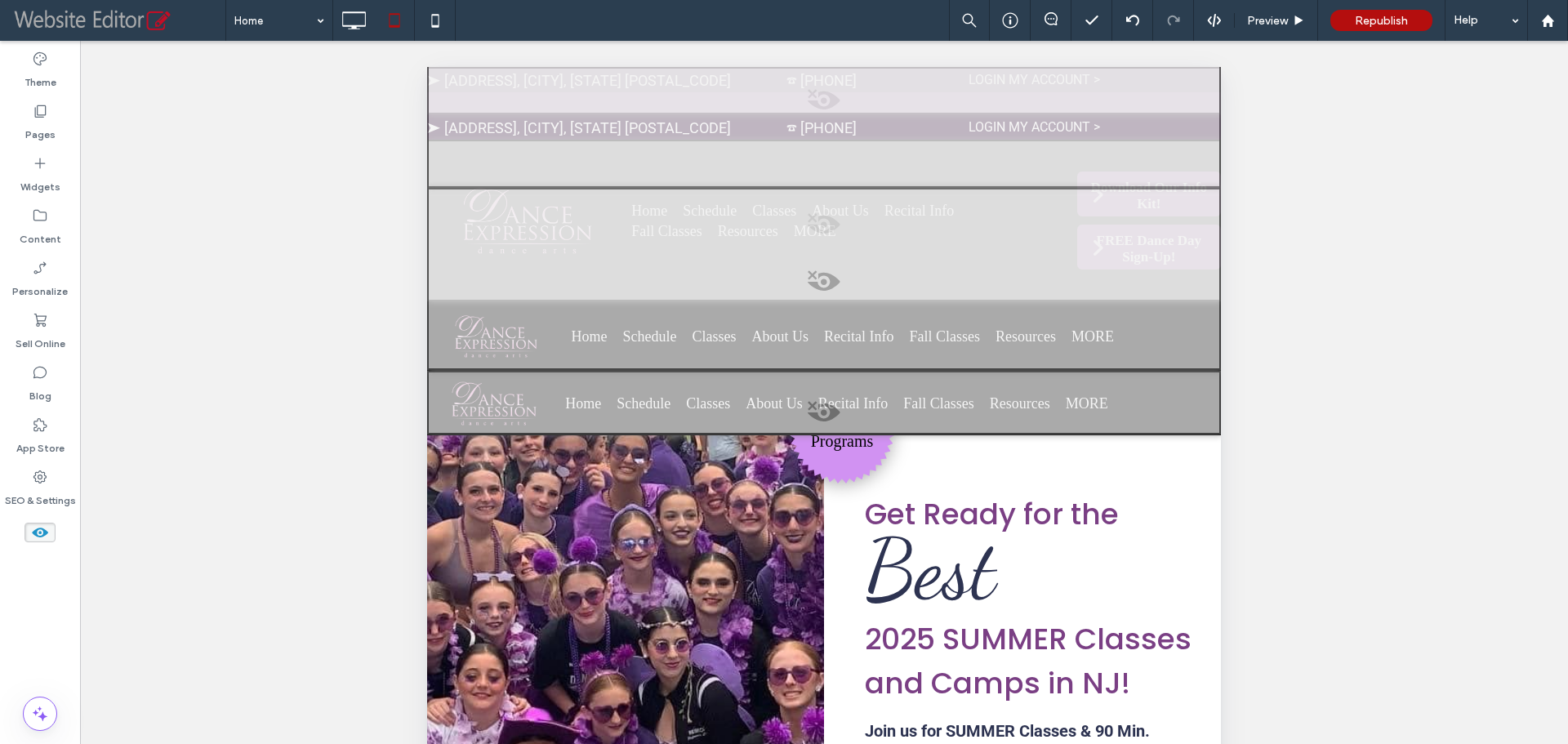 click at bounding box center [1011, 3746] 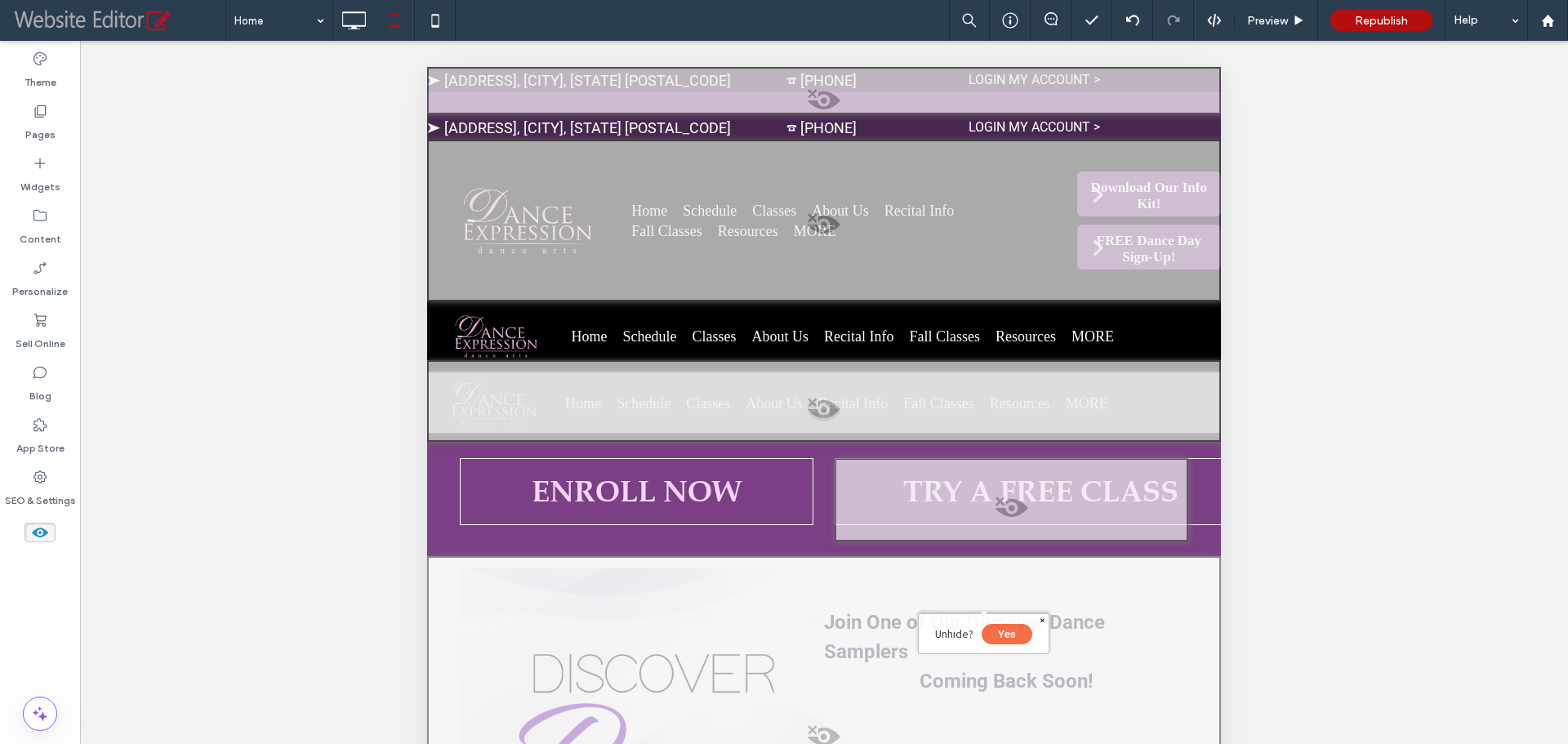 click on "Yes" at bounding box center [1007, 634] 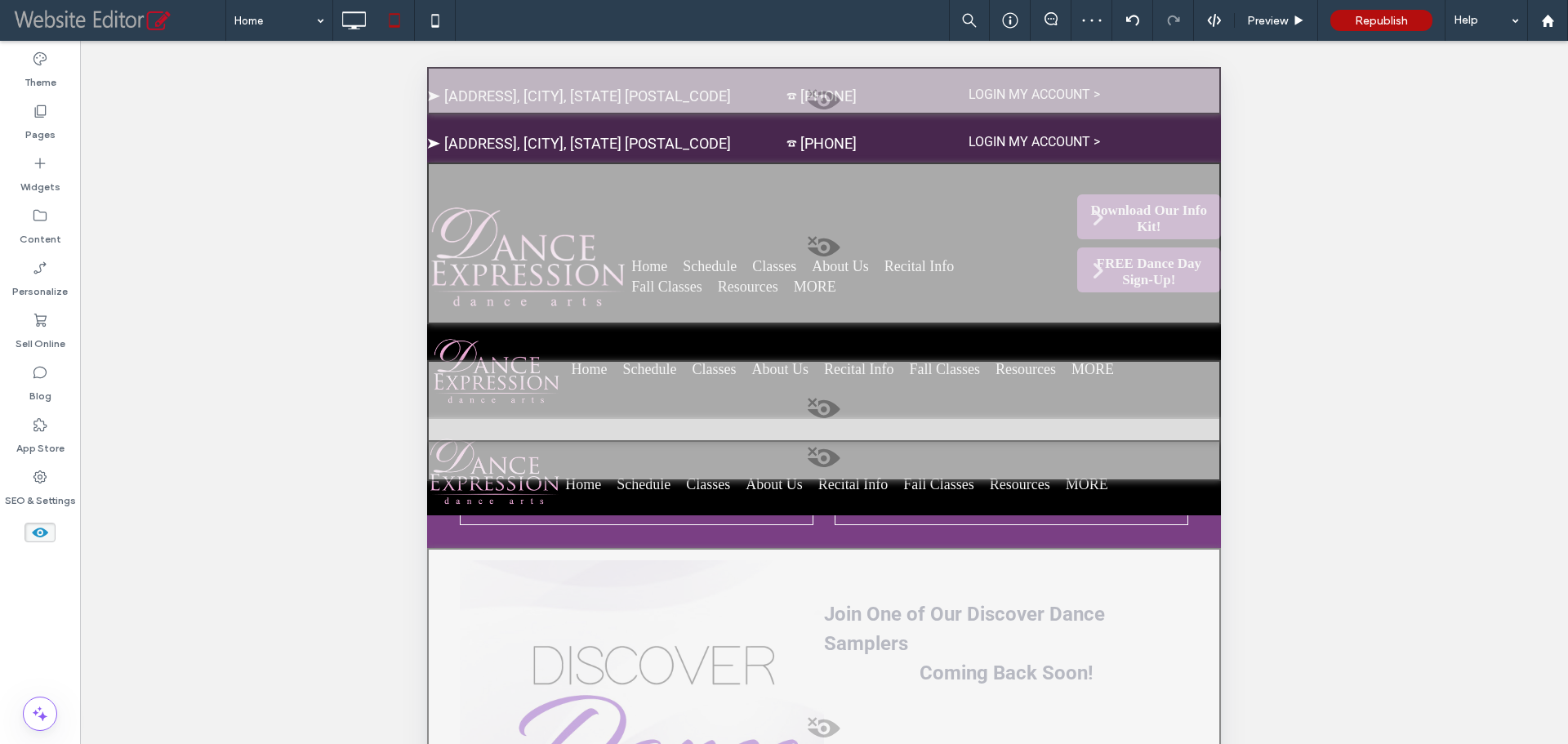 drag, startPoint x: 42, startPoint y: 526, endPoint x: 33, endPoint y: 448, distance: 78.517514 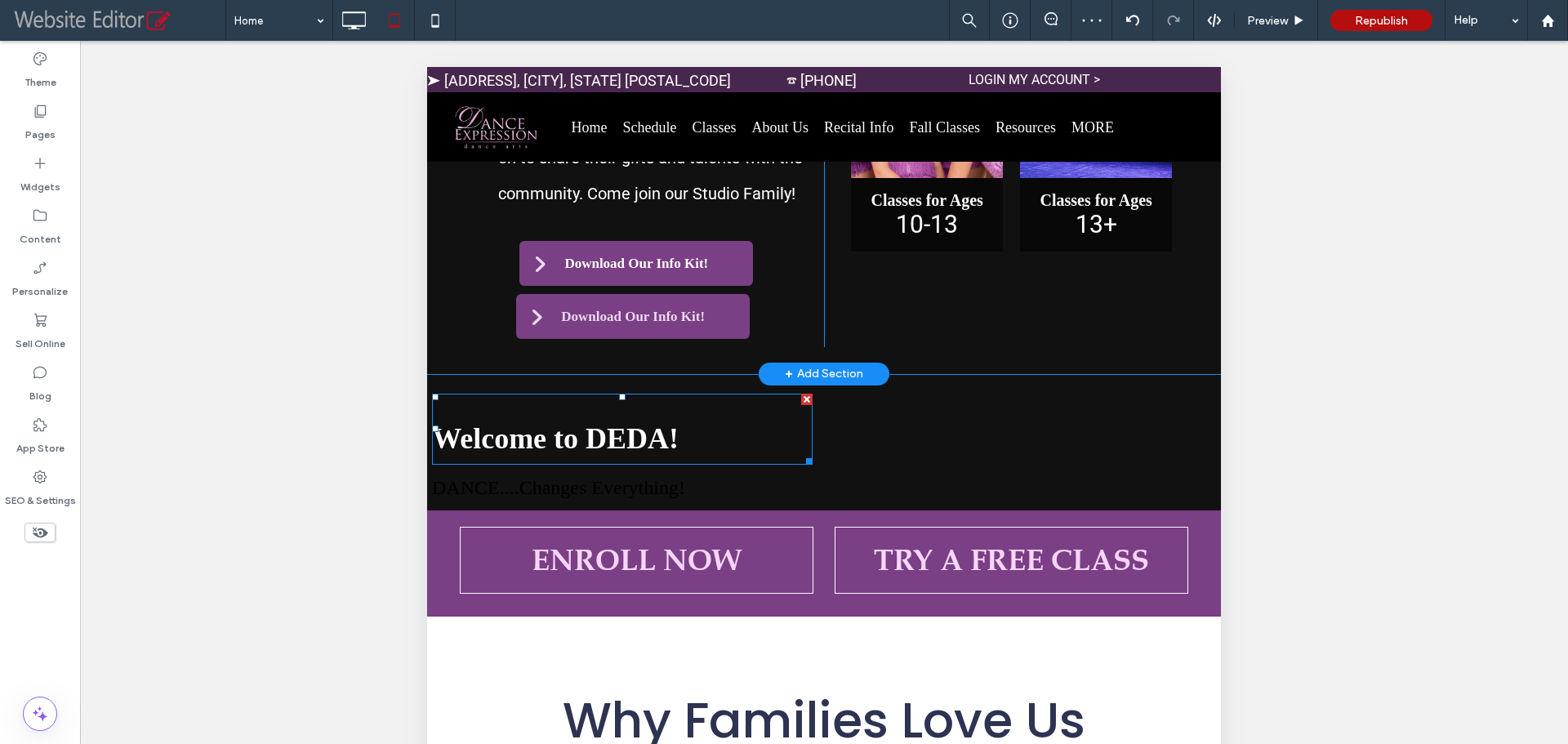 scroll, scrollTop: 2242, scrollLeft: 0, axis: vertical 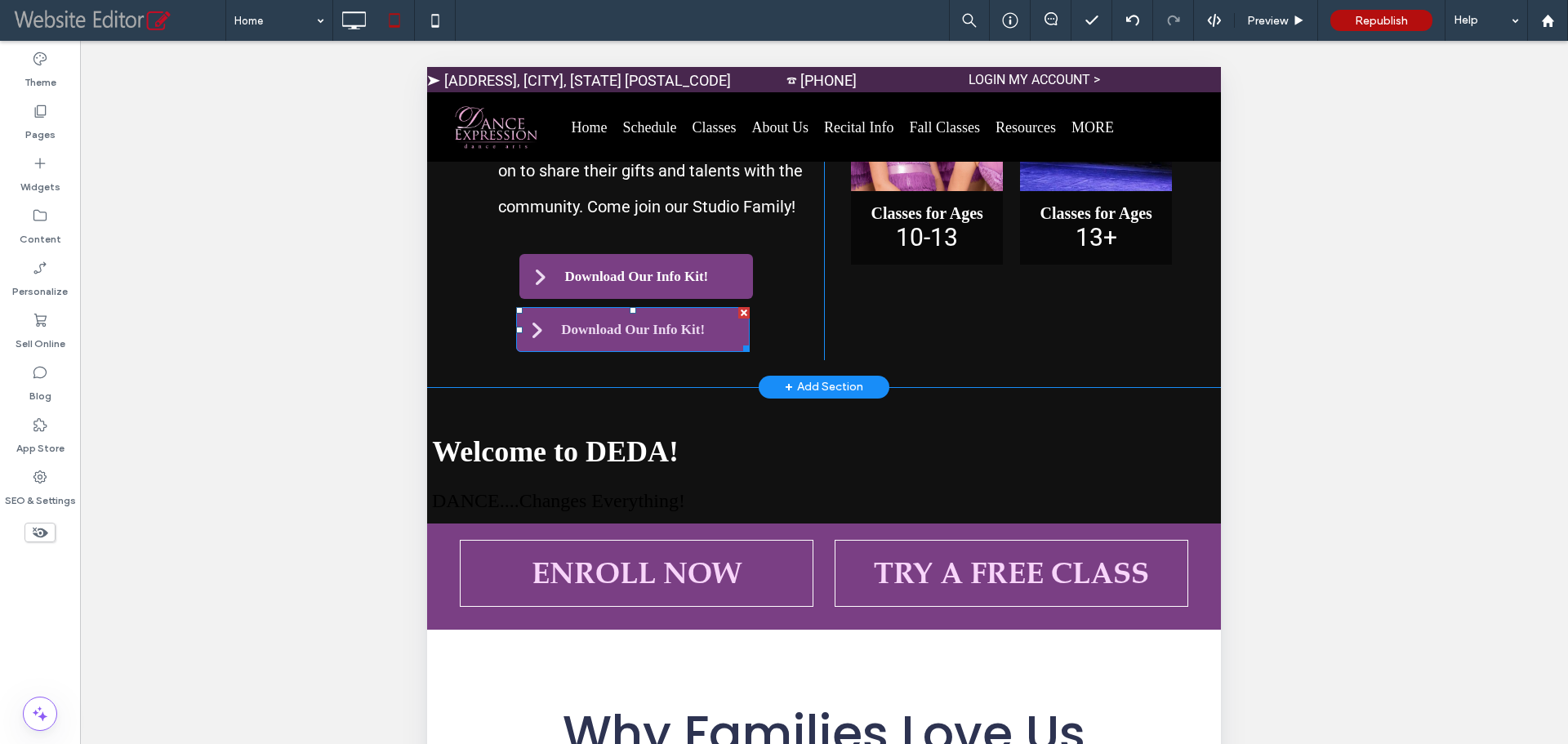 click on "Download Our Info Kit!" at bounding box center [633, 330] 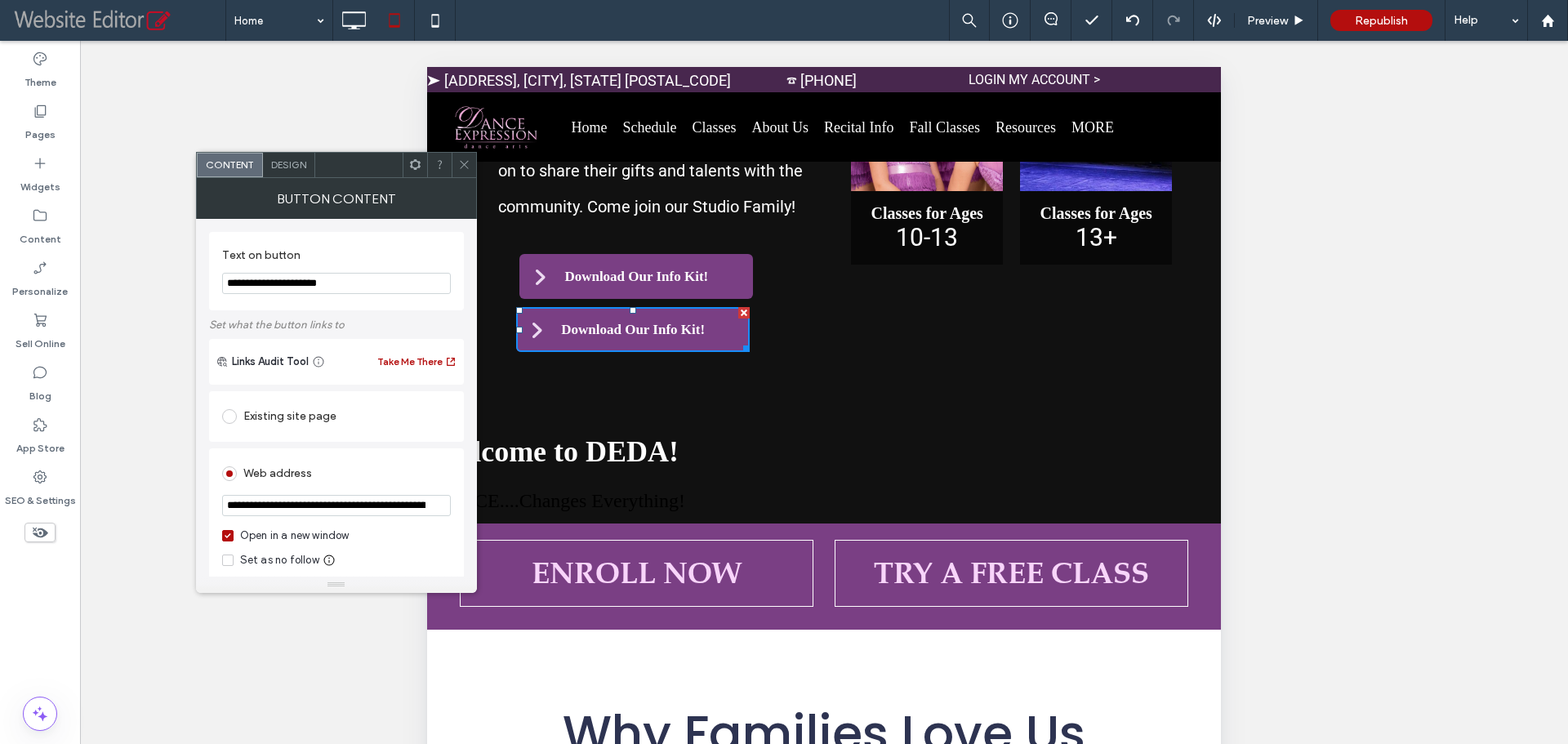 drag, startPoint x: 357, startPoint y: 283, endPoint x: 172, endPoint y: 277, distance: 185.09727 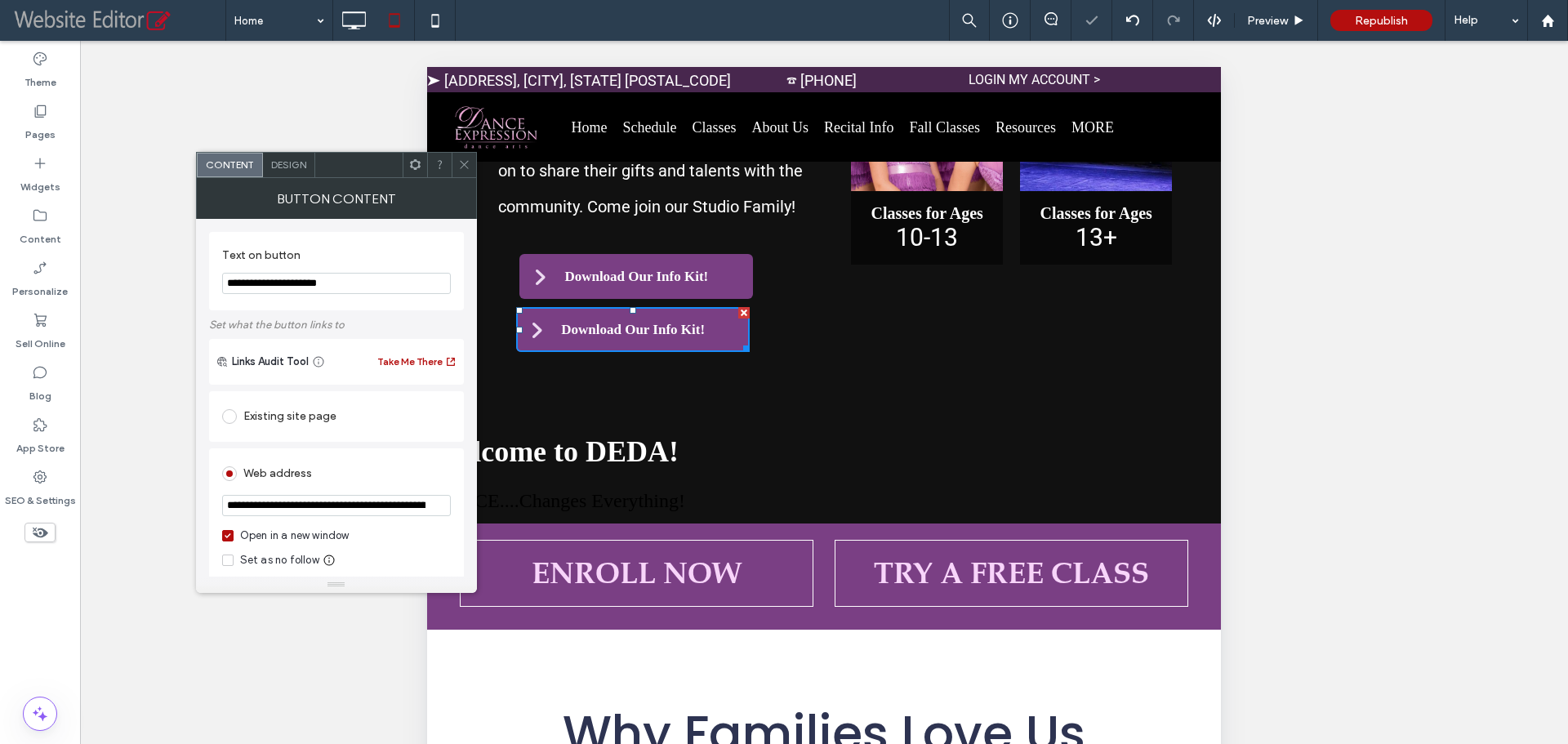 click on "**********" at bounding box center (336, 506) 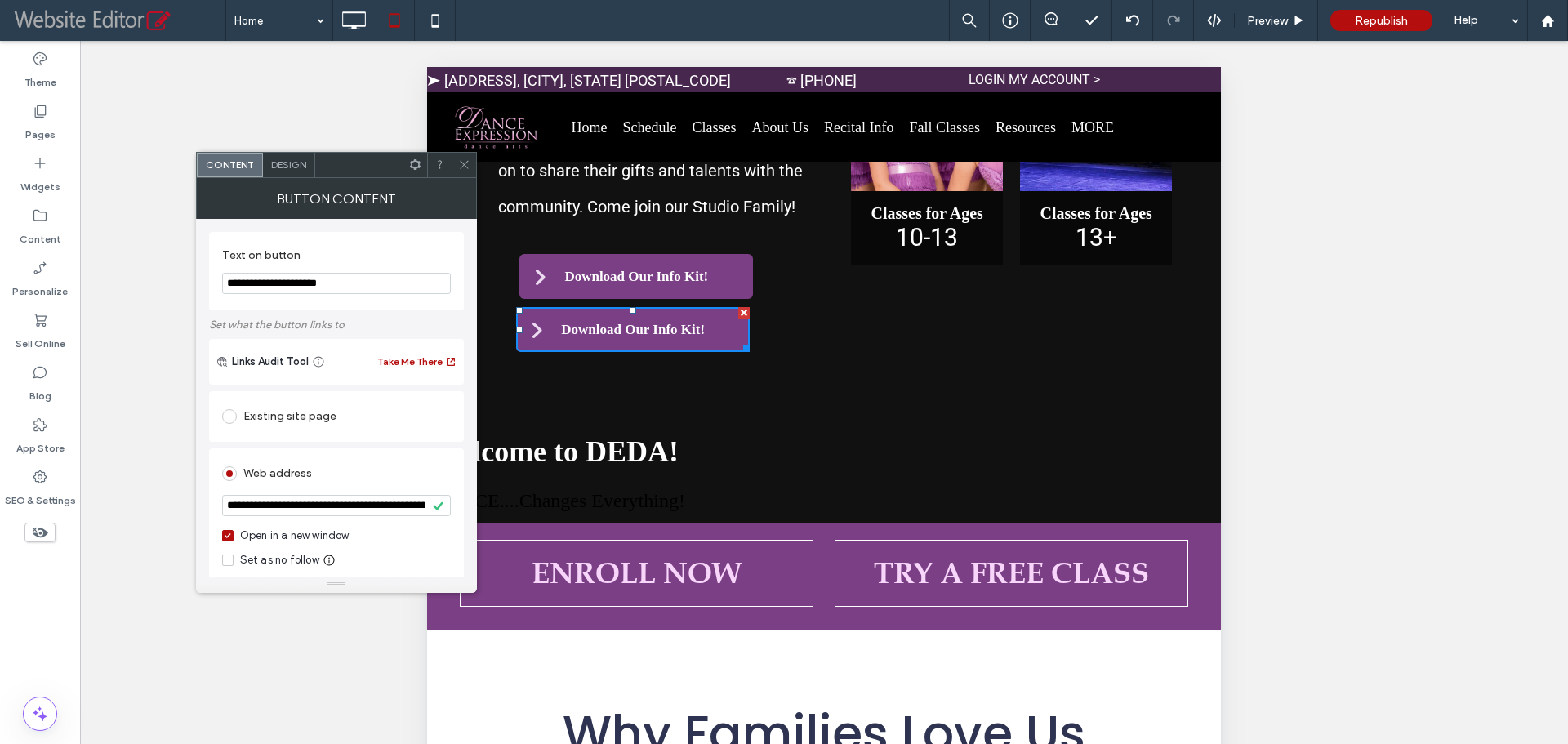 click on "**********" at bounding box center (336, 283) 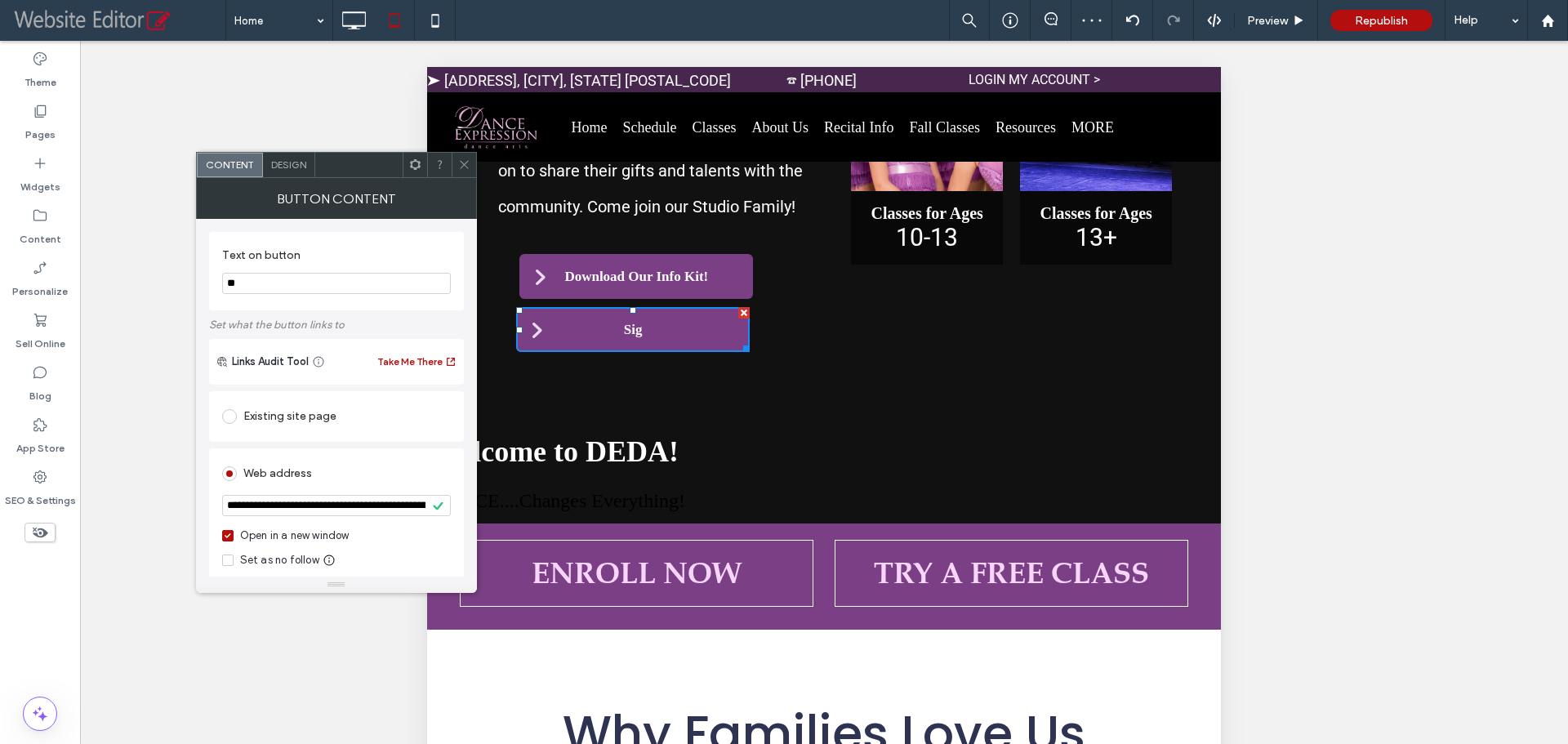 type on "*" 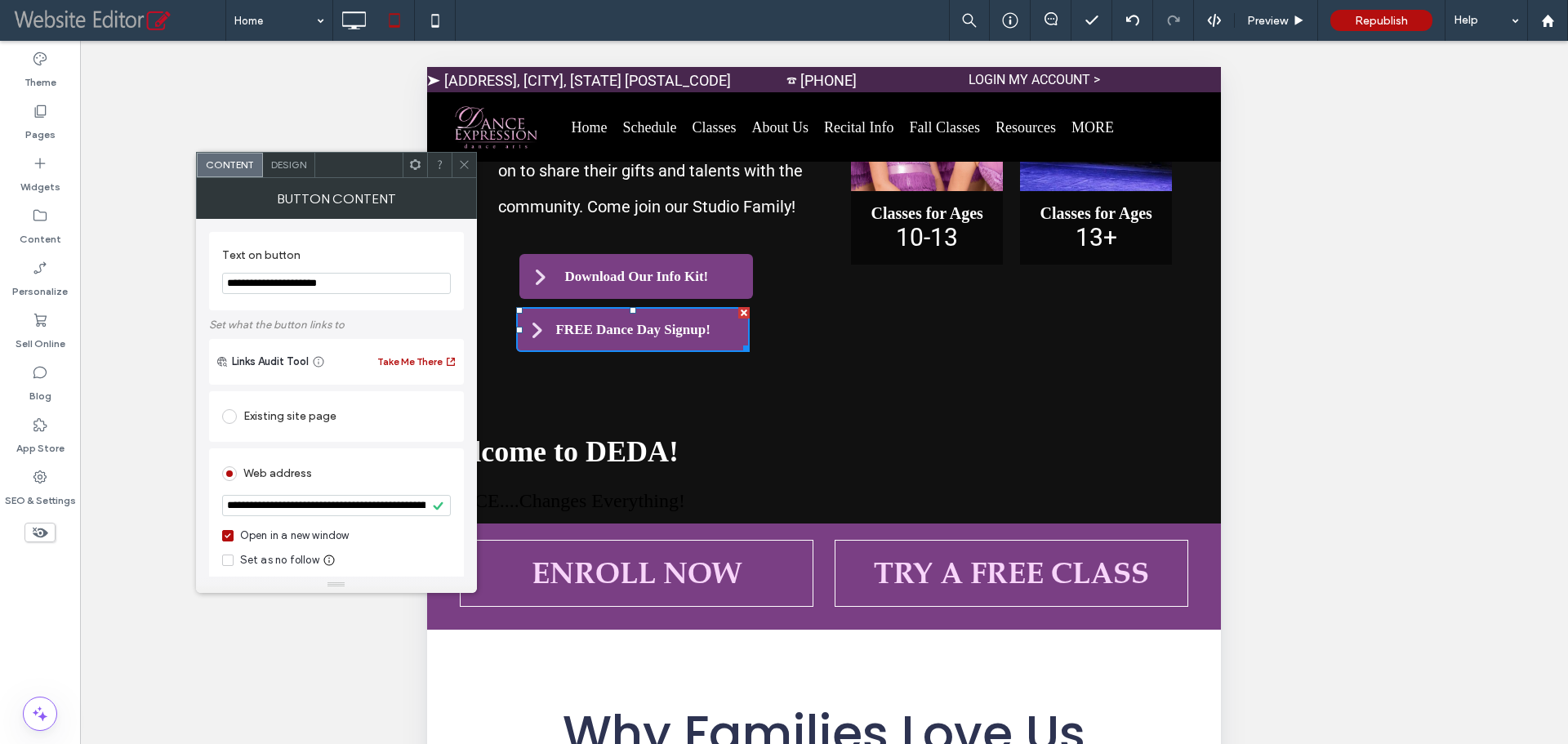 type on "**********" 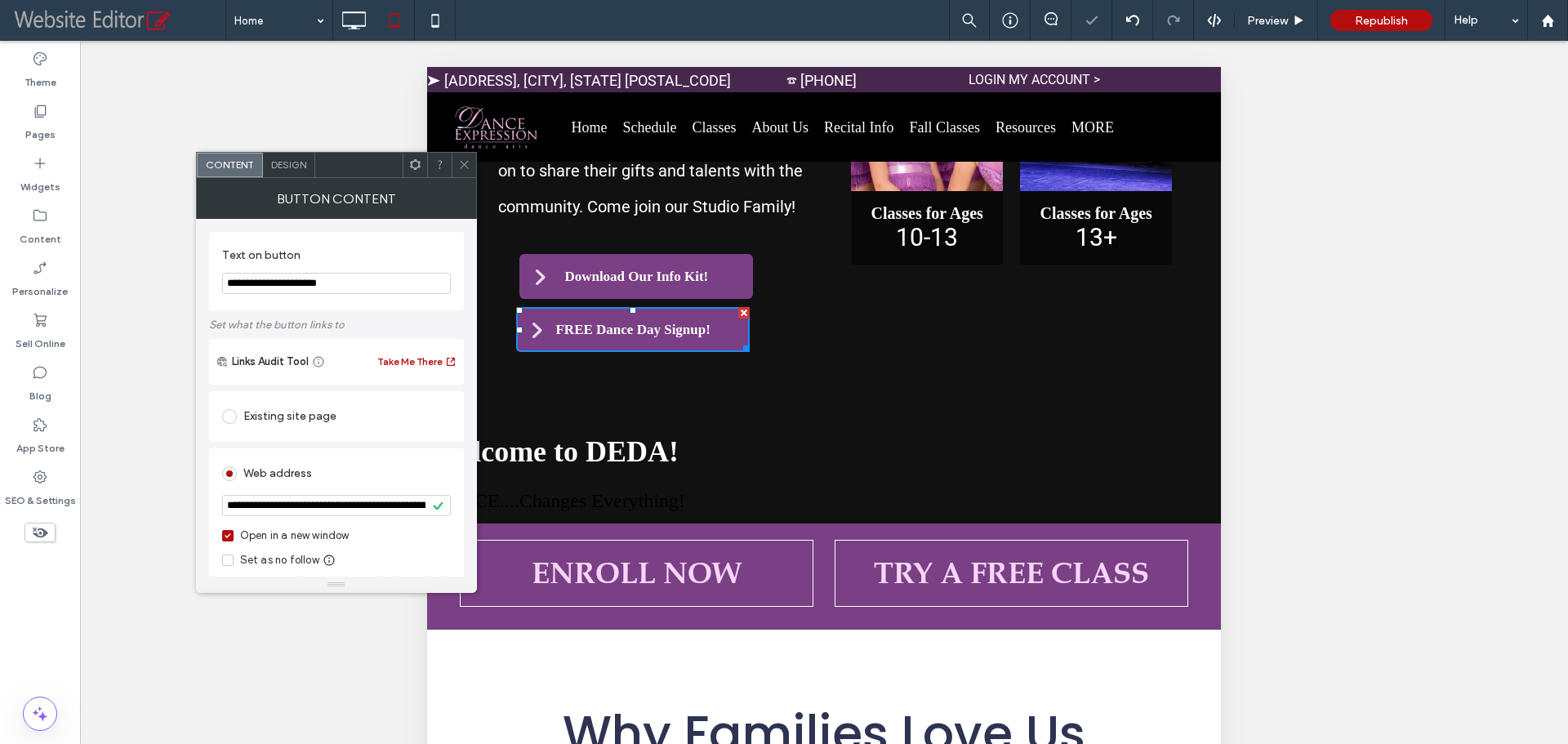 drag, startPoint x: 460, startPoint y: 167, endPoint x: 124, endPoint y: 174, distance: 336.07291 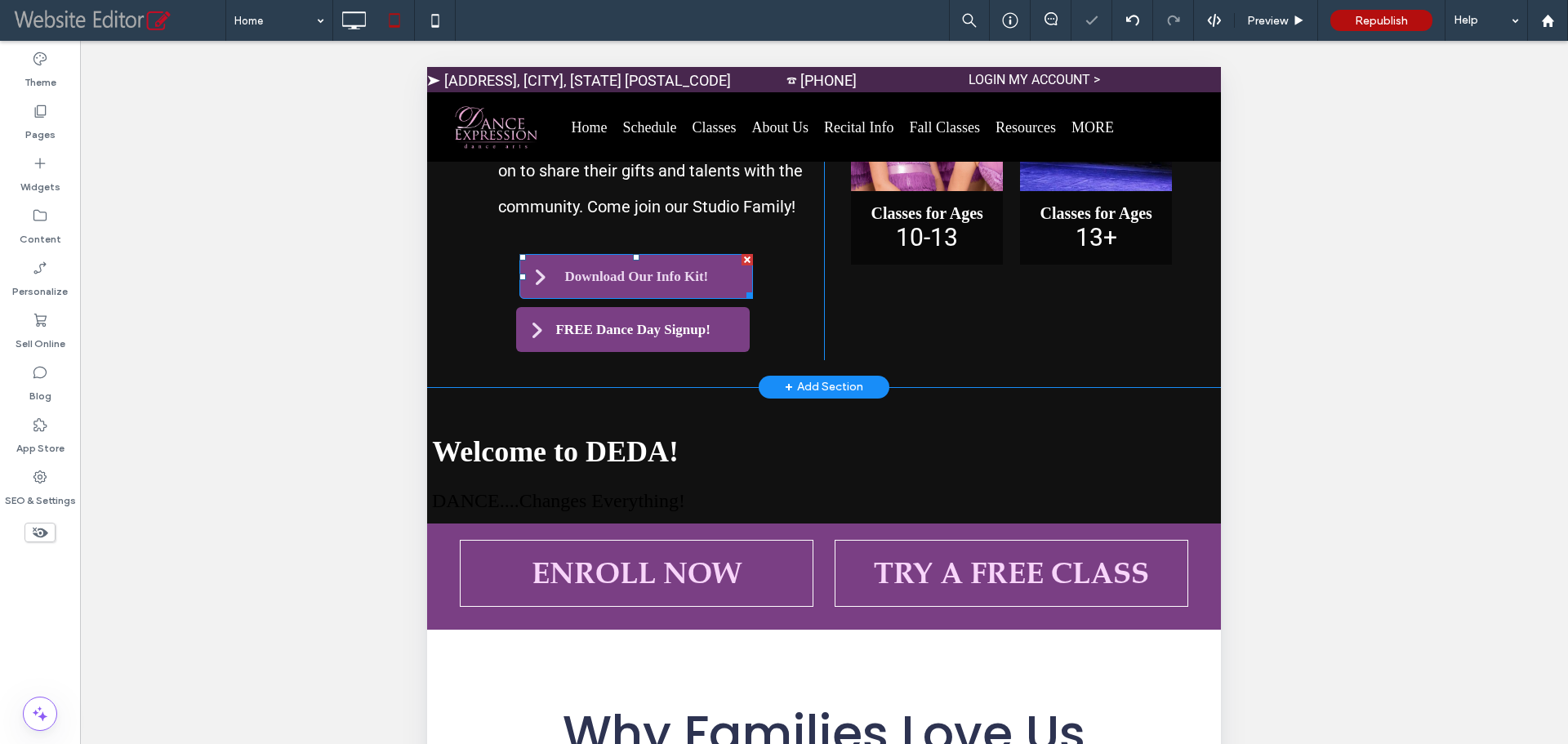 scroll, scrollTop: 2160, scrollLeft: 0, axis: vertical 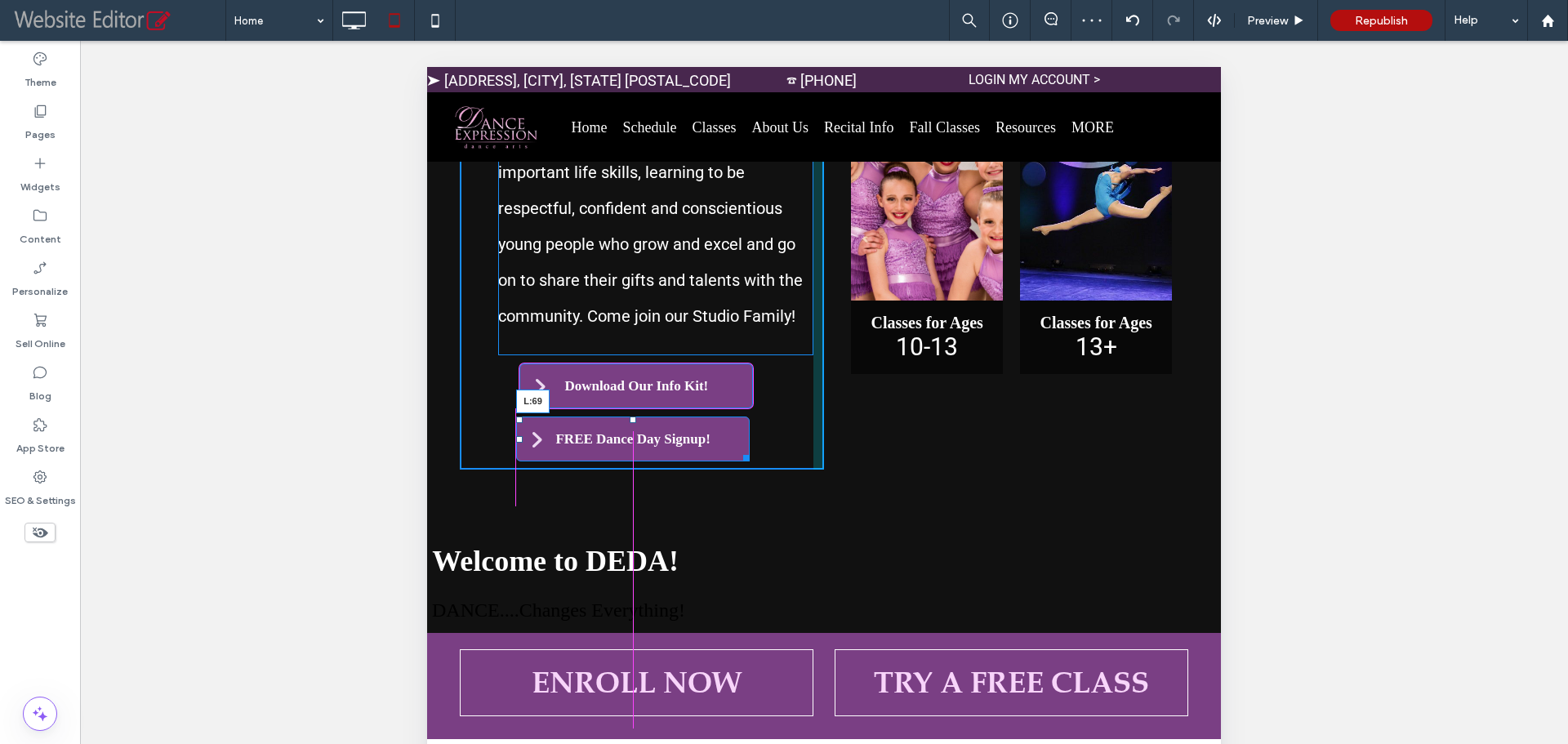 click on "Our Dance Studio in [STATE] Offers a Class for Everyone!
From your child’s first class to their graduation performance, DEDA has a class for everyone! We specialize in beginners of all ages and offer training through advanced levels. But DEDA is so much More Than Just Great Dancing®! Our dancers go beyond technical excellence and performance artistry to develop important life skills, learning to be respectful, confident and conscientious young people who grow and excel and go on to share their gifts and talents with the community. Come join our Studio Family!
Download Our Info Kit!
FREE Dance Day Signup!
L:69
Click To Paste
CONTACT US >
Classes for First Steps
1-6
Button
Classes for Ages
7-10
Button
Classes for Ages
10-13
Button
Classes for Ages
13+" at bounding box center (824, 87) 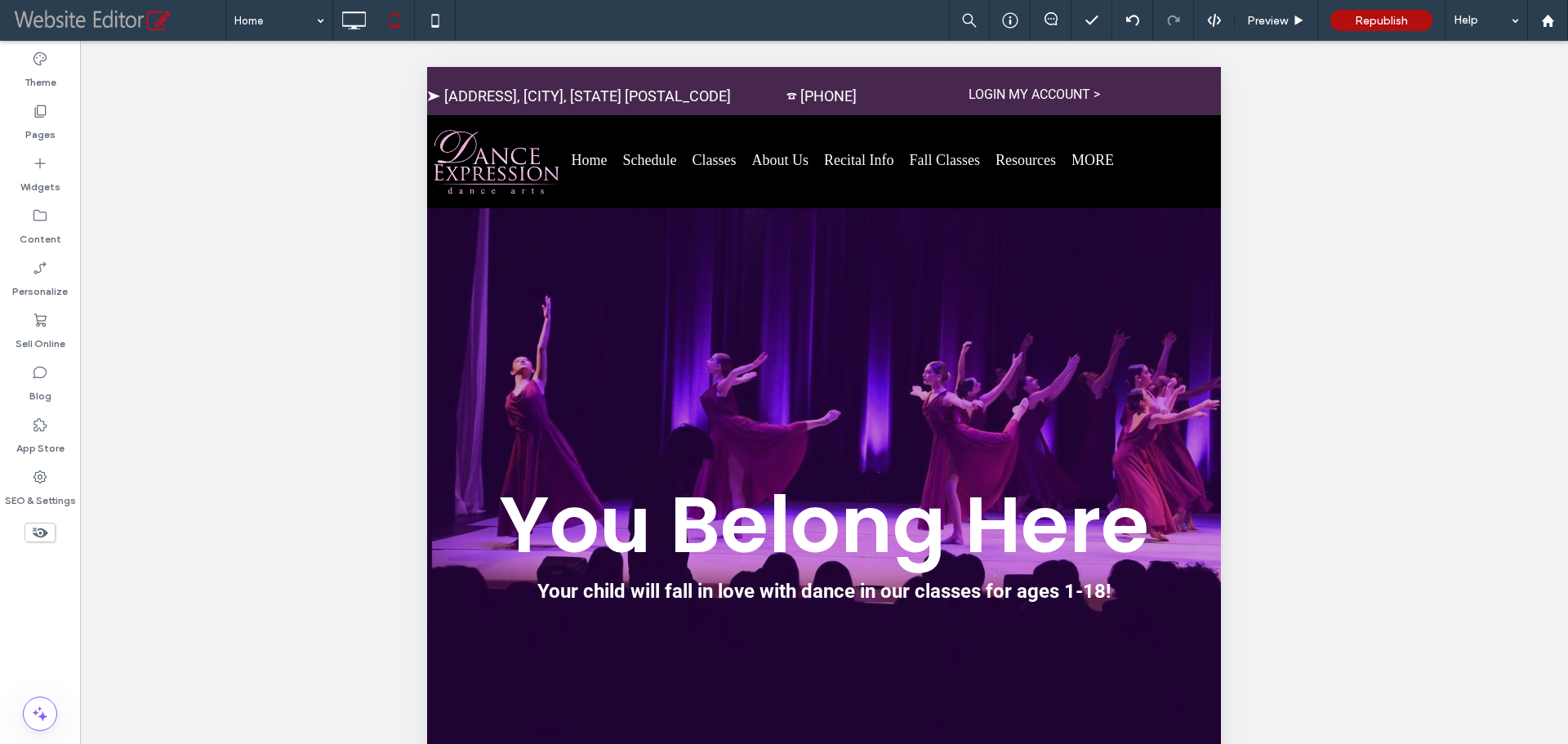 scroll, scrollTop: 0, scrollLeft: 0, axis: both 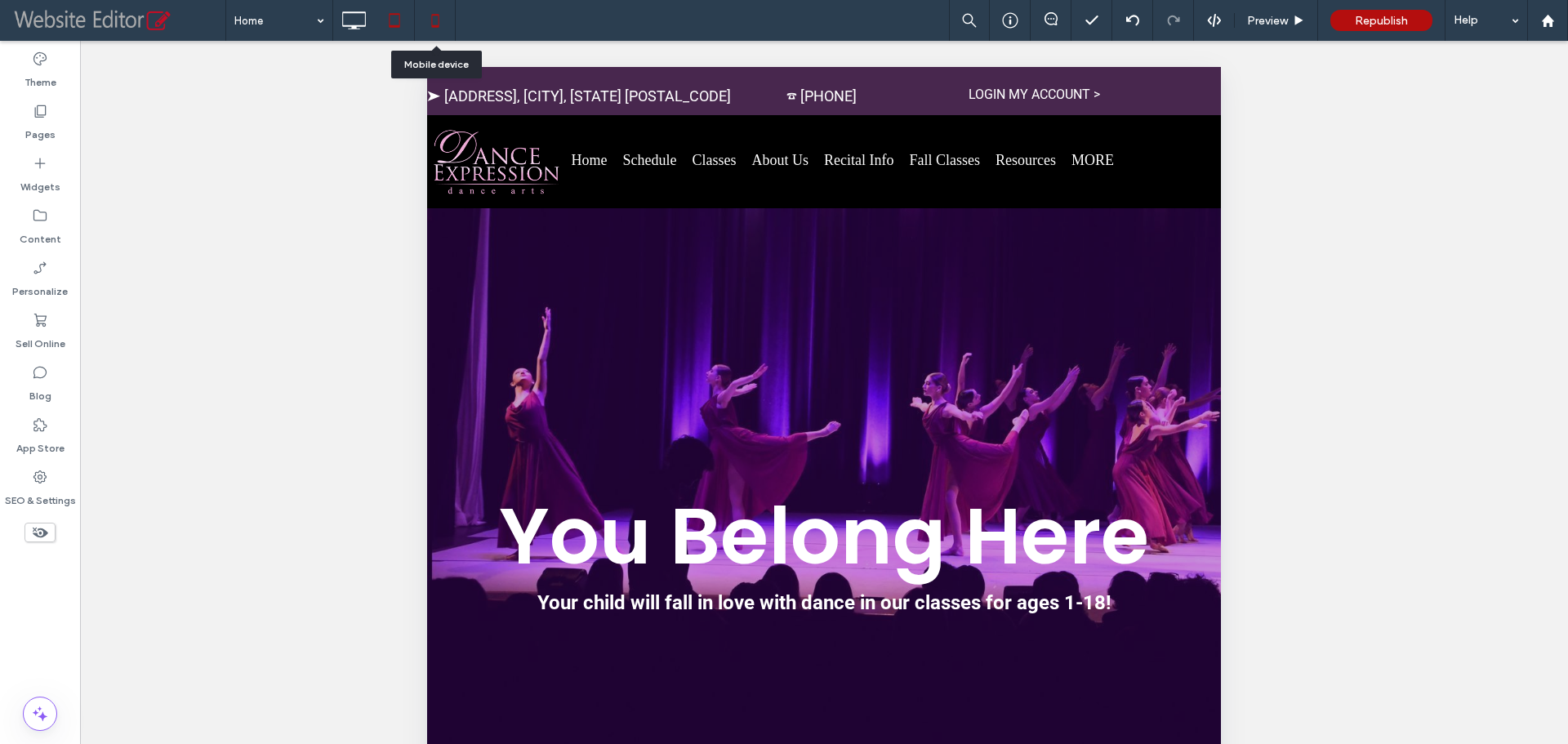 click 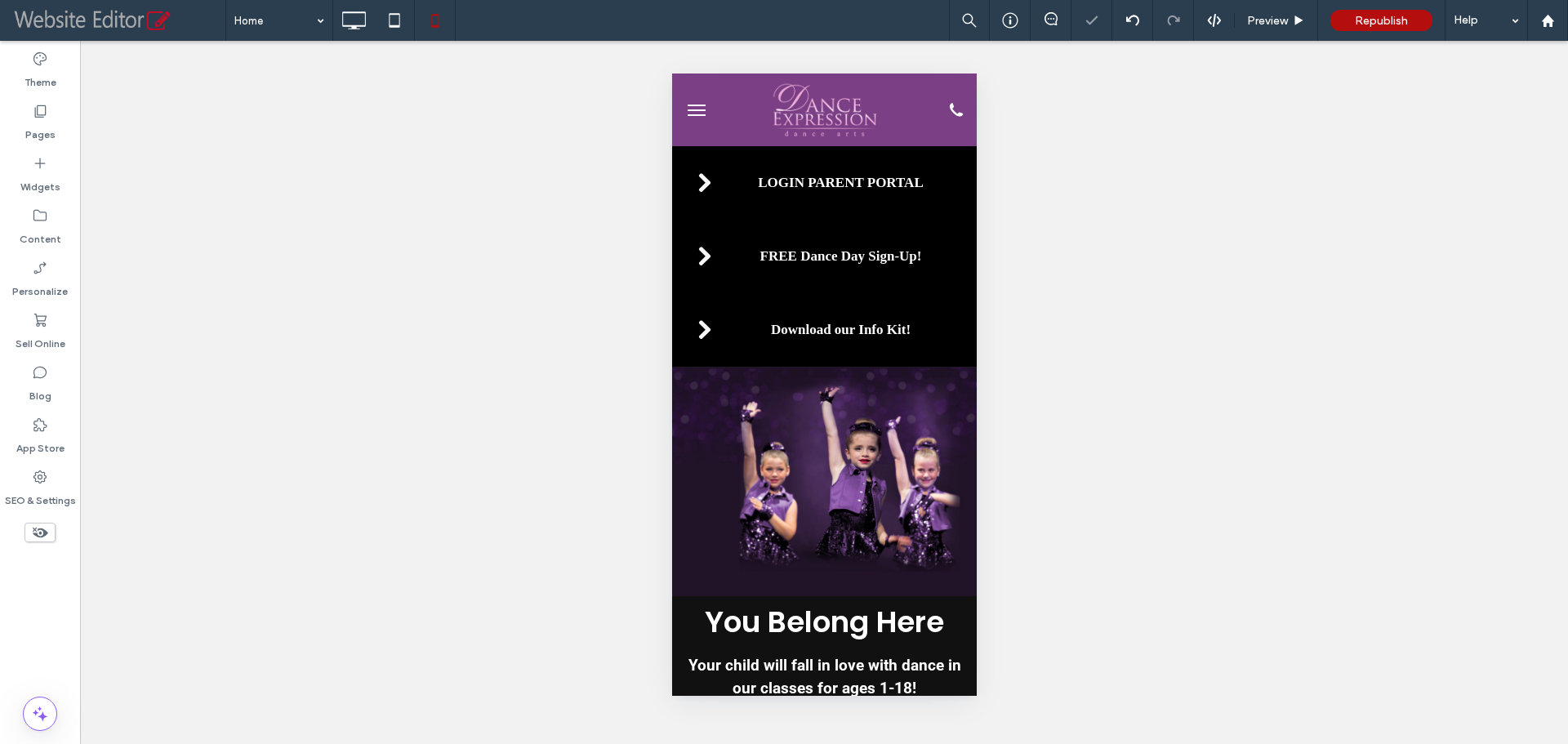 scroll, scrollTop: 0, scrollLeft: 0, axis: both 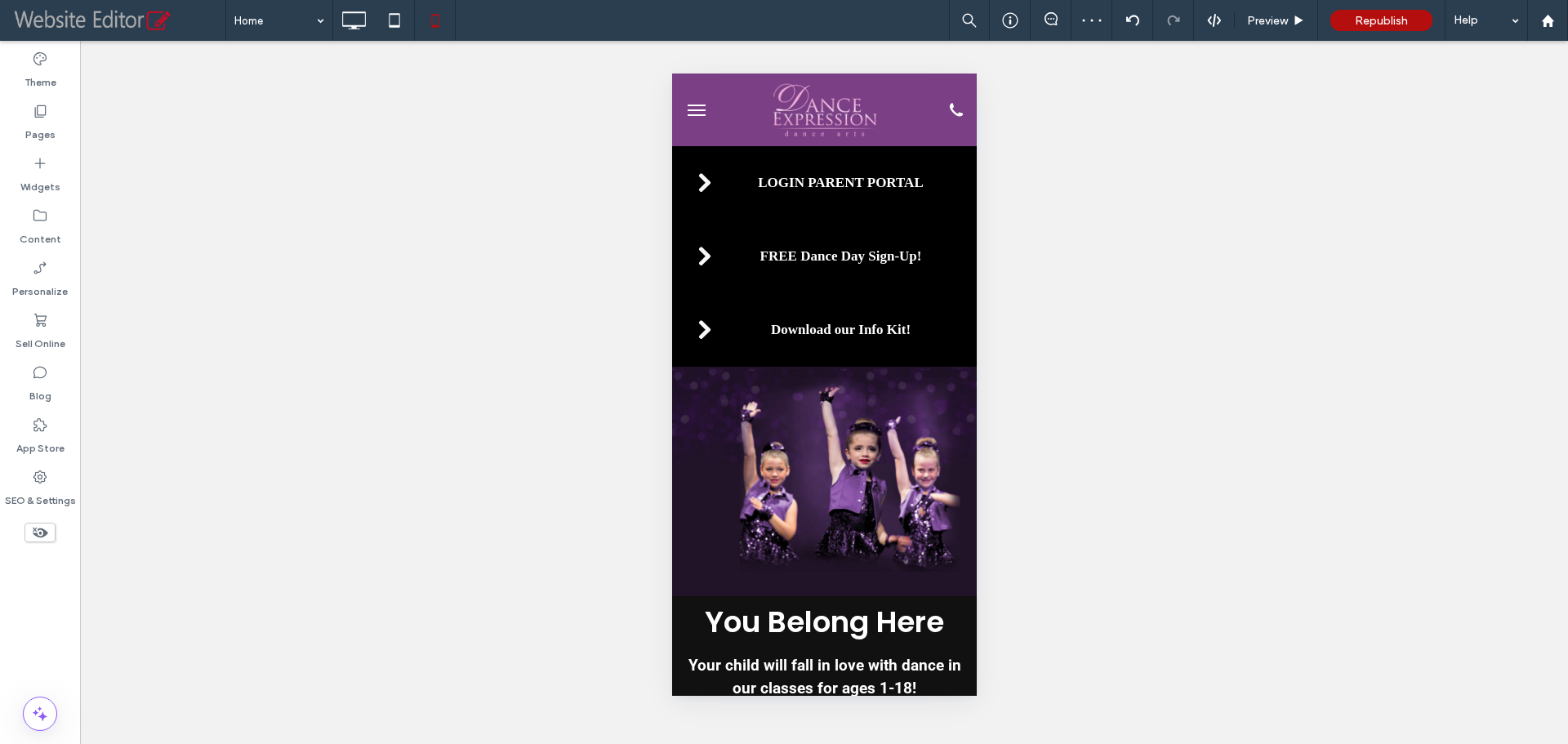 click 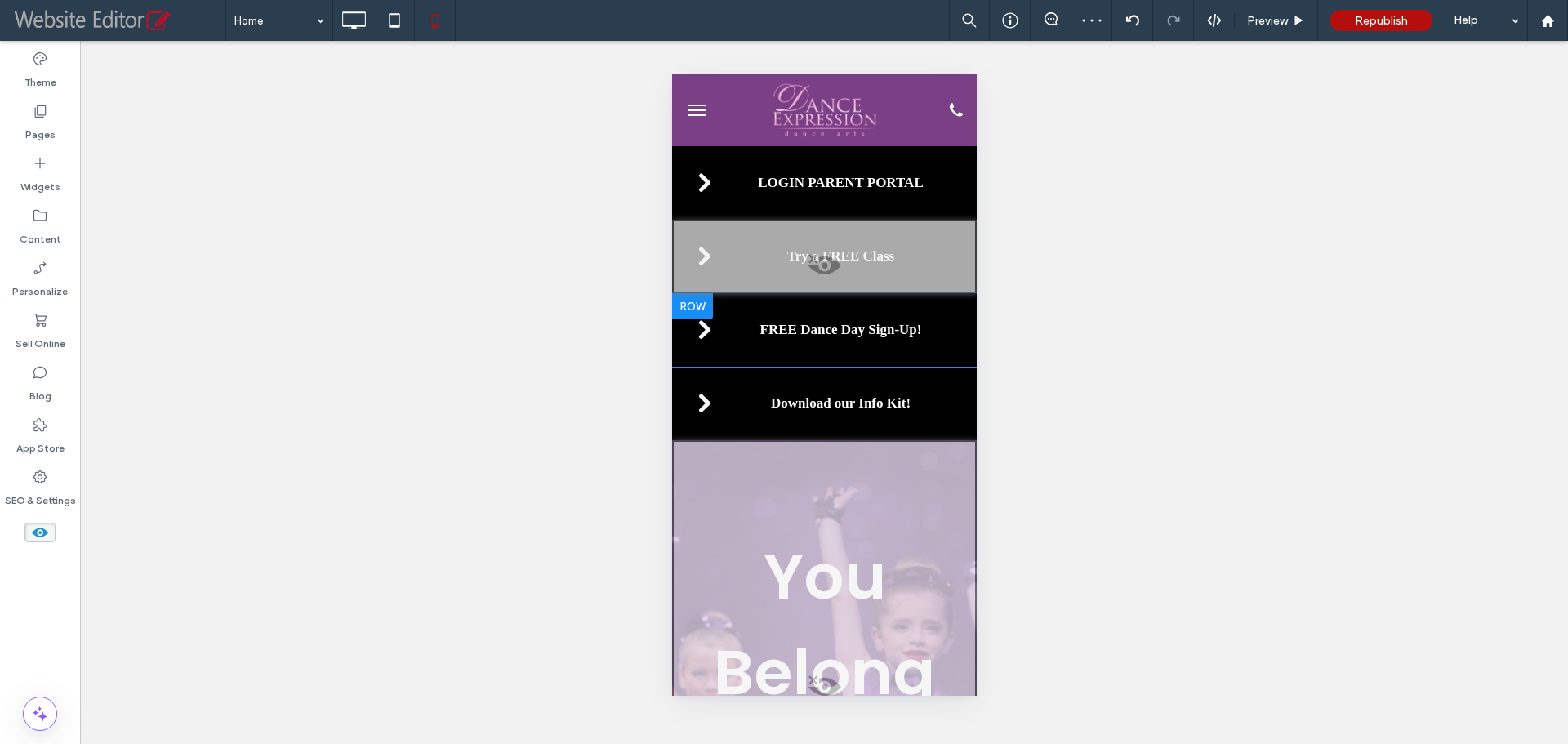 click at bounding box center [823, 270] 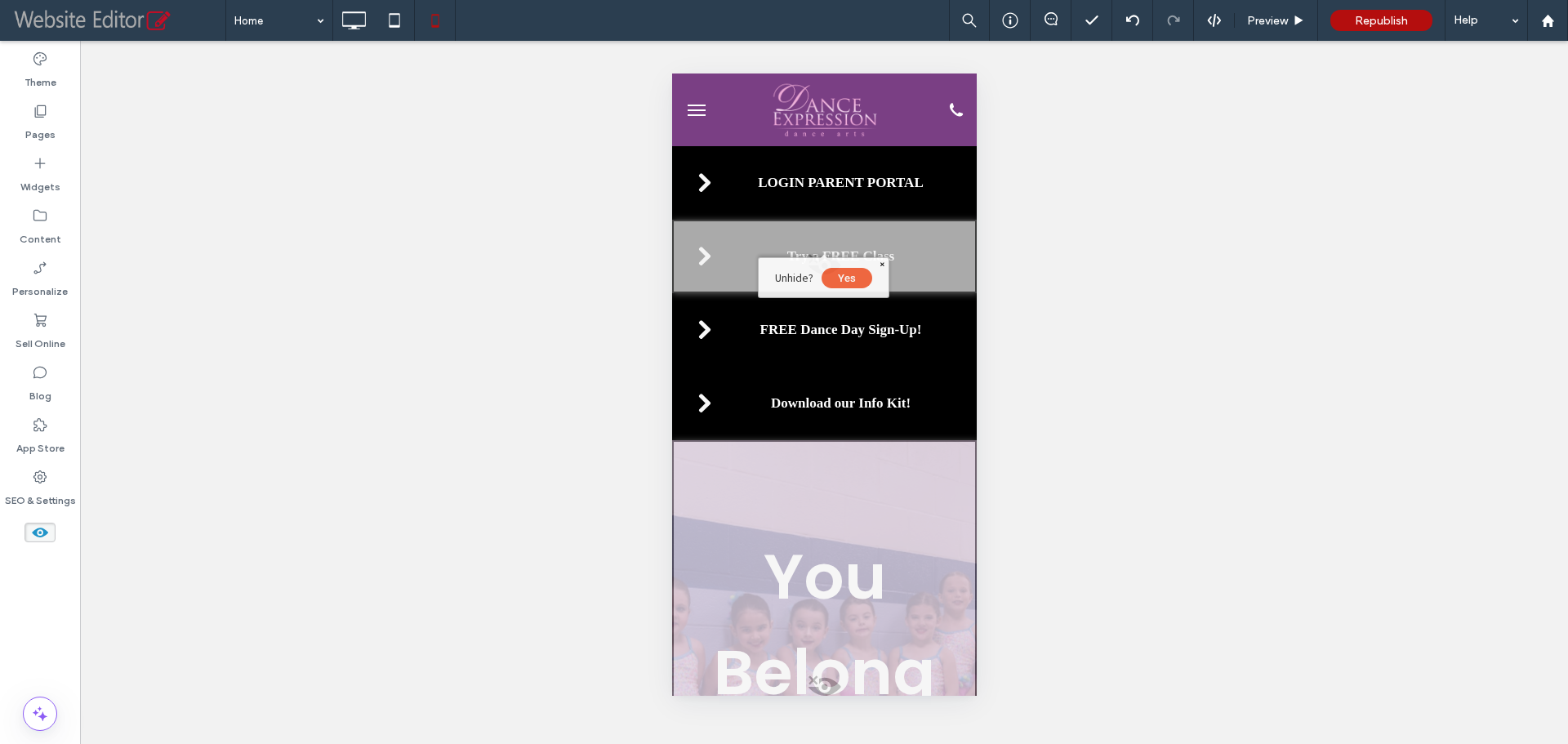click on "Yes" at bounding box center [846, 278] 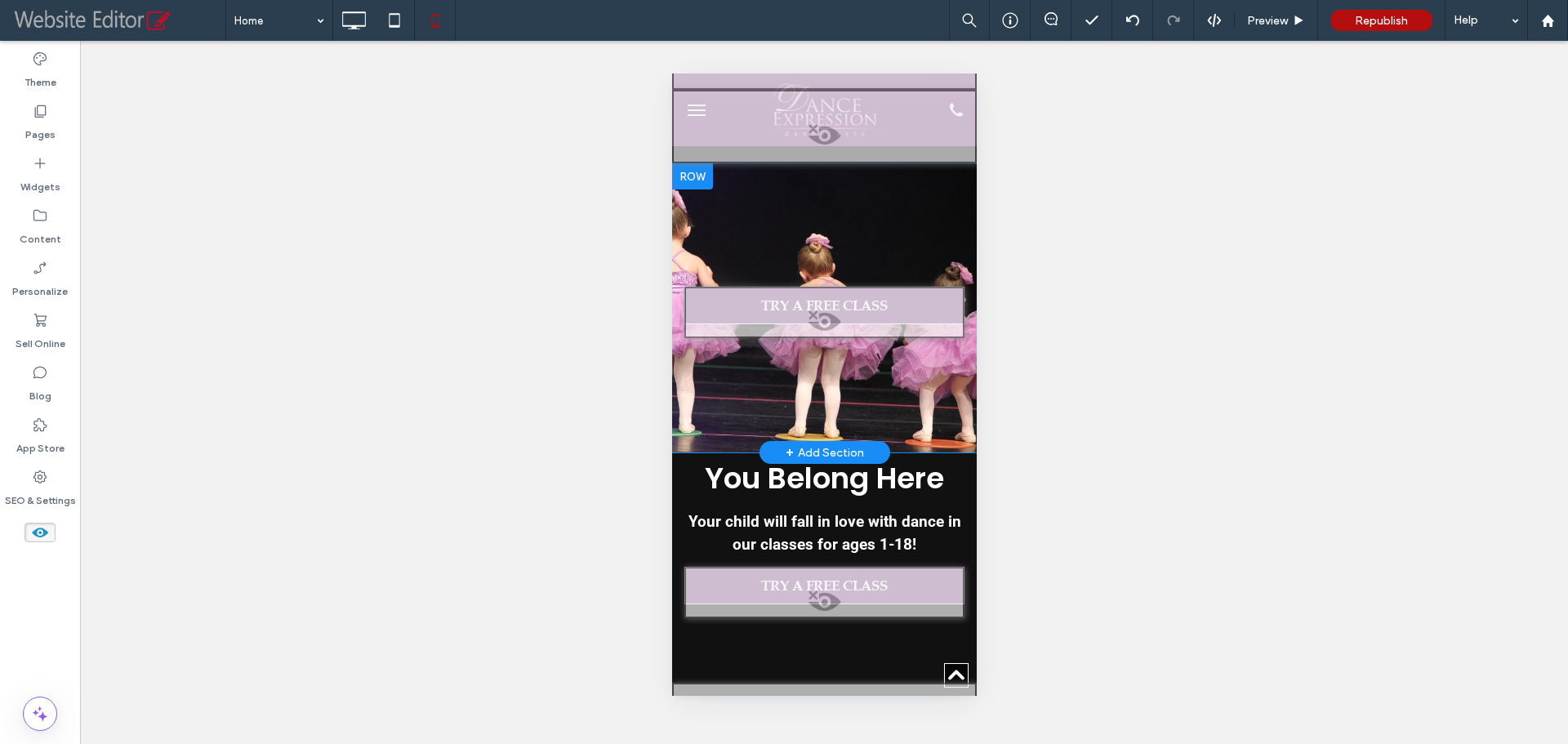 scroll, scrollTop: 898, scrollLeft: 0, axis: vertical 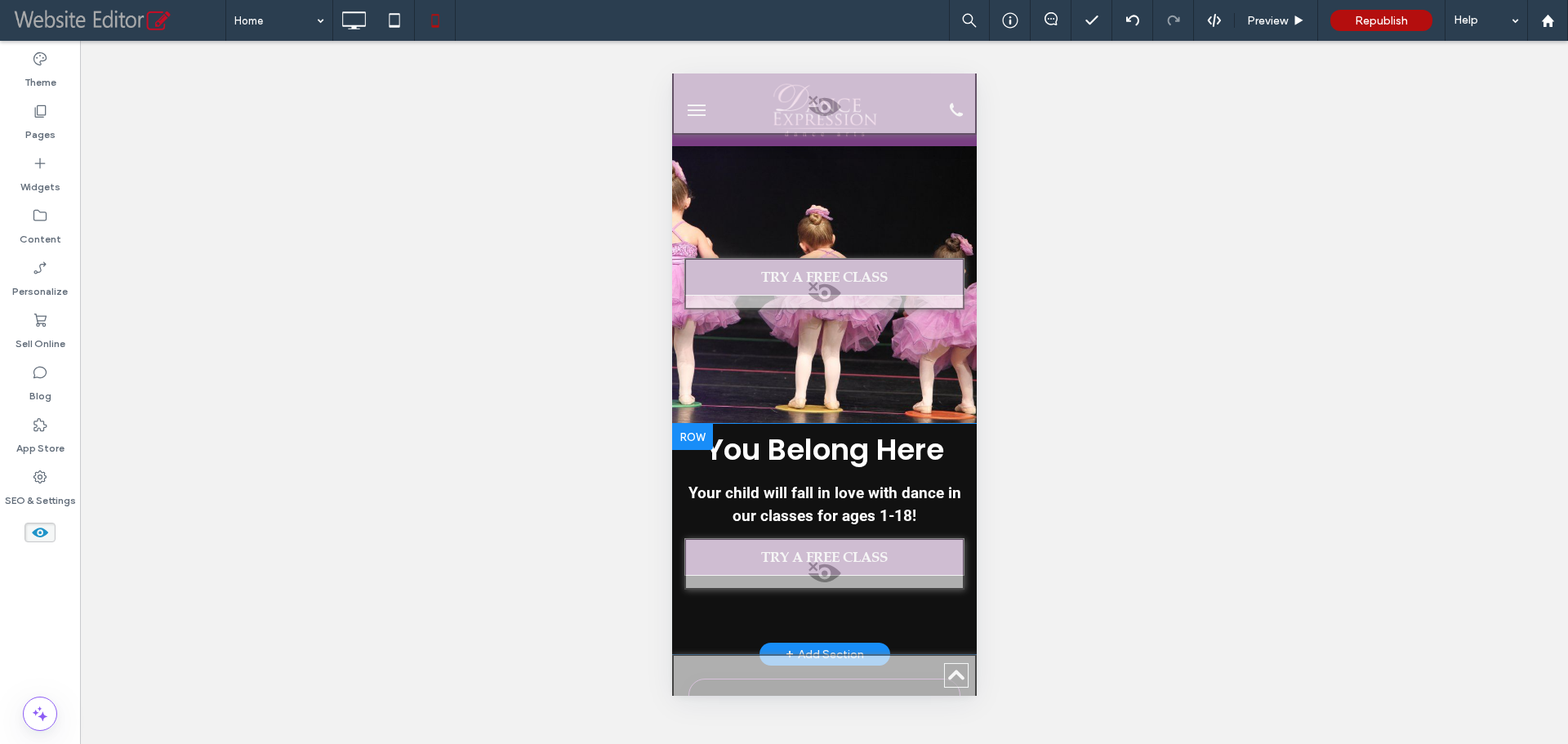 click at bounding box center (823, 577) 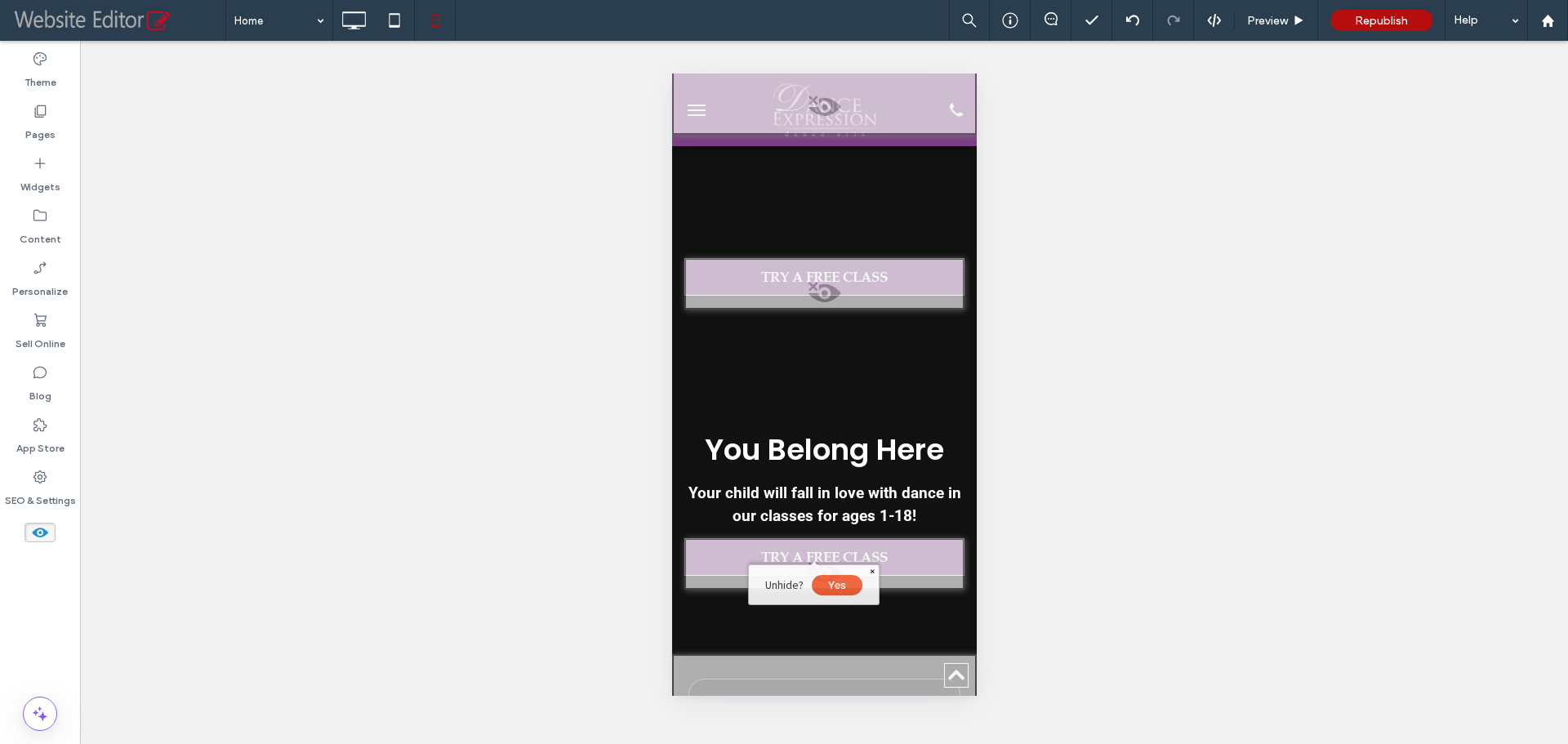 drag, startPoint x: 835, startPoint y: 583, endPoint x: 1515, endPoint y: 553, distance: 680.66144 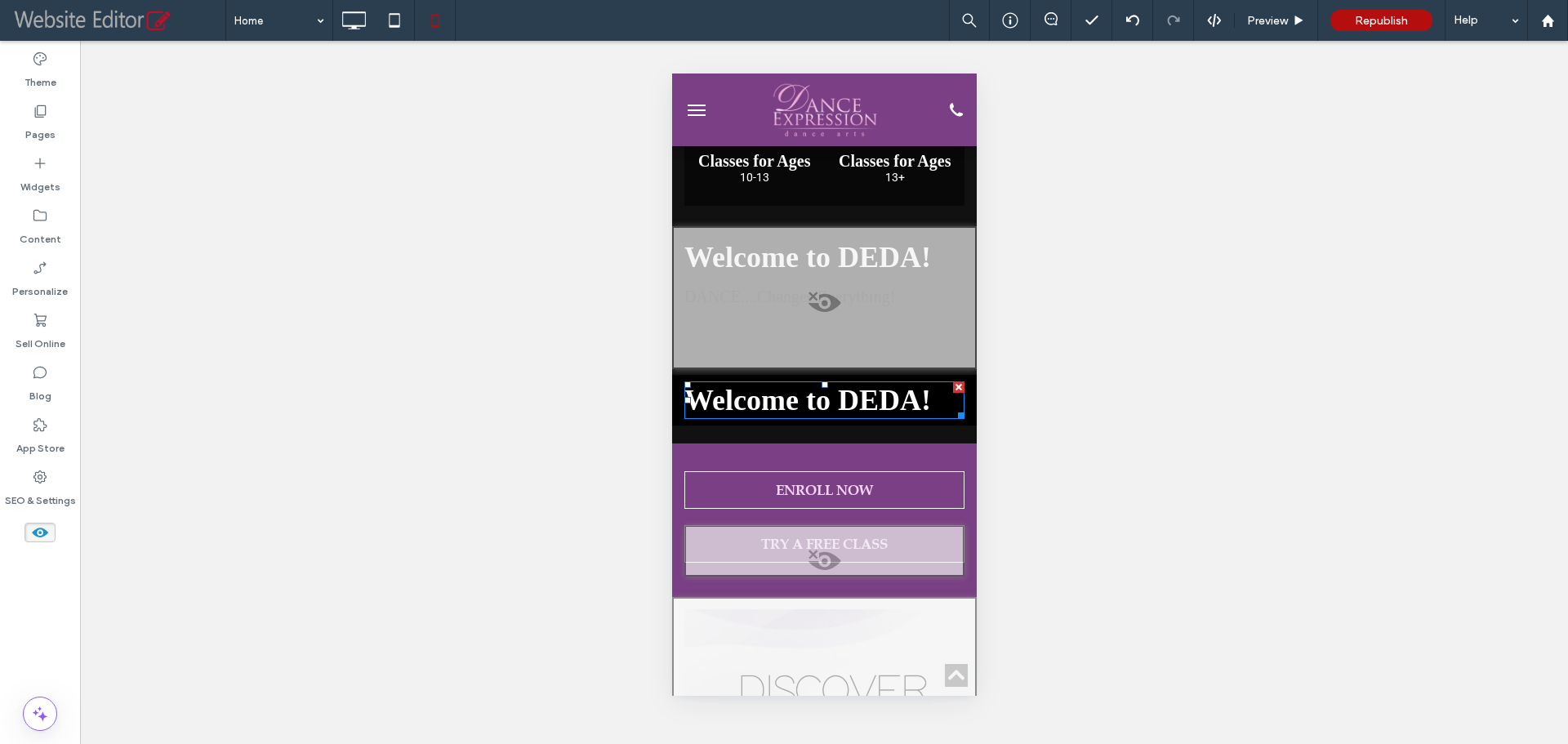 scroll, scrollTop: 6778, scrollLeft: 0, axis: vertical 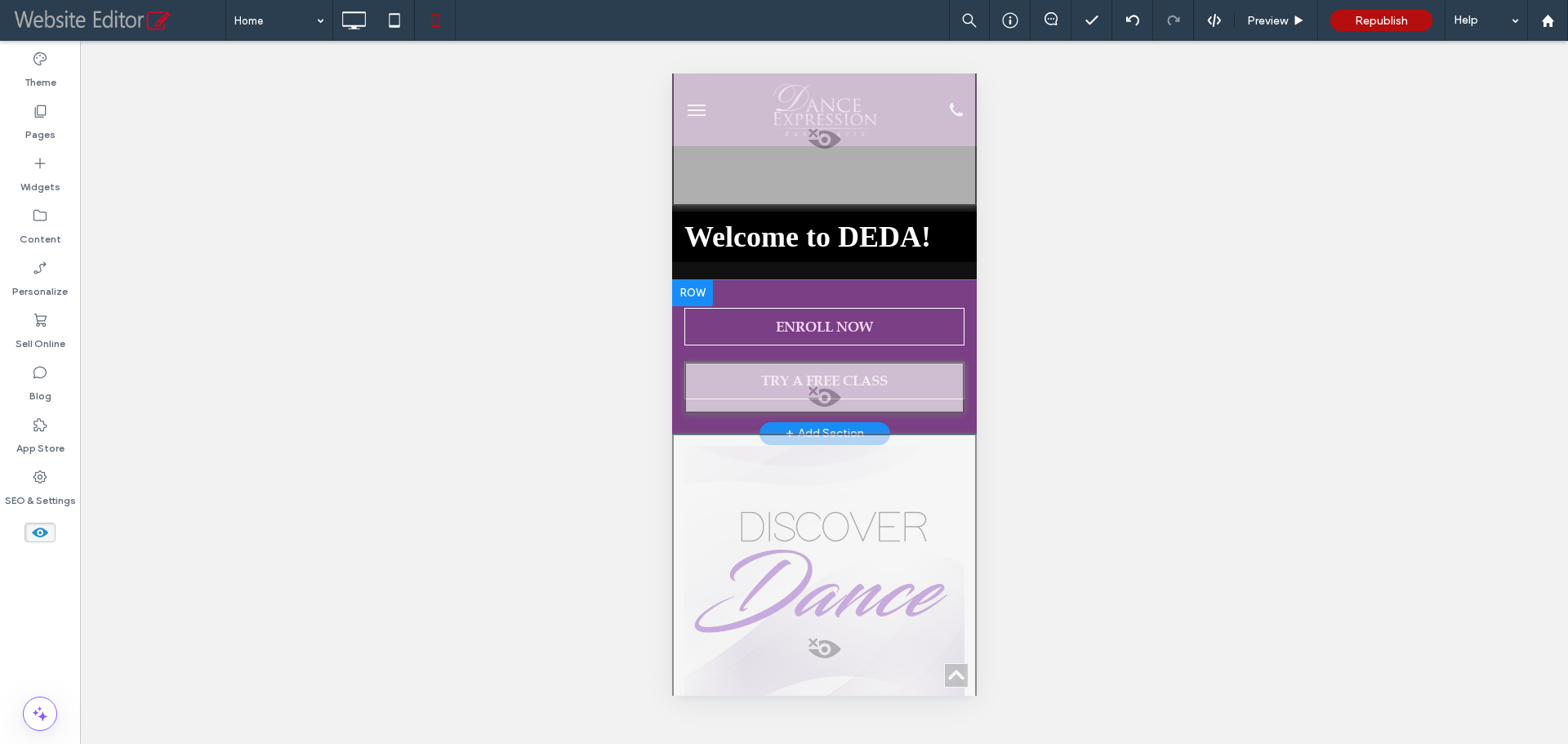 click at bounding box center (823, 402) 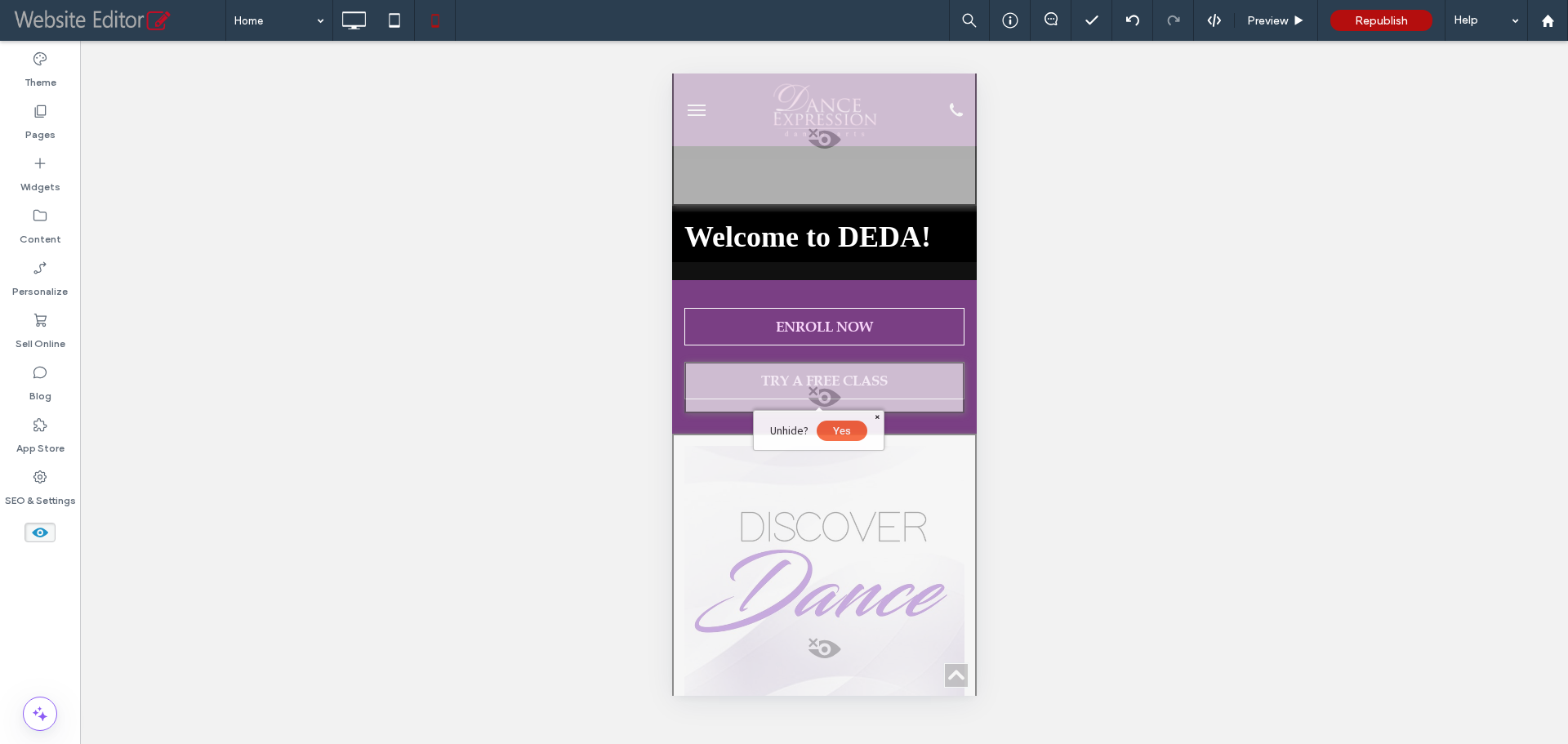 click on "Yes" at bounding box center [841, 430] 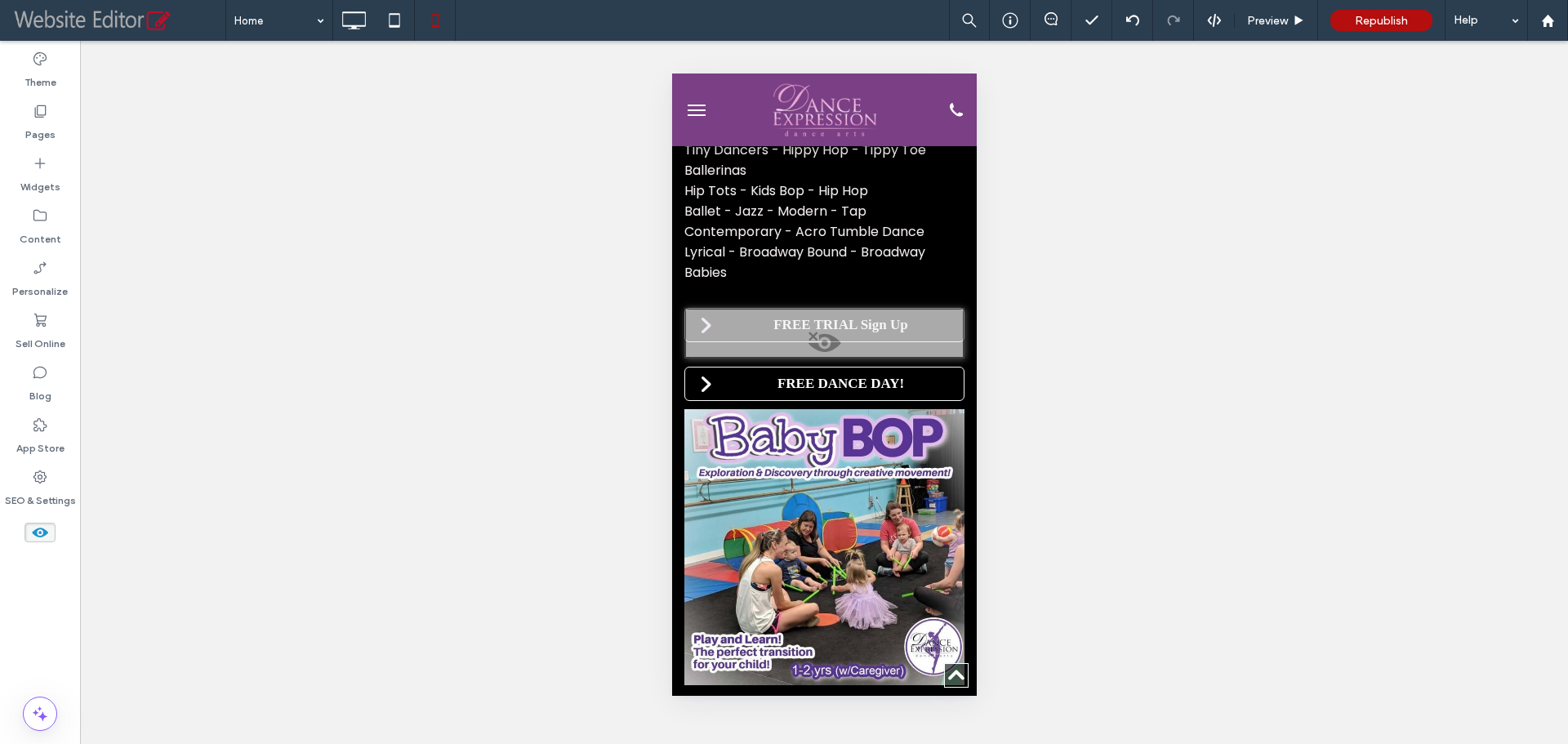 scroll, scrollTop: 11842, scrollLeft: 0, axis: vertical 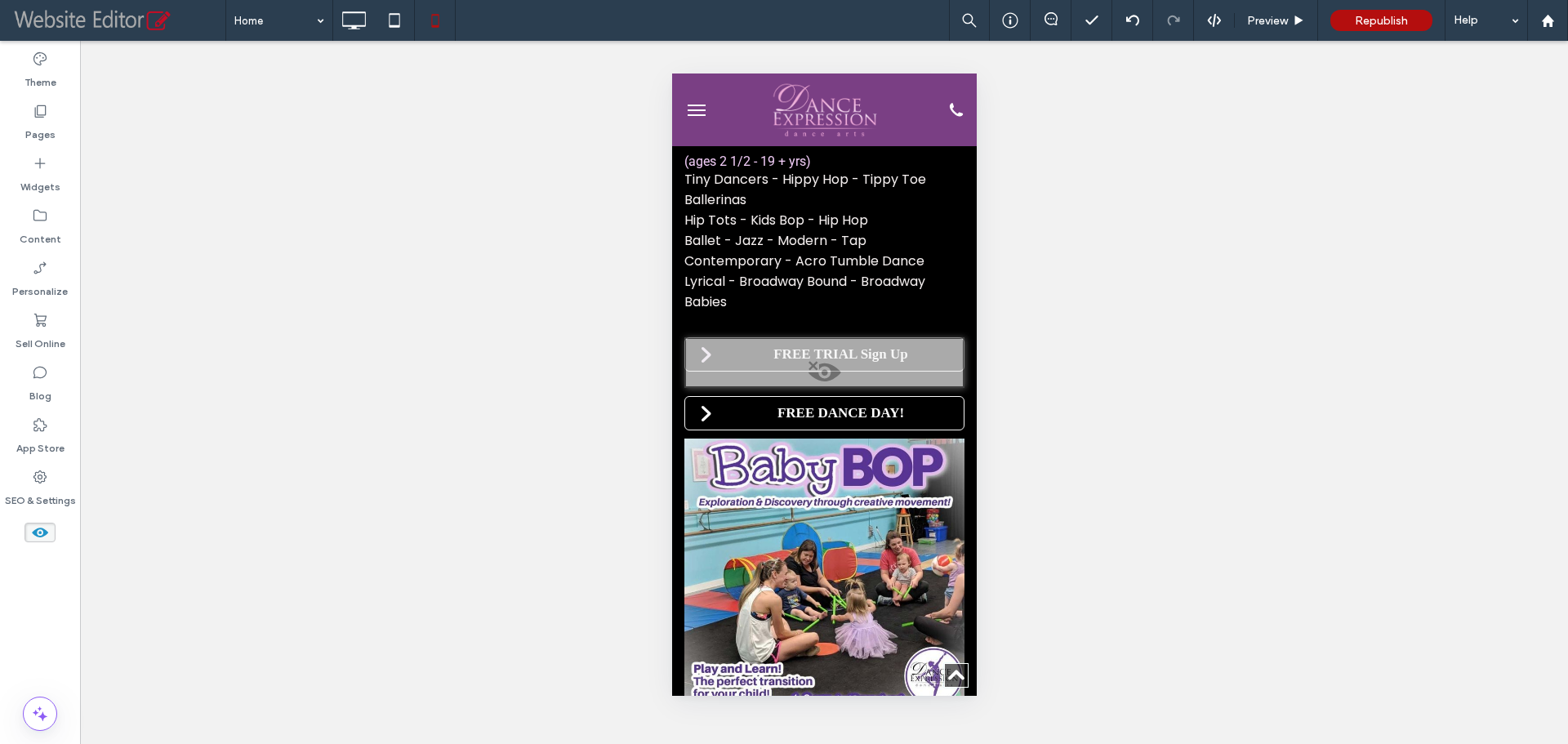 click at bounding box center (823, 363) 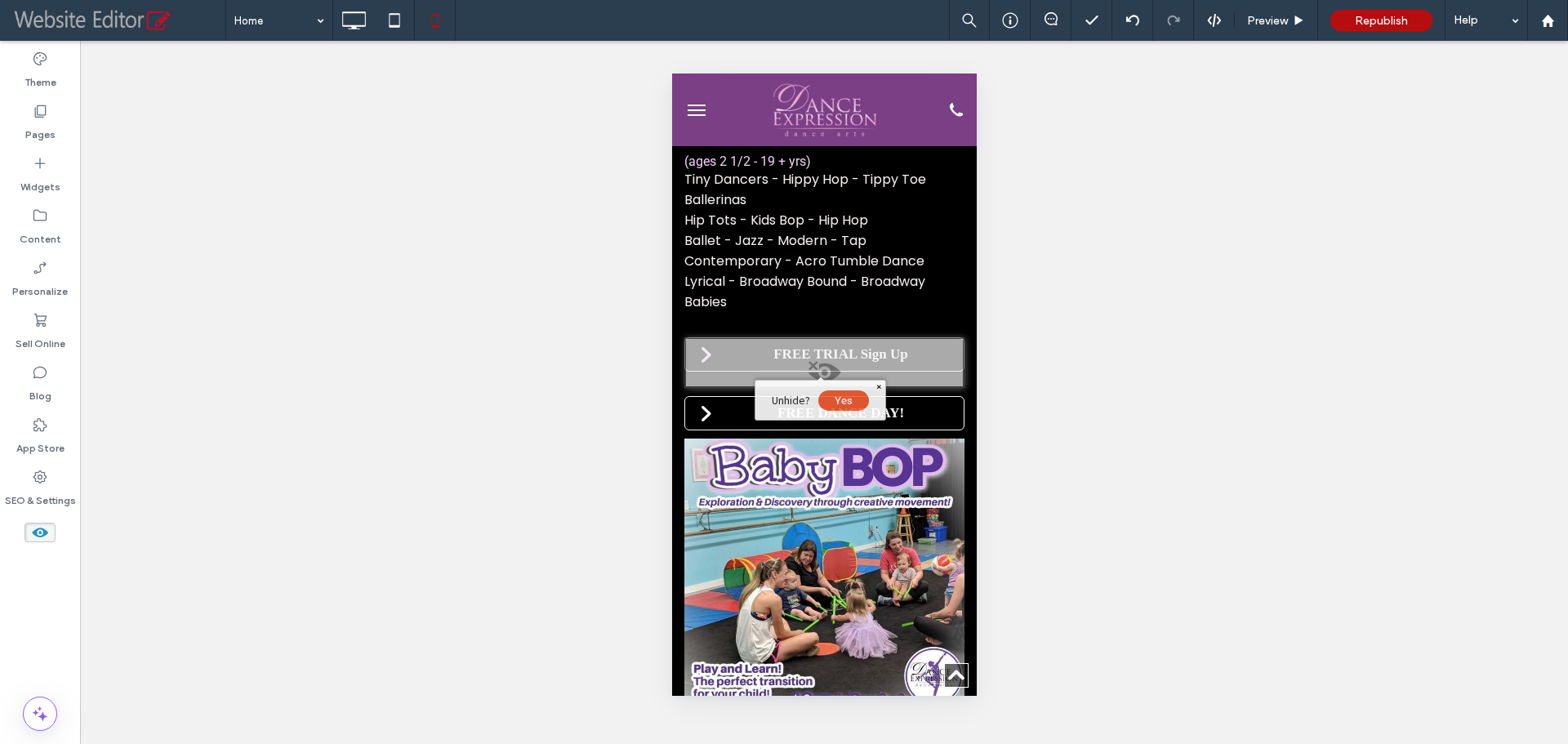 click on "Yes" at bounding box center (843, 400) 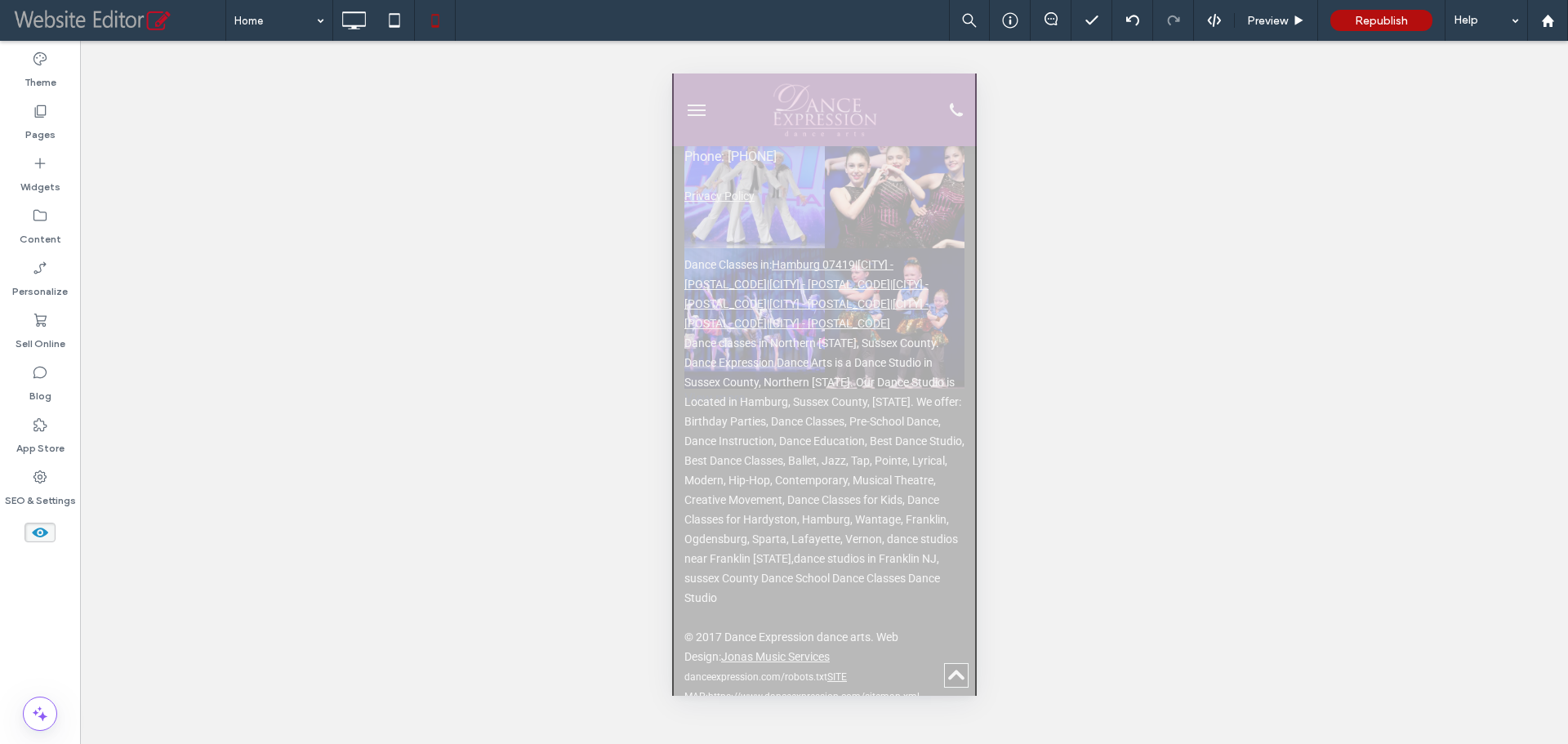 scroll, scrollTop: 18760, scrollLeft: 0, axis: vertical 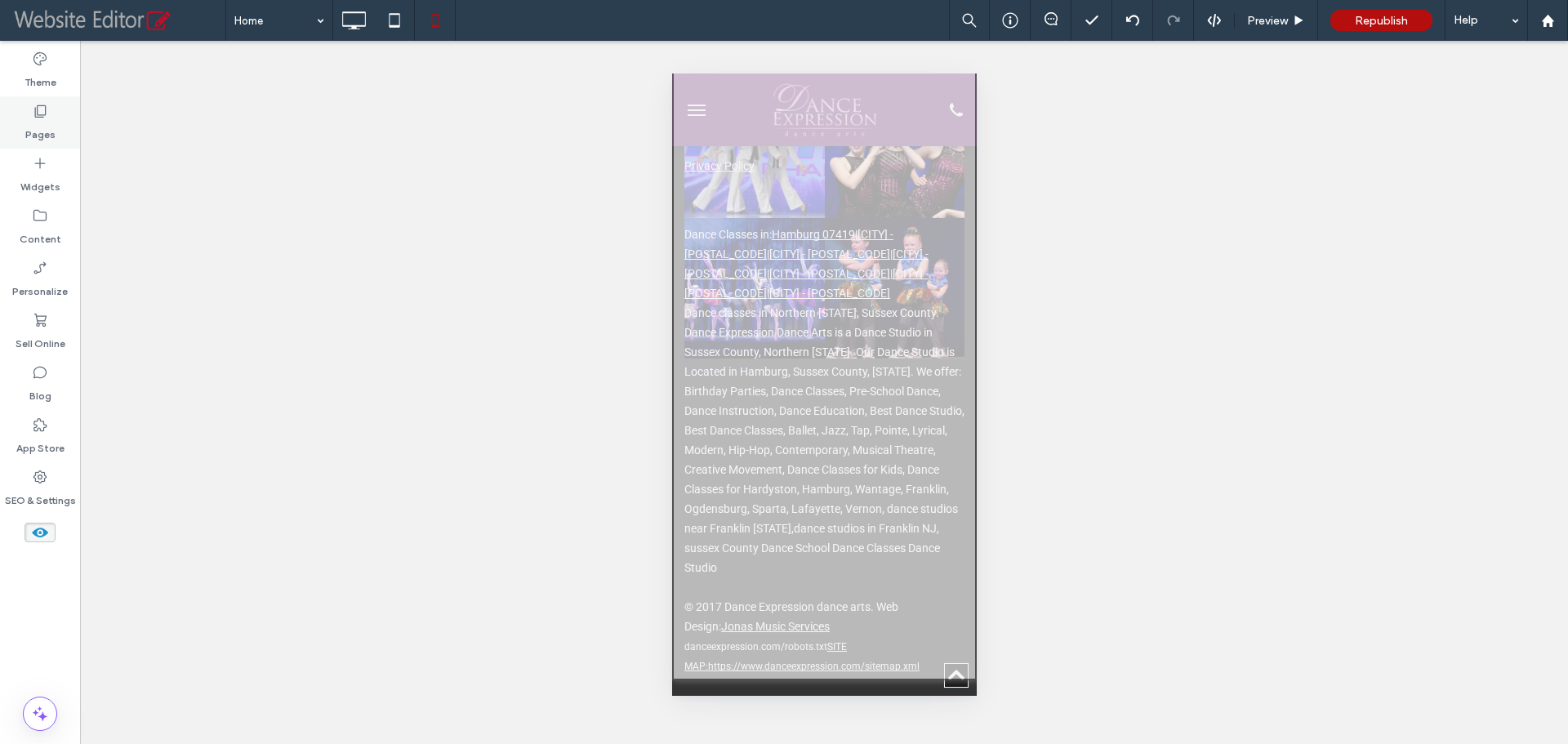 click on "Pages" at bounding box center [40, 131] 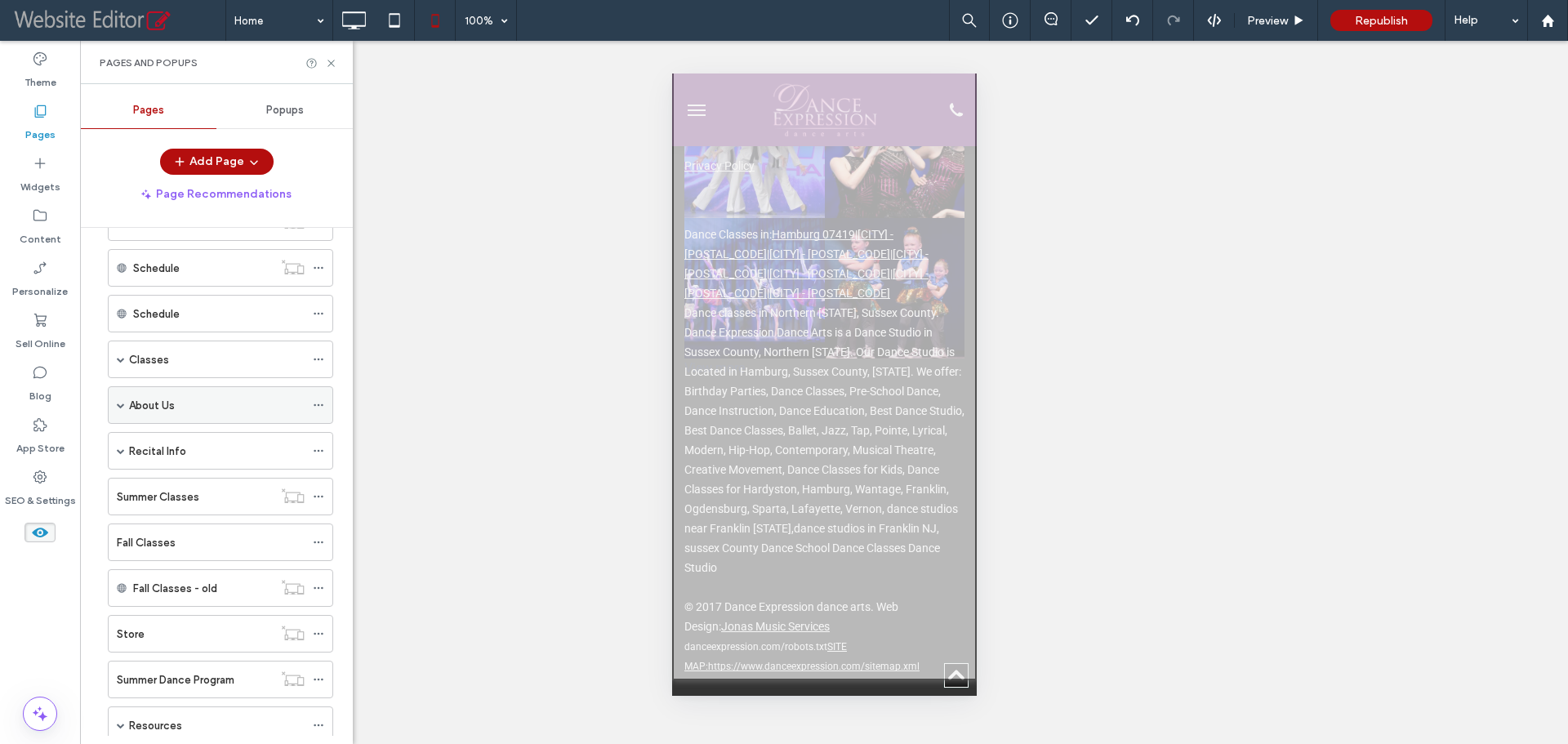 scroll, scrollTop: 163, scrollLeft: 0, axis: vertical 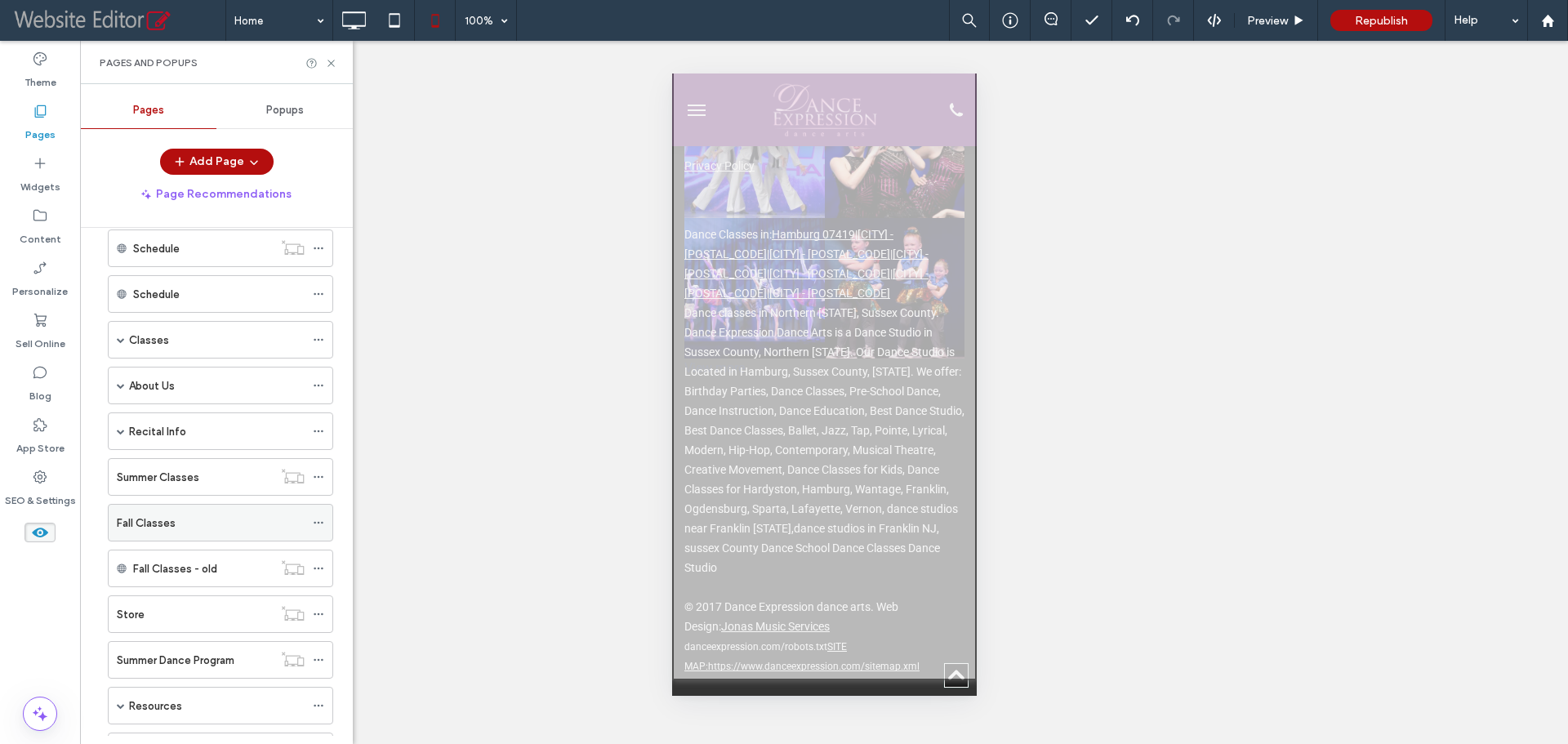 click on "Fall Classes" at bounding box center (211, 523) 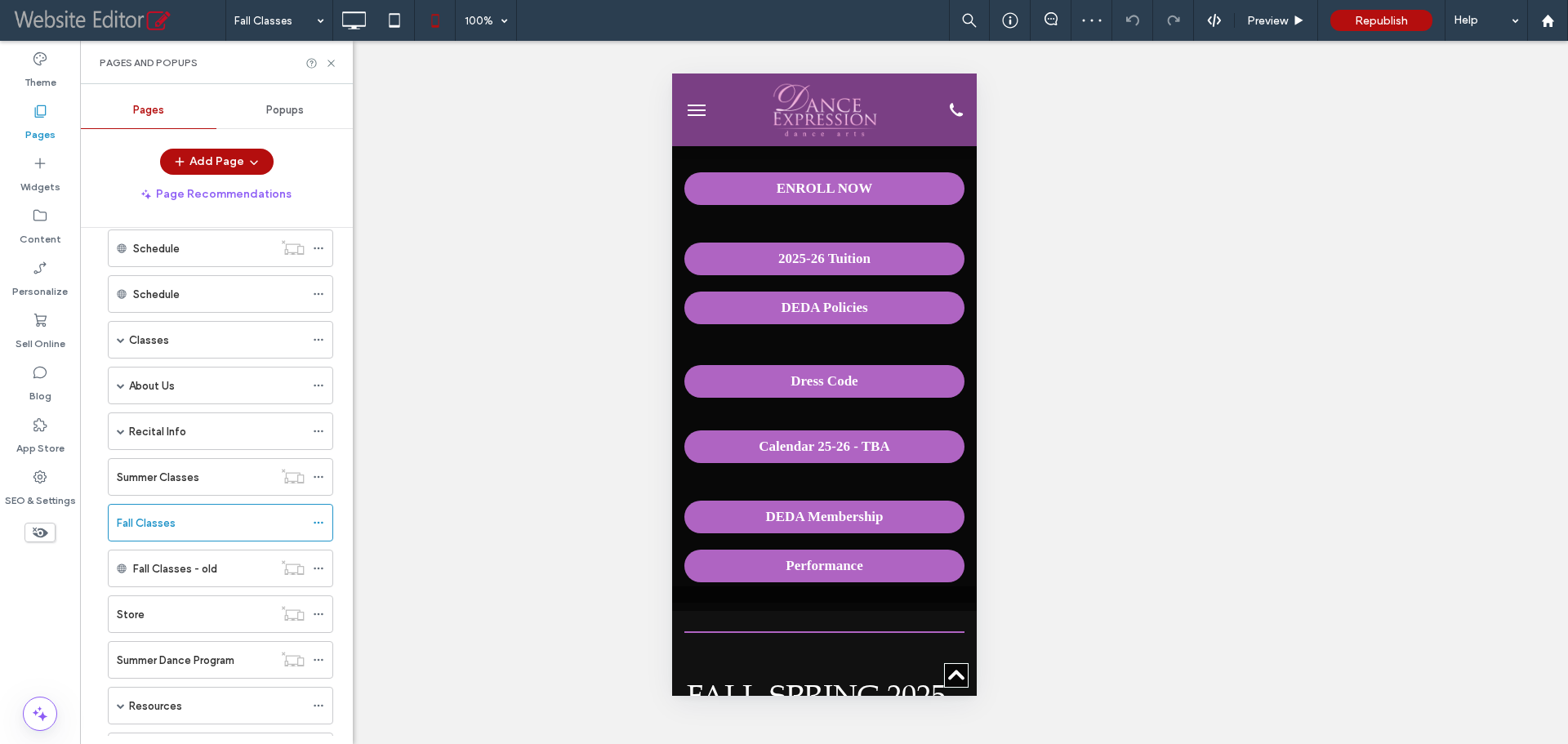 scroll, scrollTop: 572, scrollLeft: 0, axis: vertical 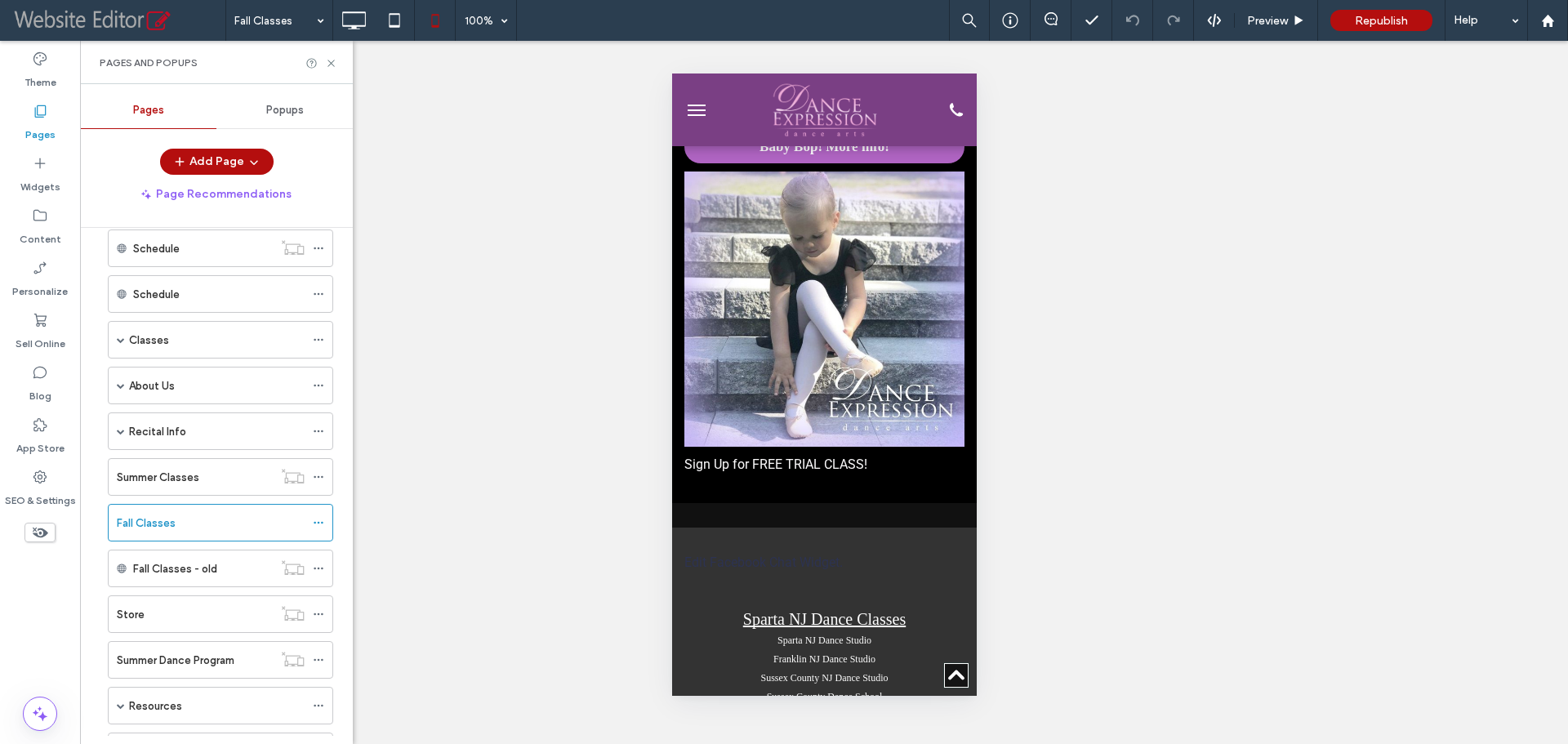 click 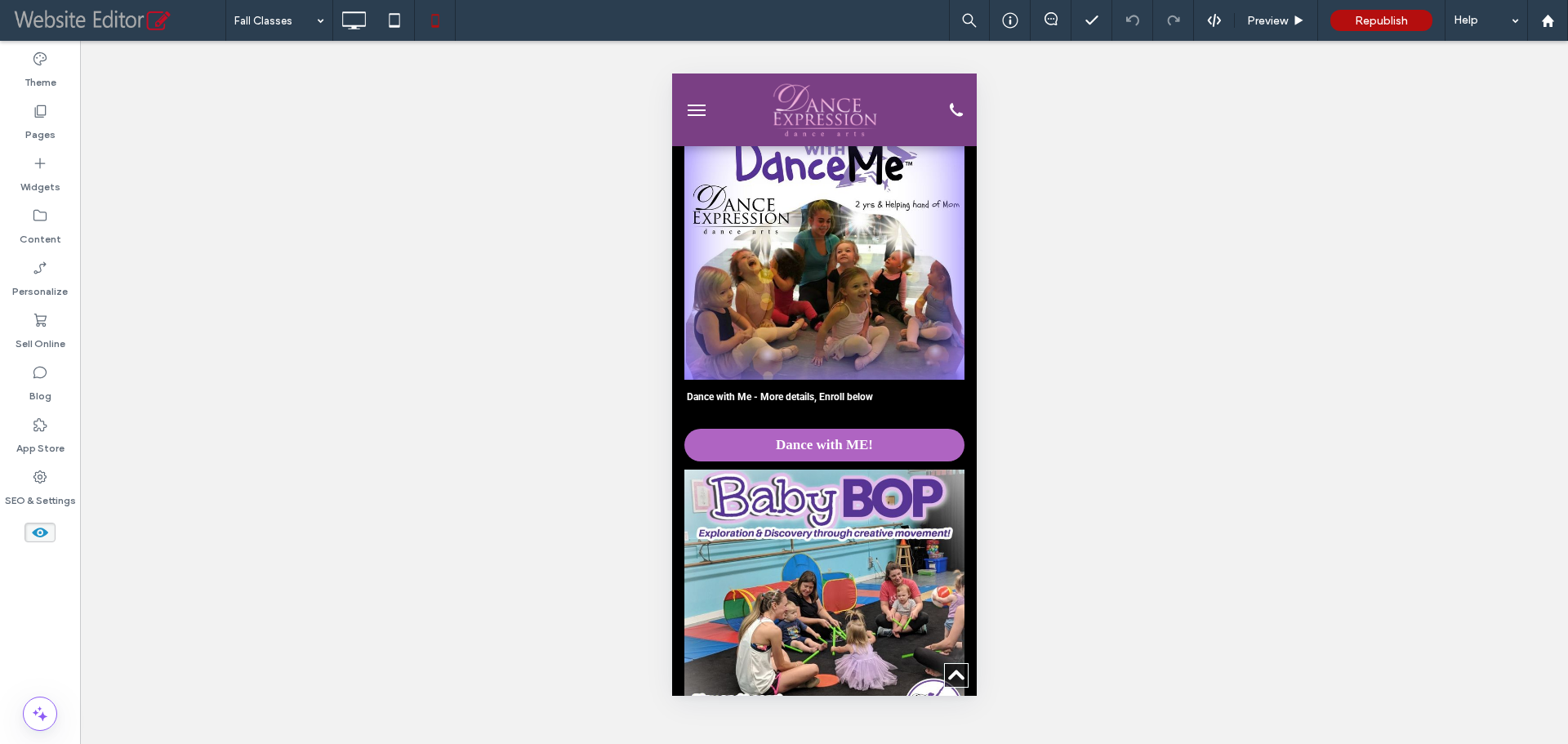 scroll, scrollTop: 2613, scrollLeft: 0, axis: vertical 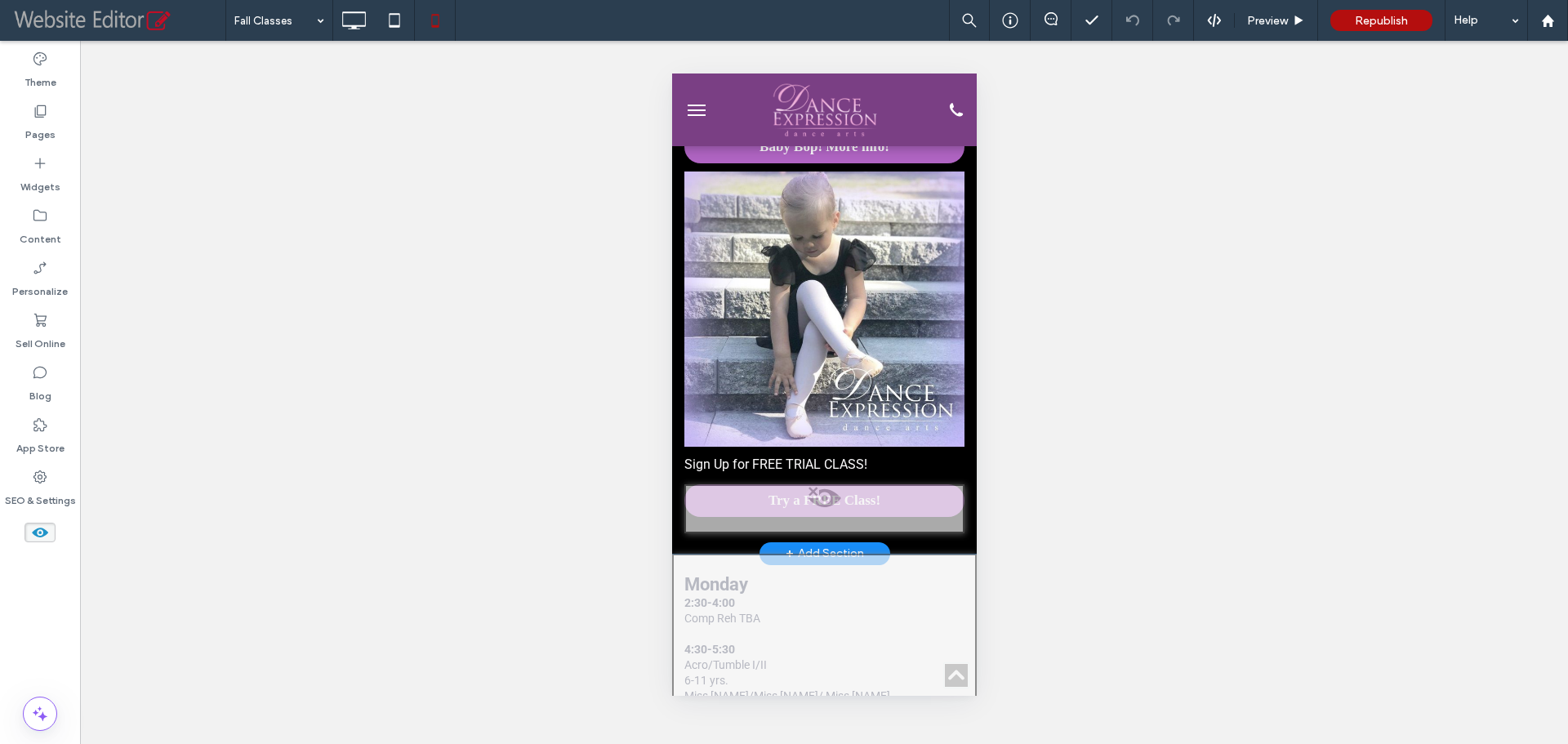 click at bounding box center [823, 502] 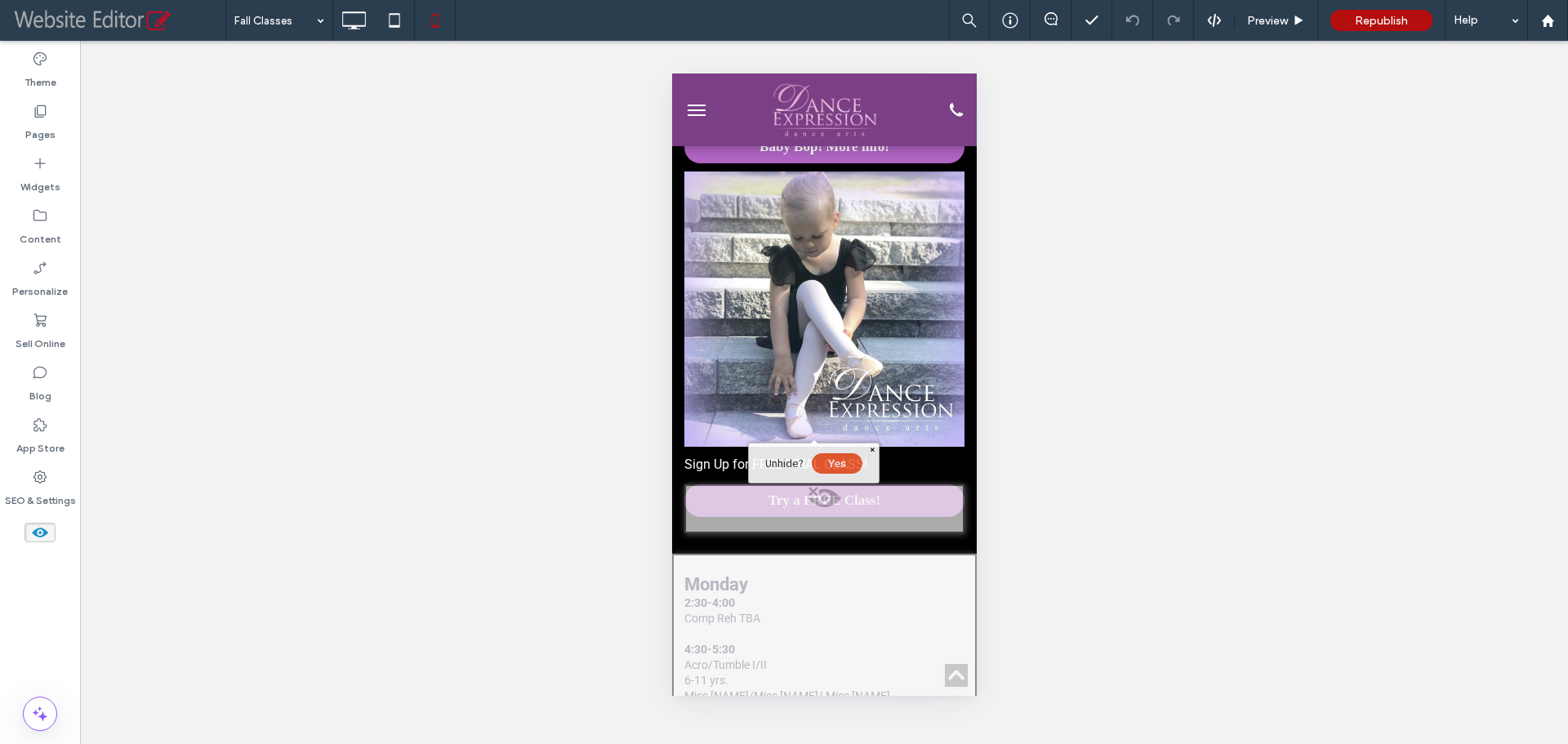 click on "Yes" at bounding box center [836, 463] 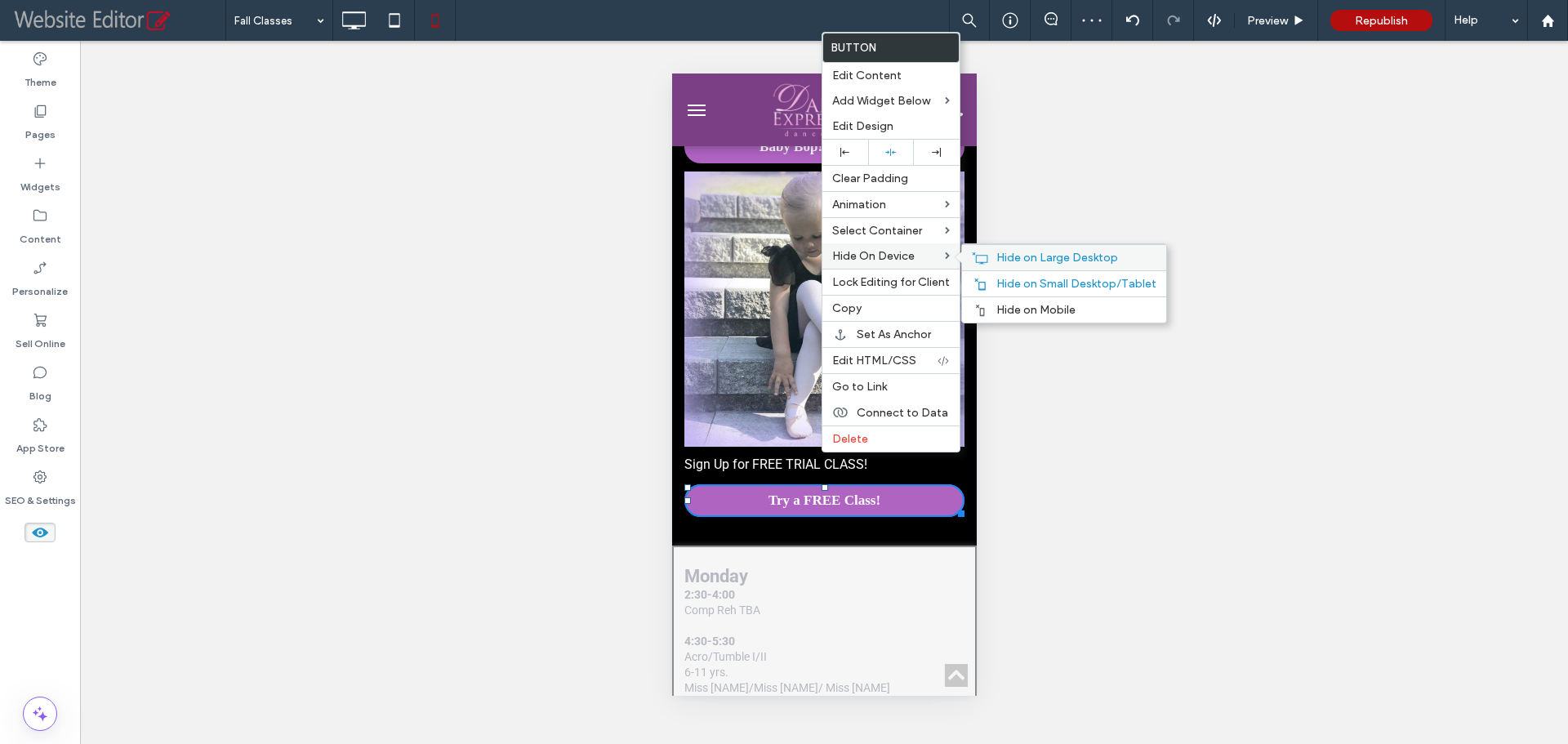 click on "Hide on Large Desktop" at bounding box center (1057, 257) 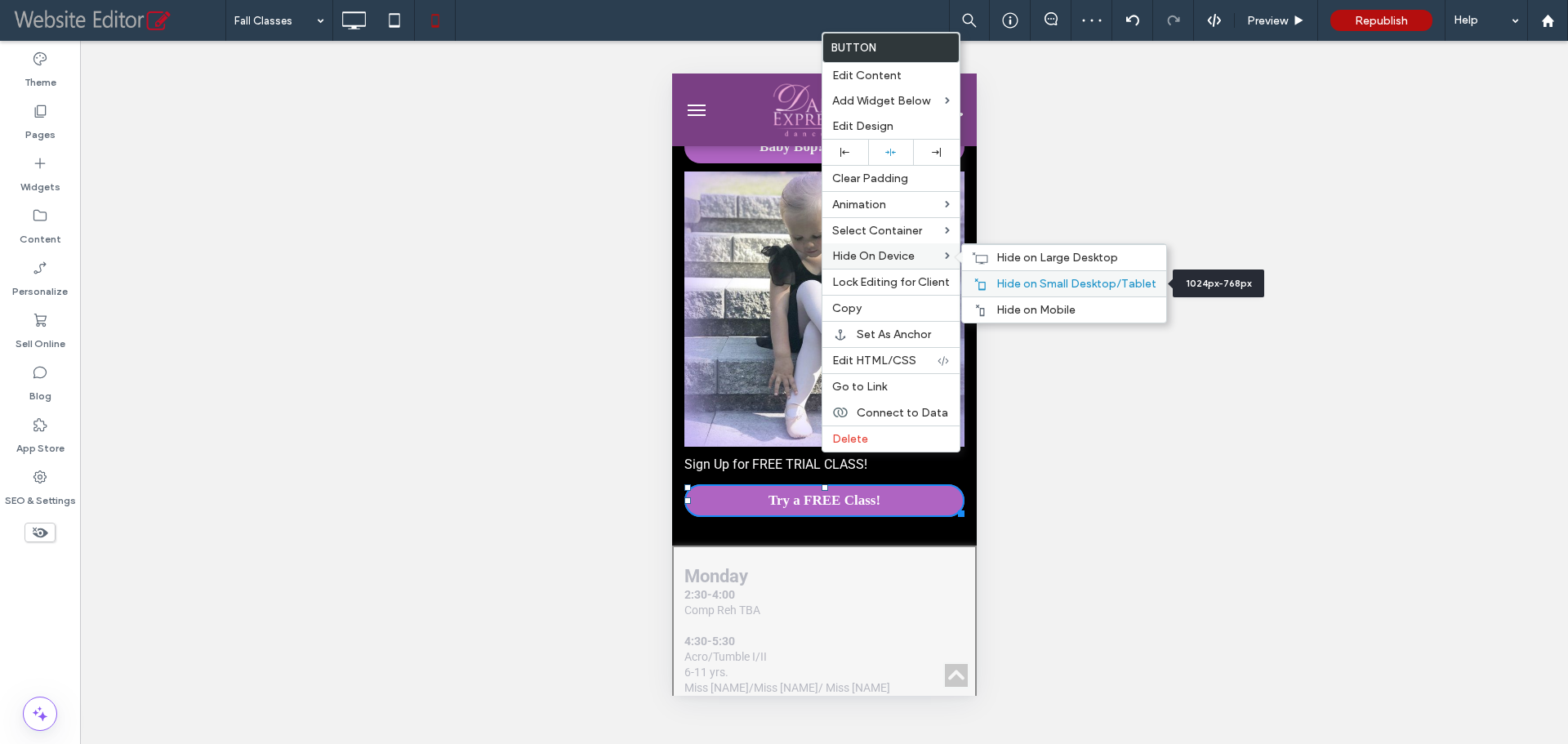 click on "Hide on Small Desktop/Tablet" at bounding box center (1076, 283) 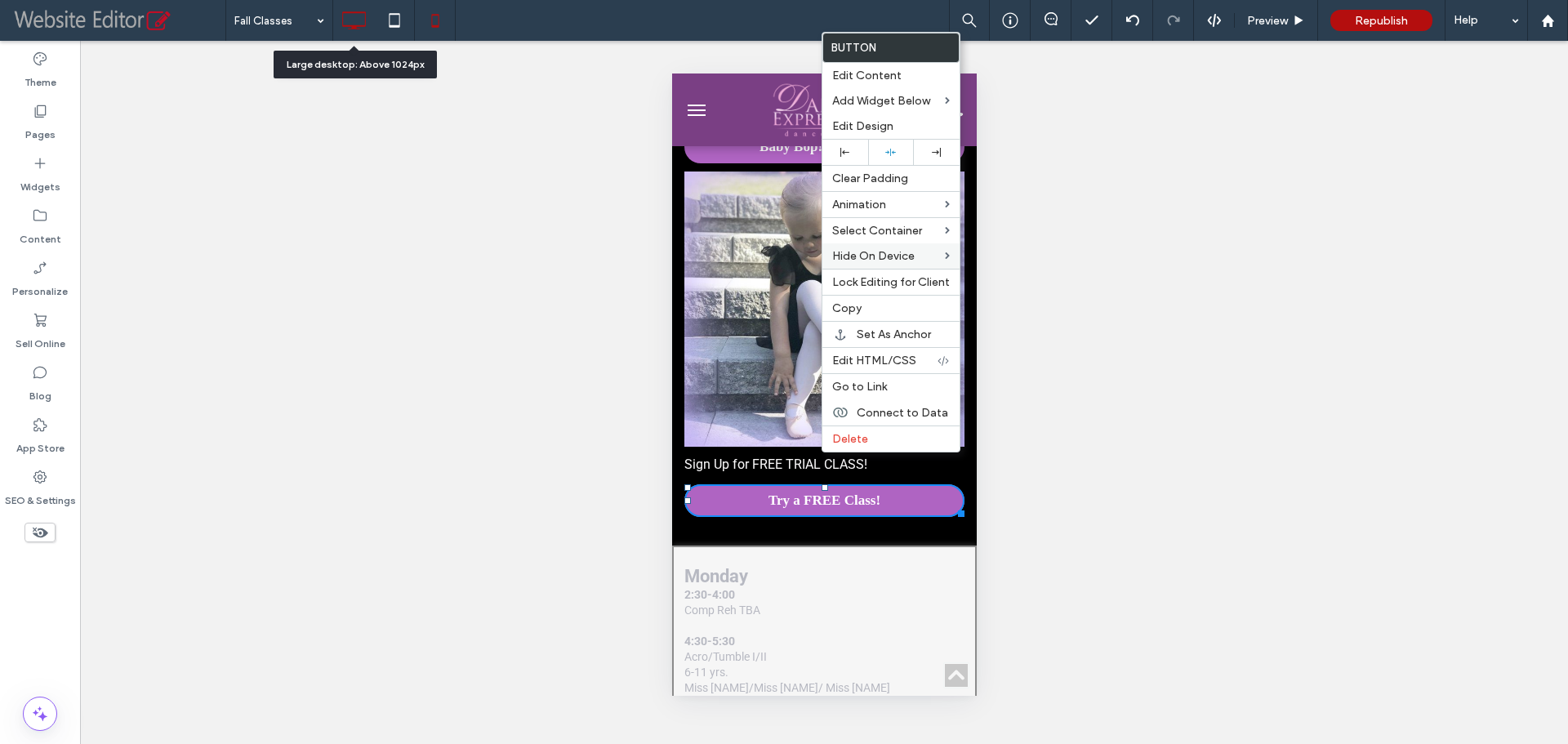click 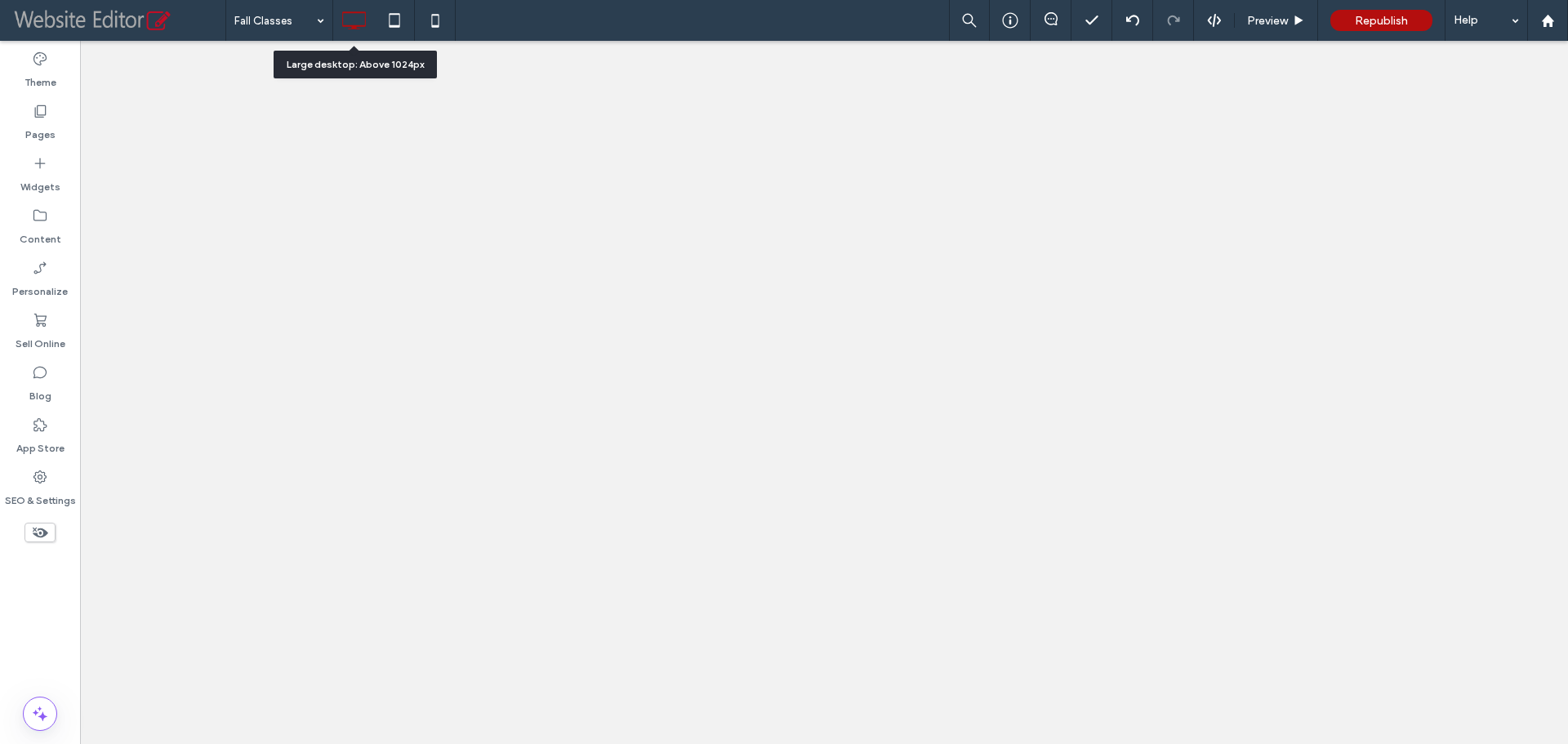 scroll, scrollTop: 0, scrollLeft: 0, axis: both 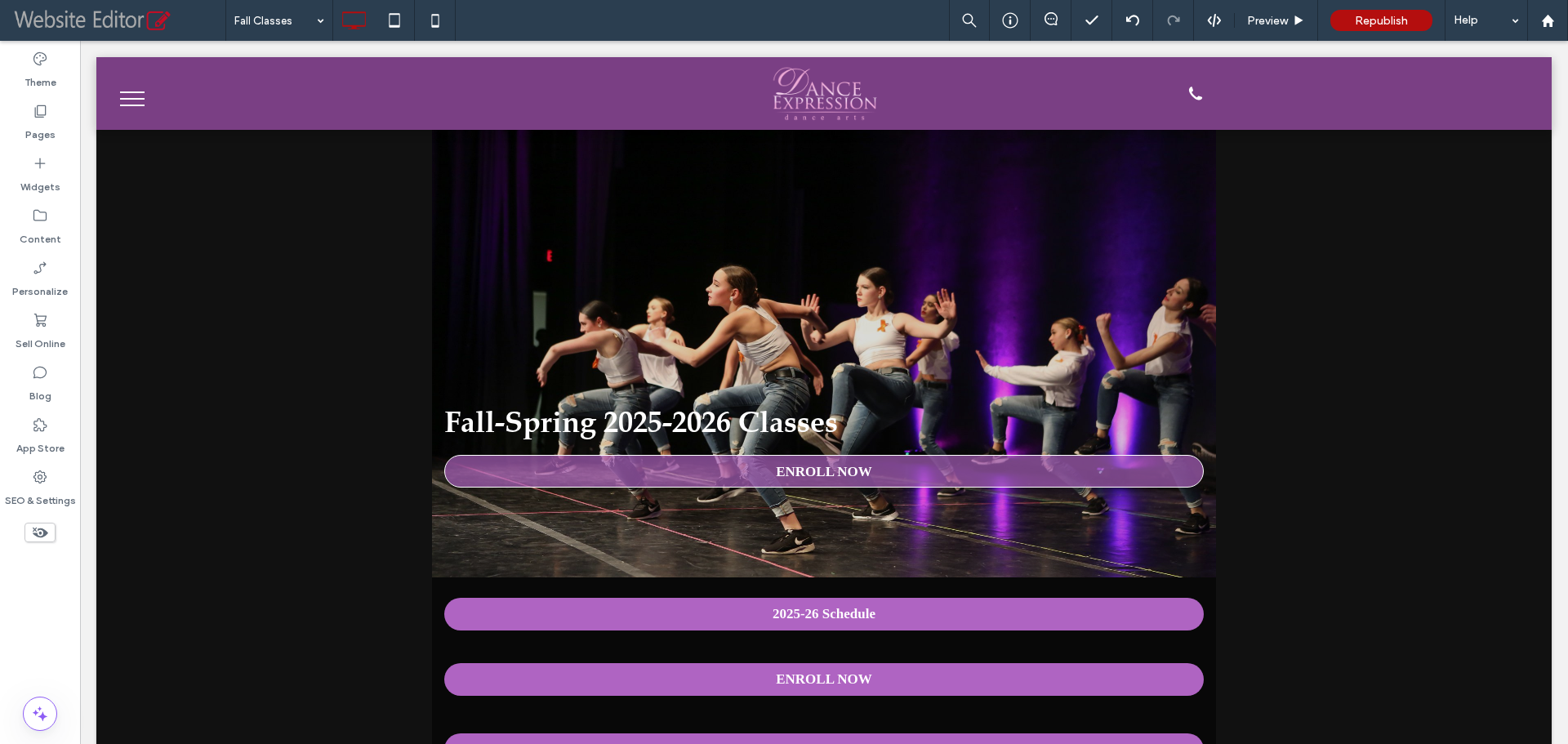 click 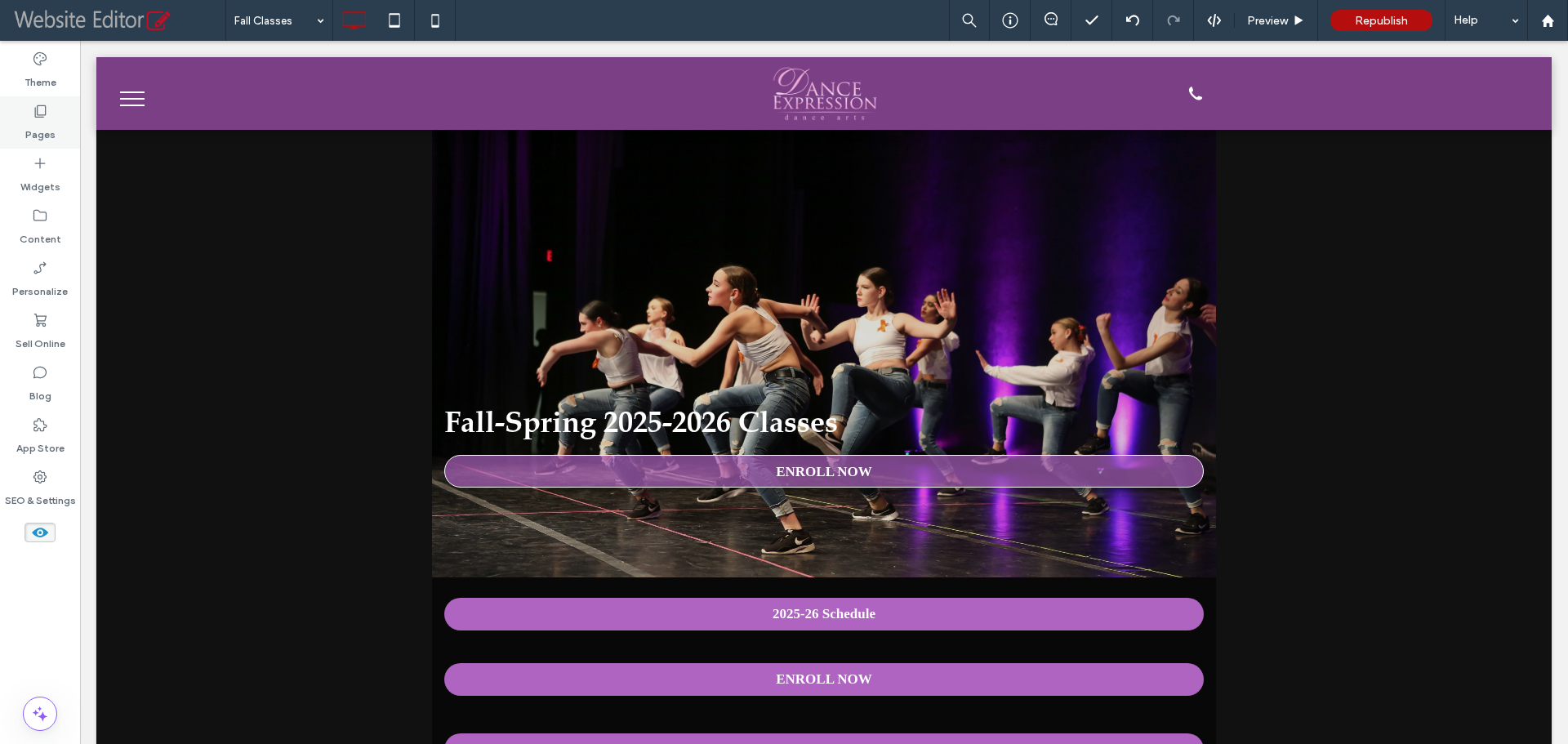 click 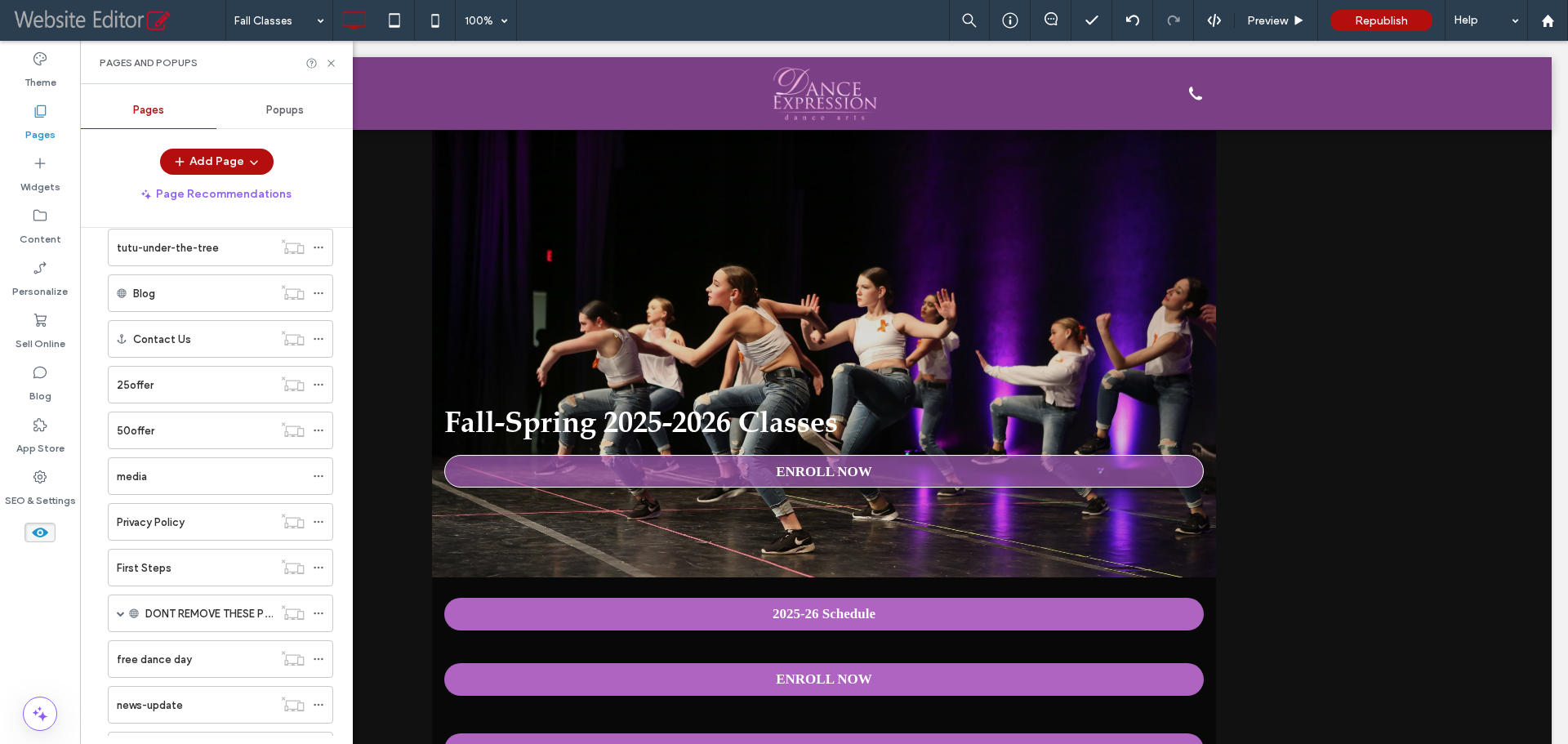 scroll, scrollTop: 1062, scrollLeft: 0, axis: vertical 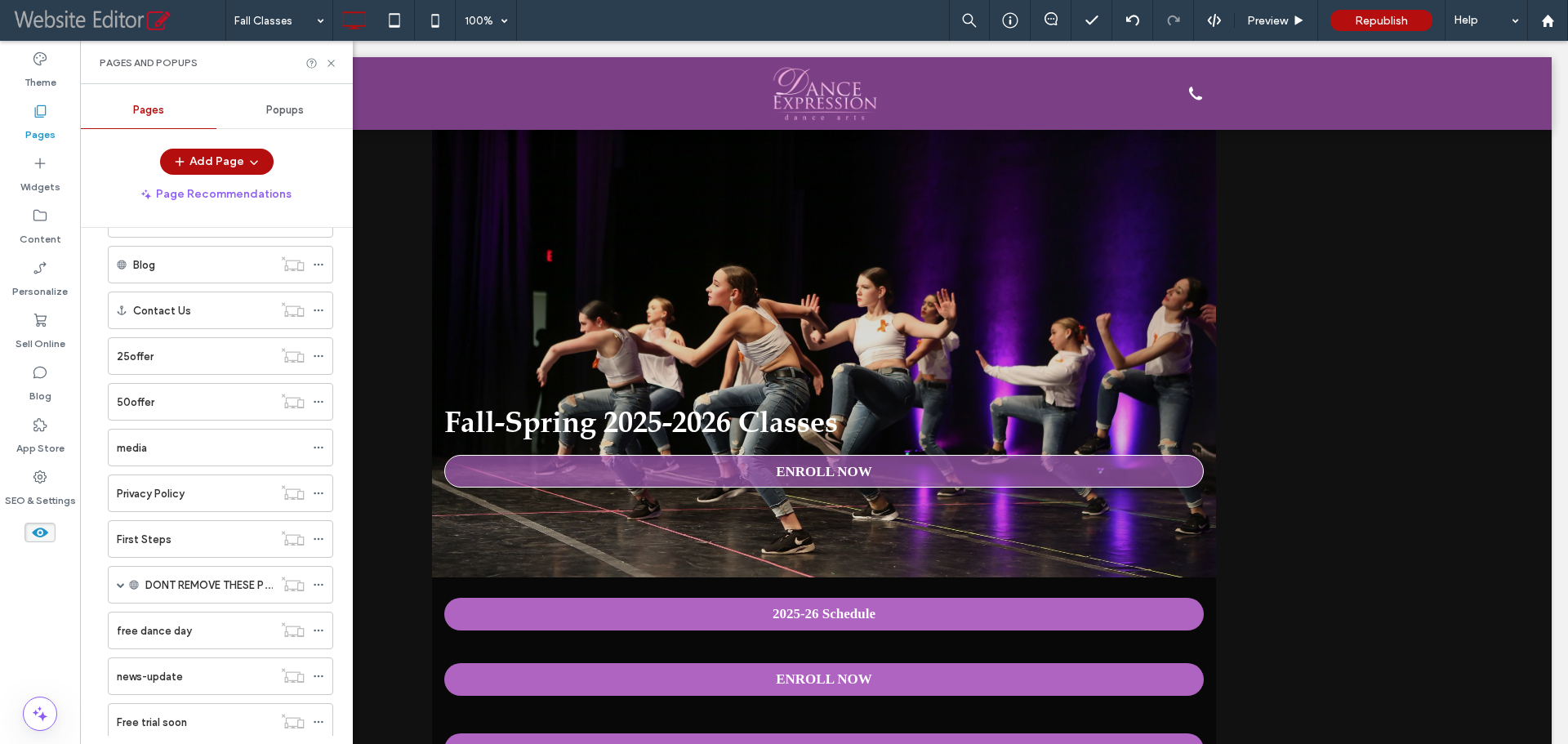 click on "First Steps" at bounding box center [194, 539] 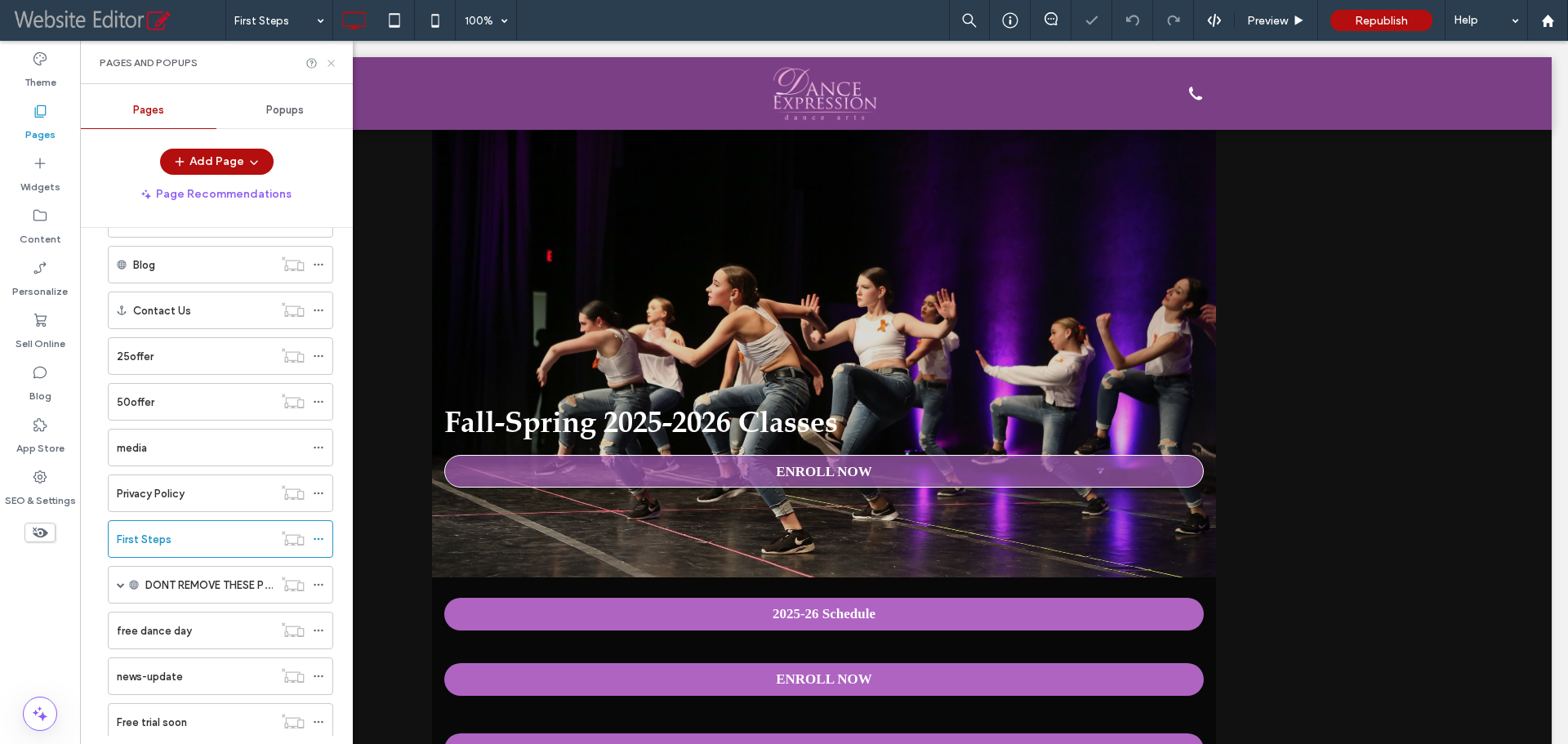 click 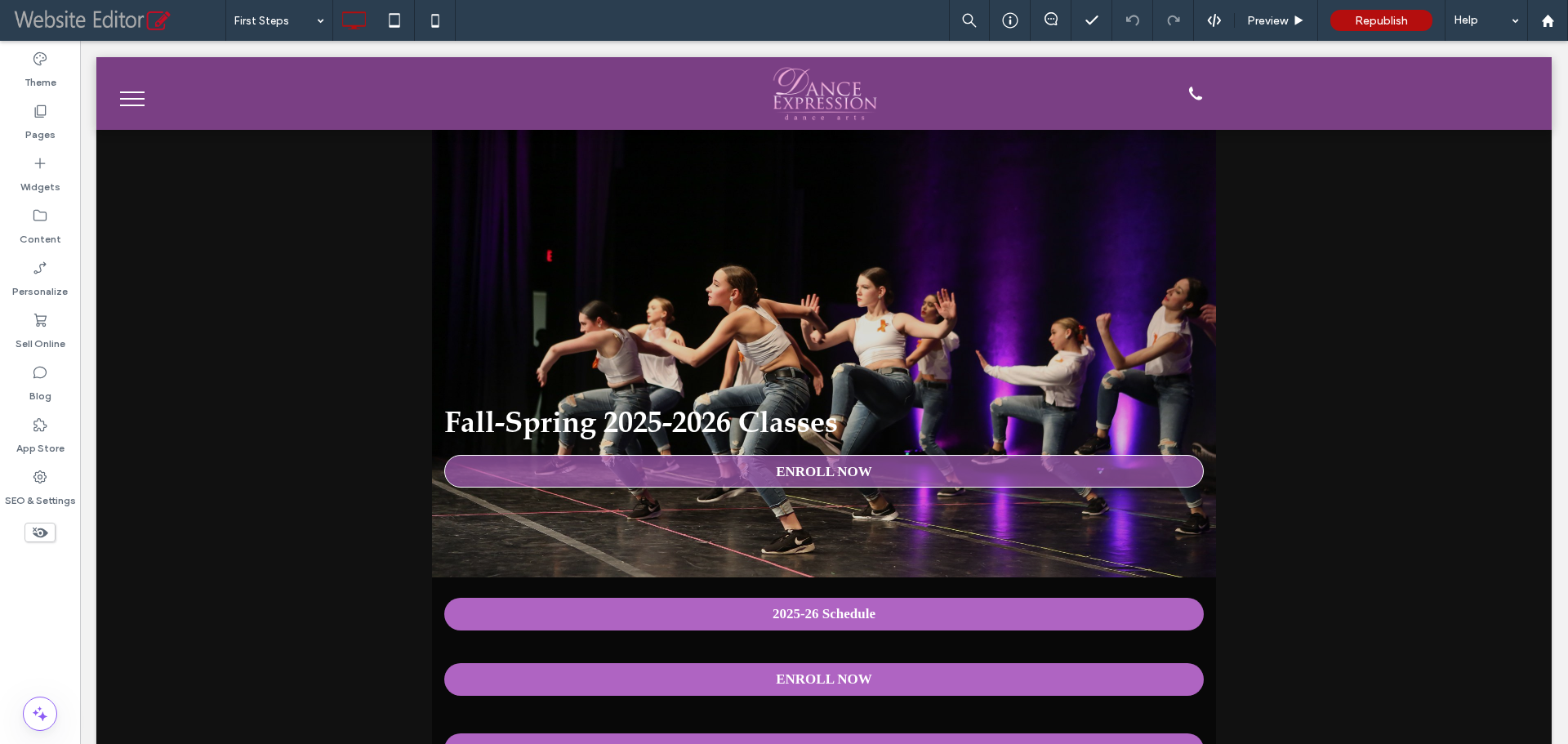 click 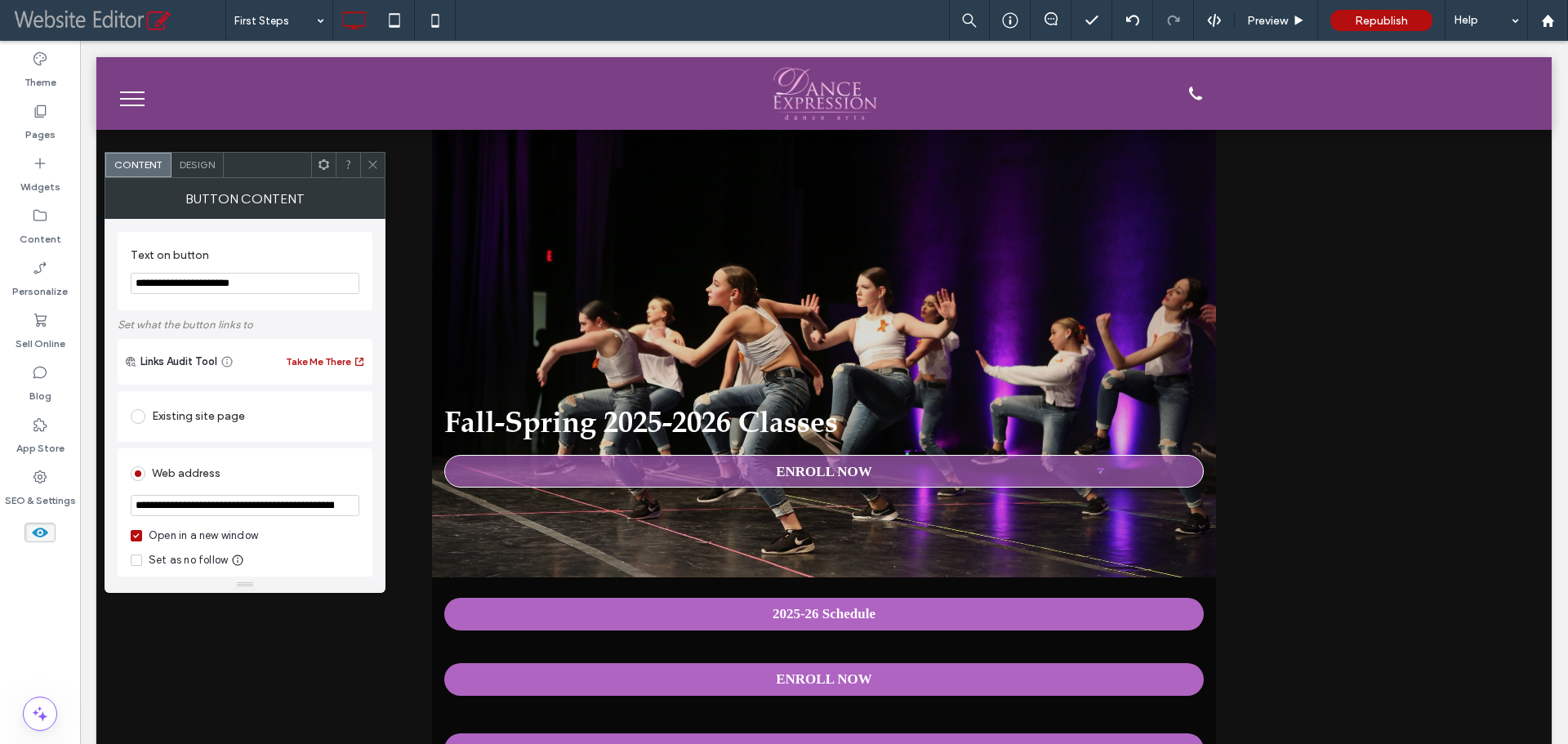 scroll, scrollTop: 0, scrollLeft: 66, axis: horizontal 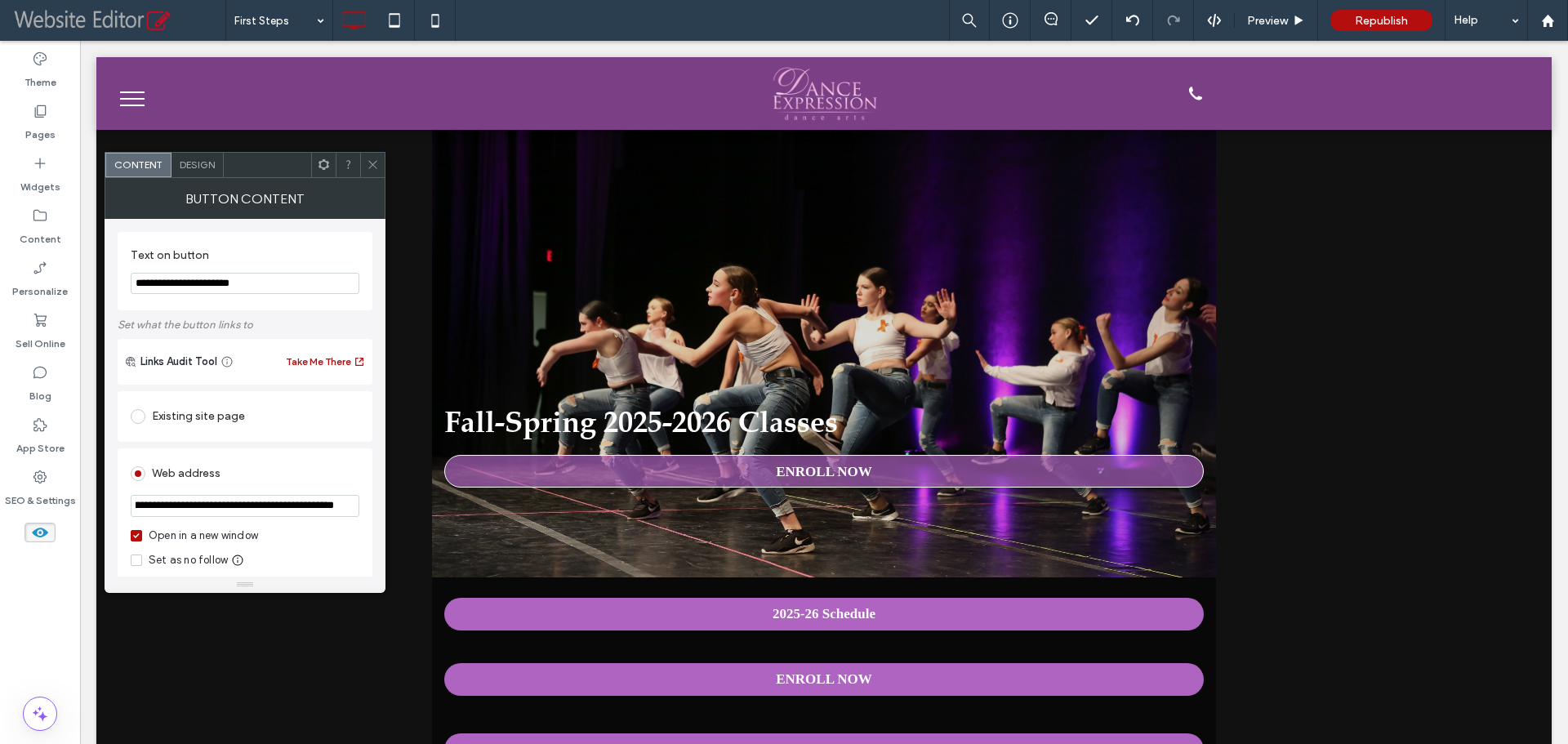 click at bounding box center (372, 165) 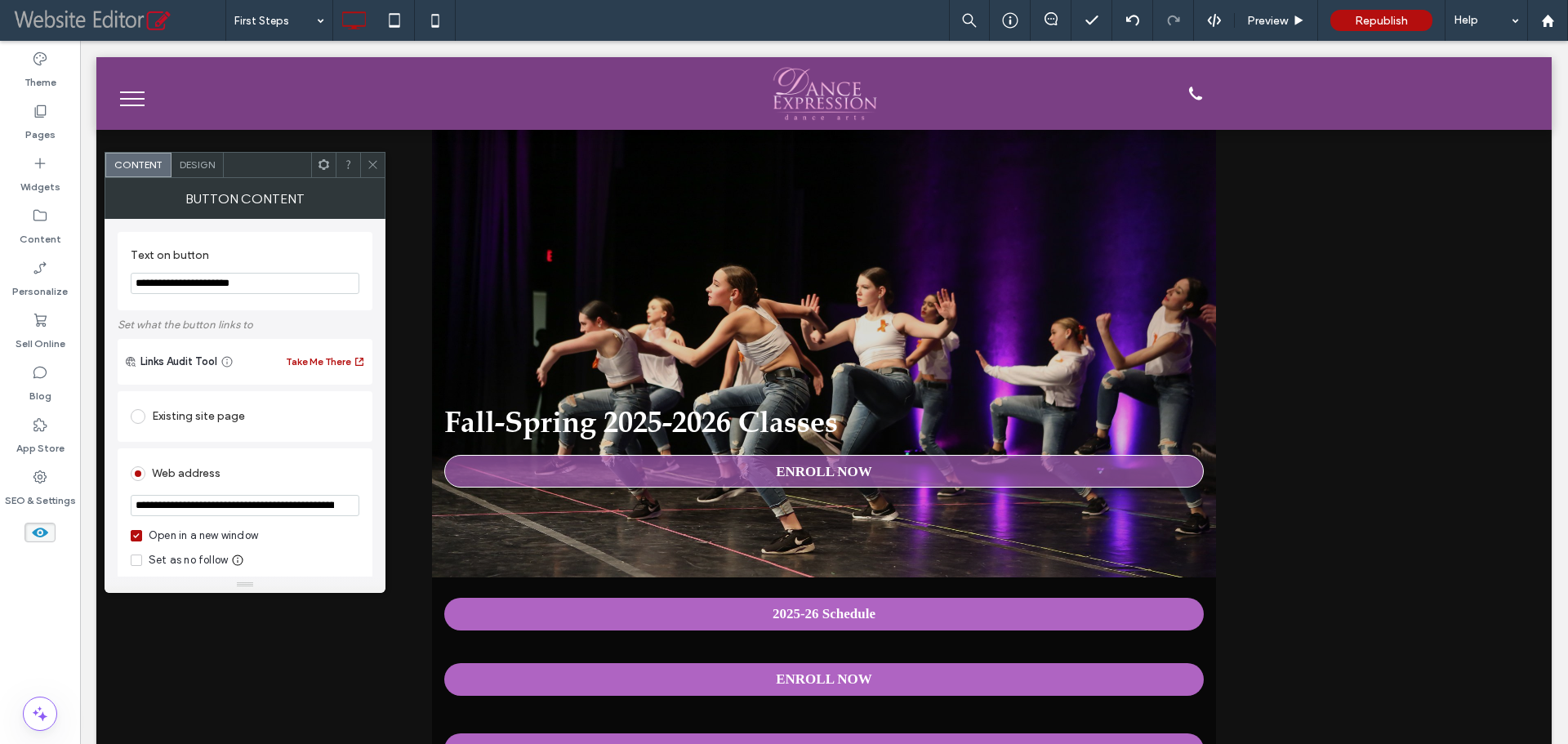 scroll, scrollTop: 0, scrollLeft: 68, axis: horizontal 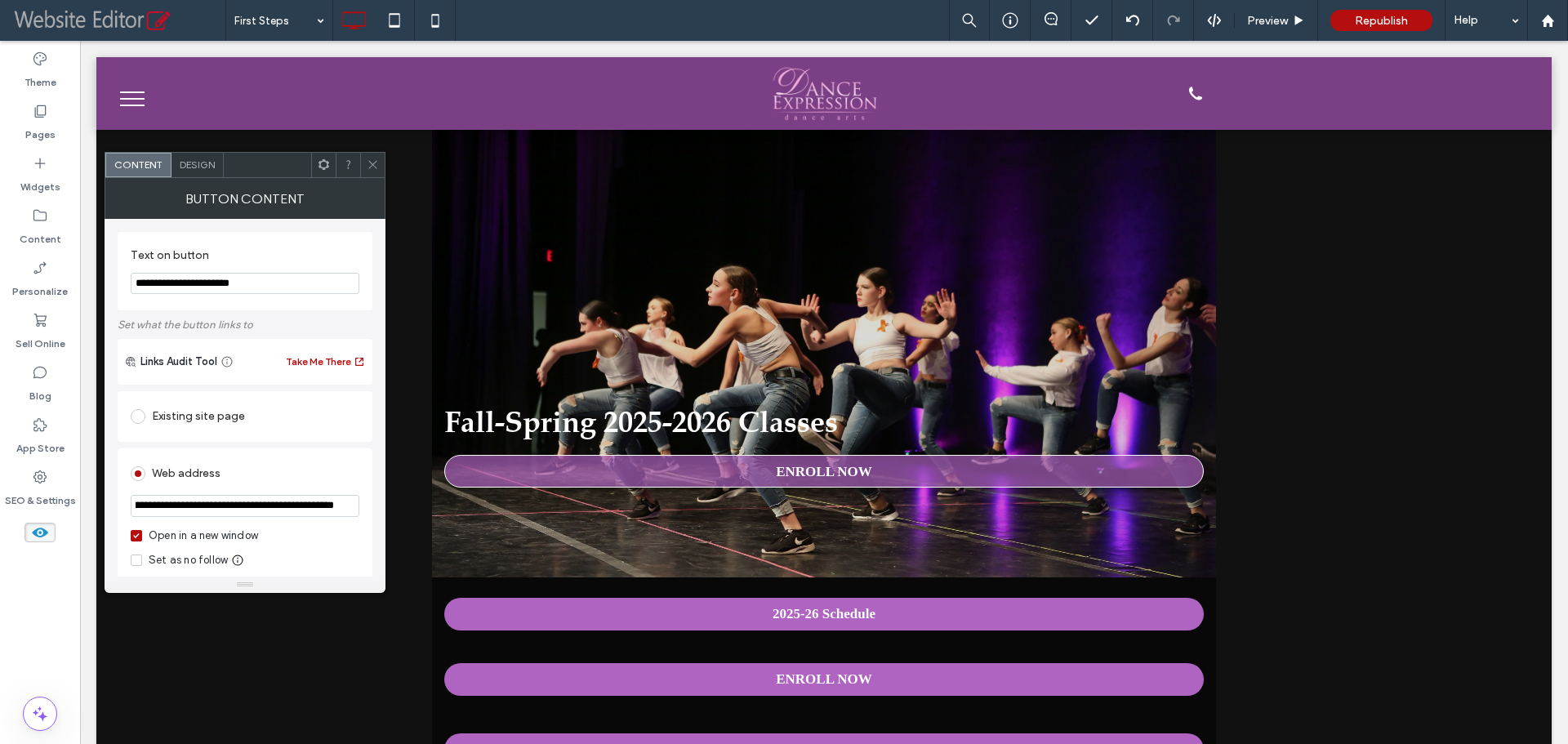 paste on "*" 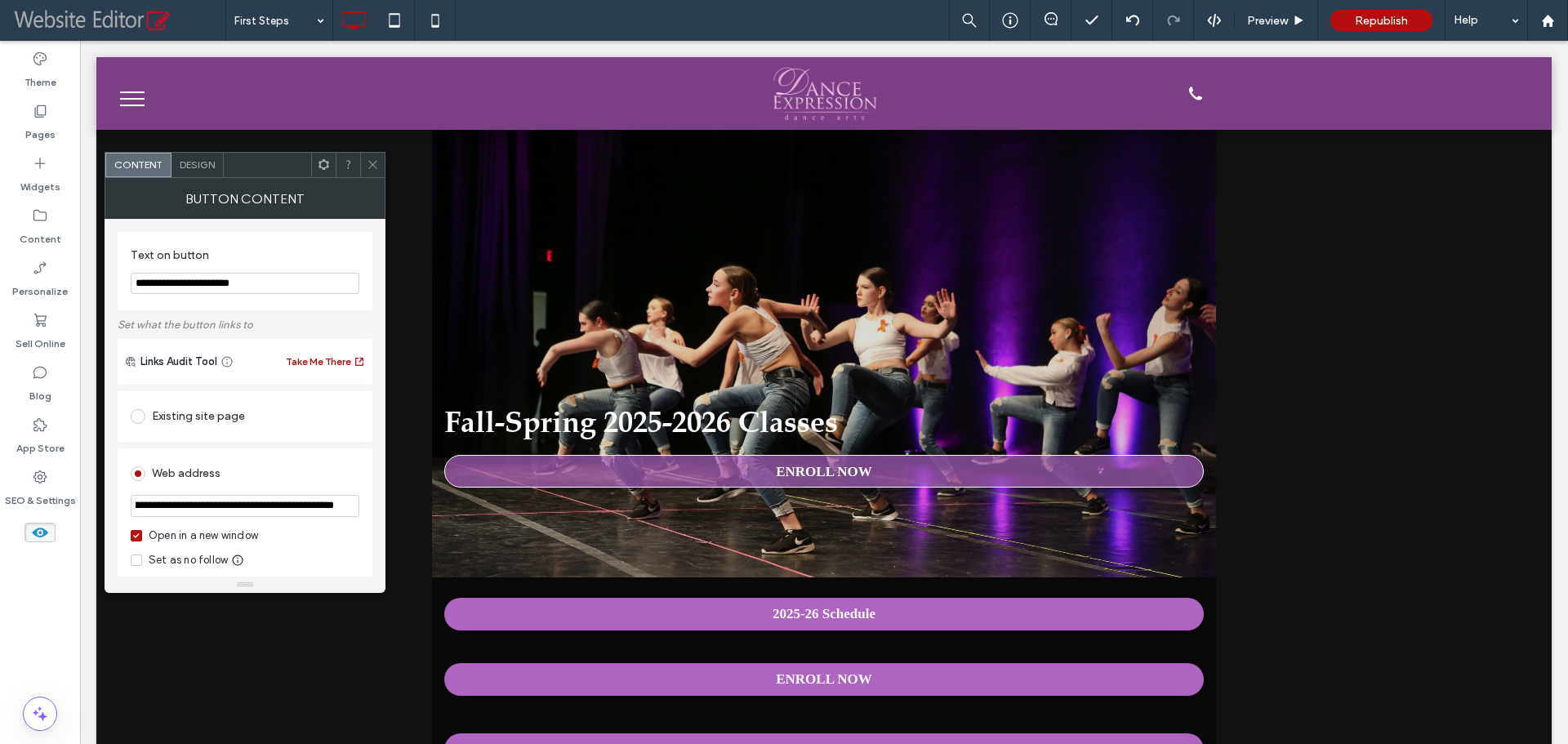 scroll, scrollTop: 0, scrollLeft: 71, axis: horizontal 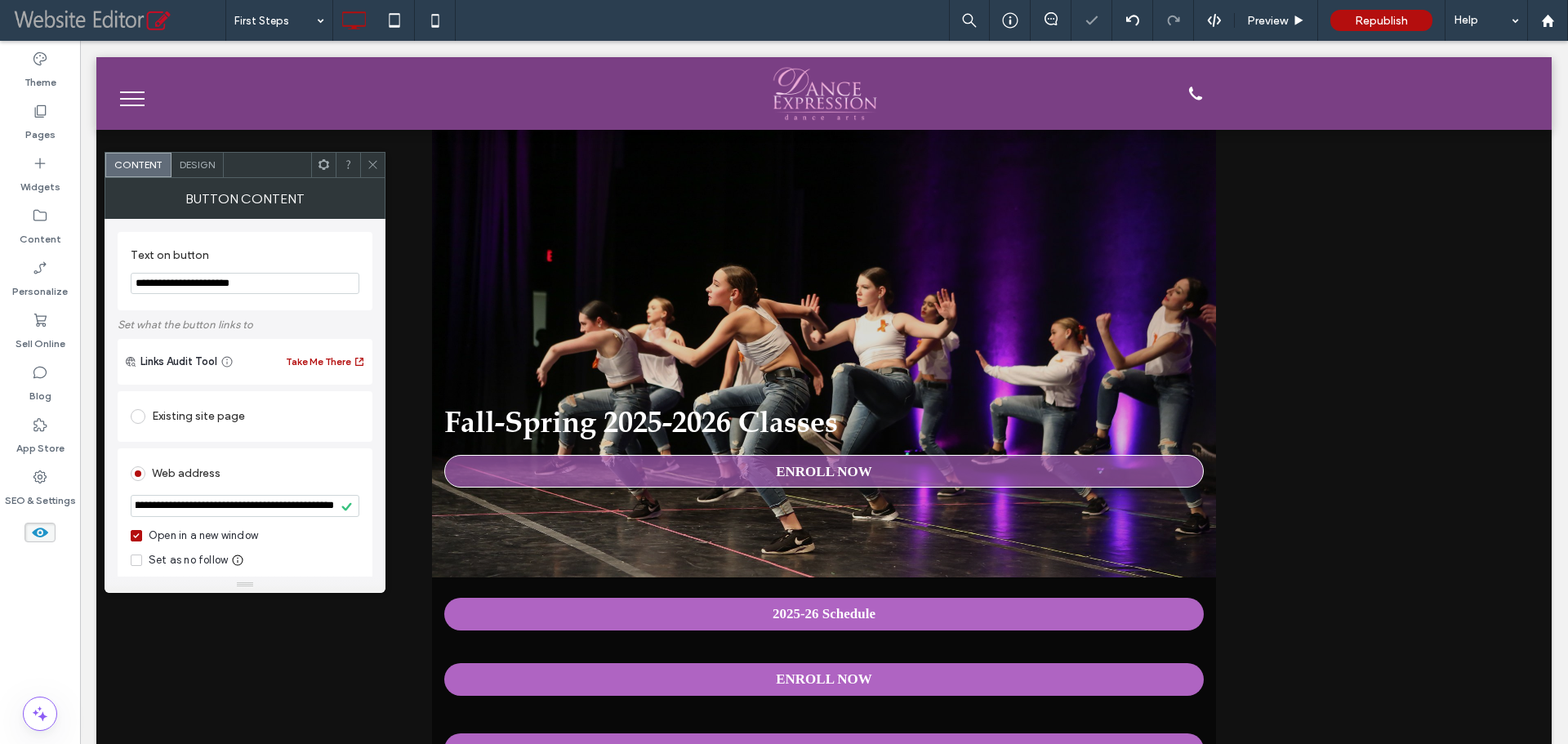click on "**********" at bounding box center [245, 715] 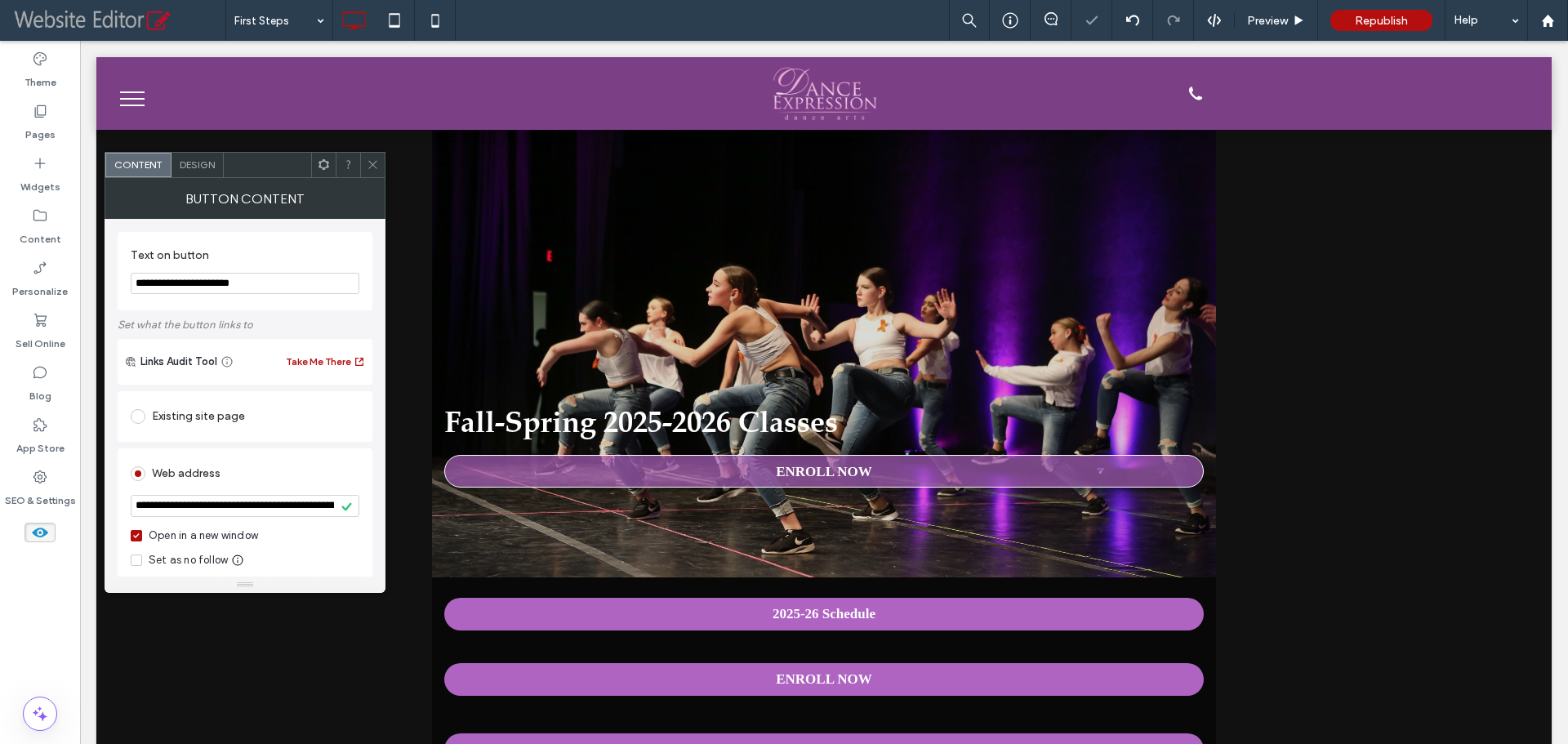 click 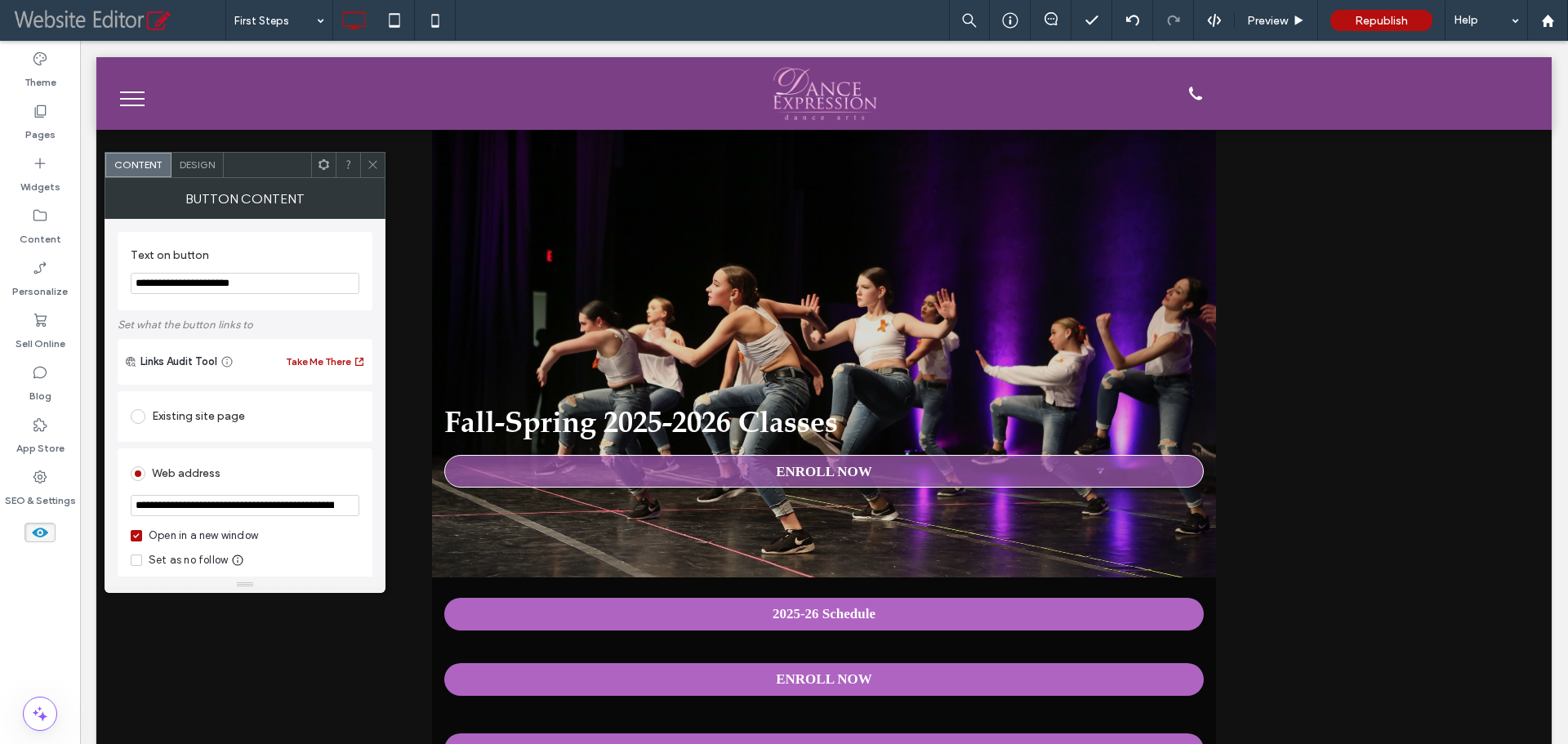 scroll, scrollTop: 0, scrollLeft: 68, axis: horizontal 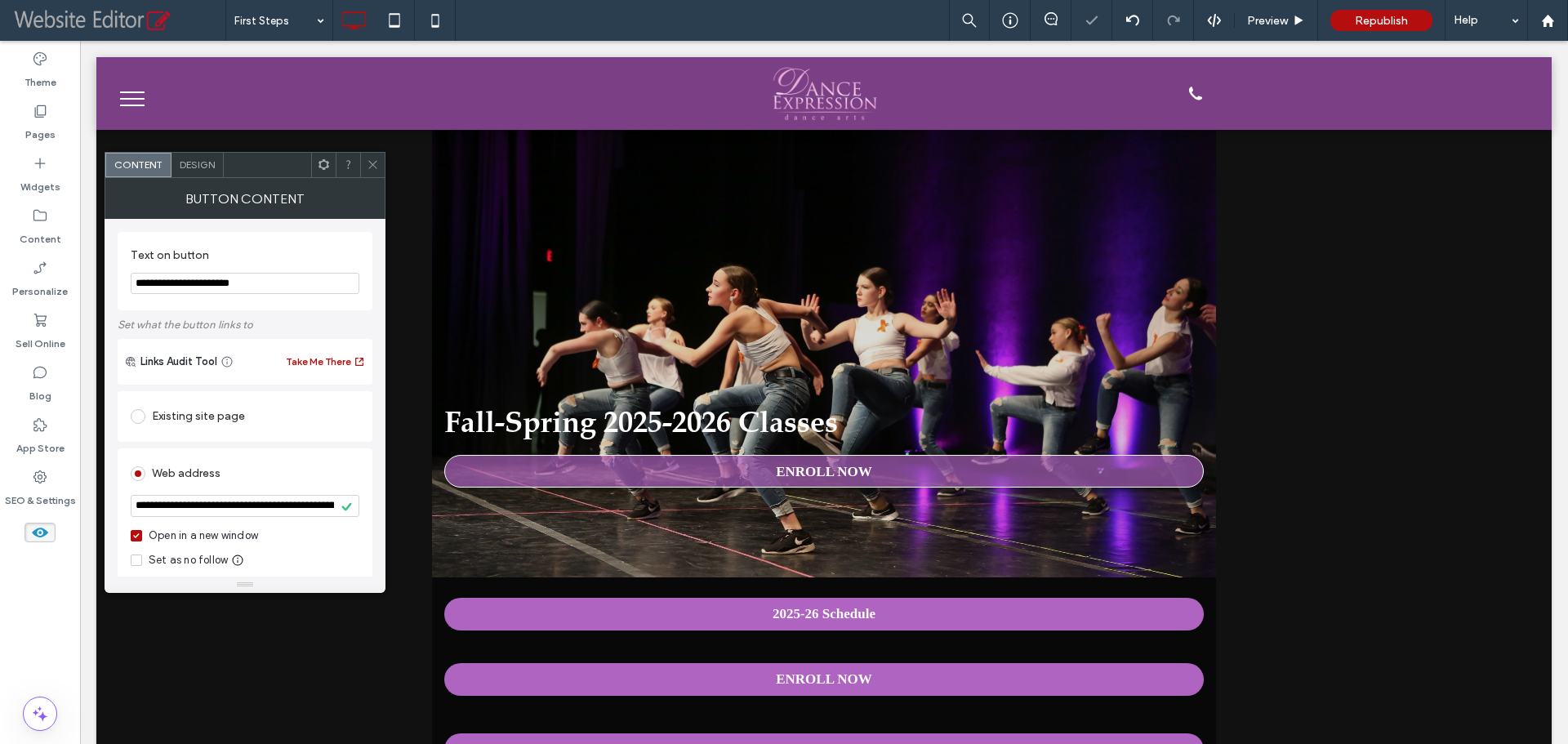 click at bounding box center (372, 165) 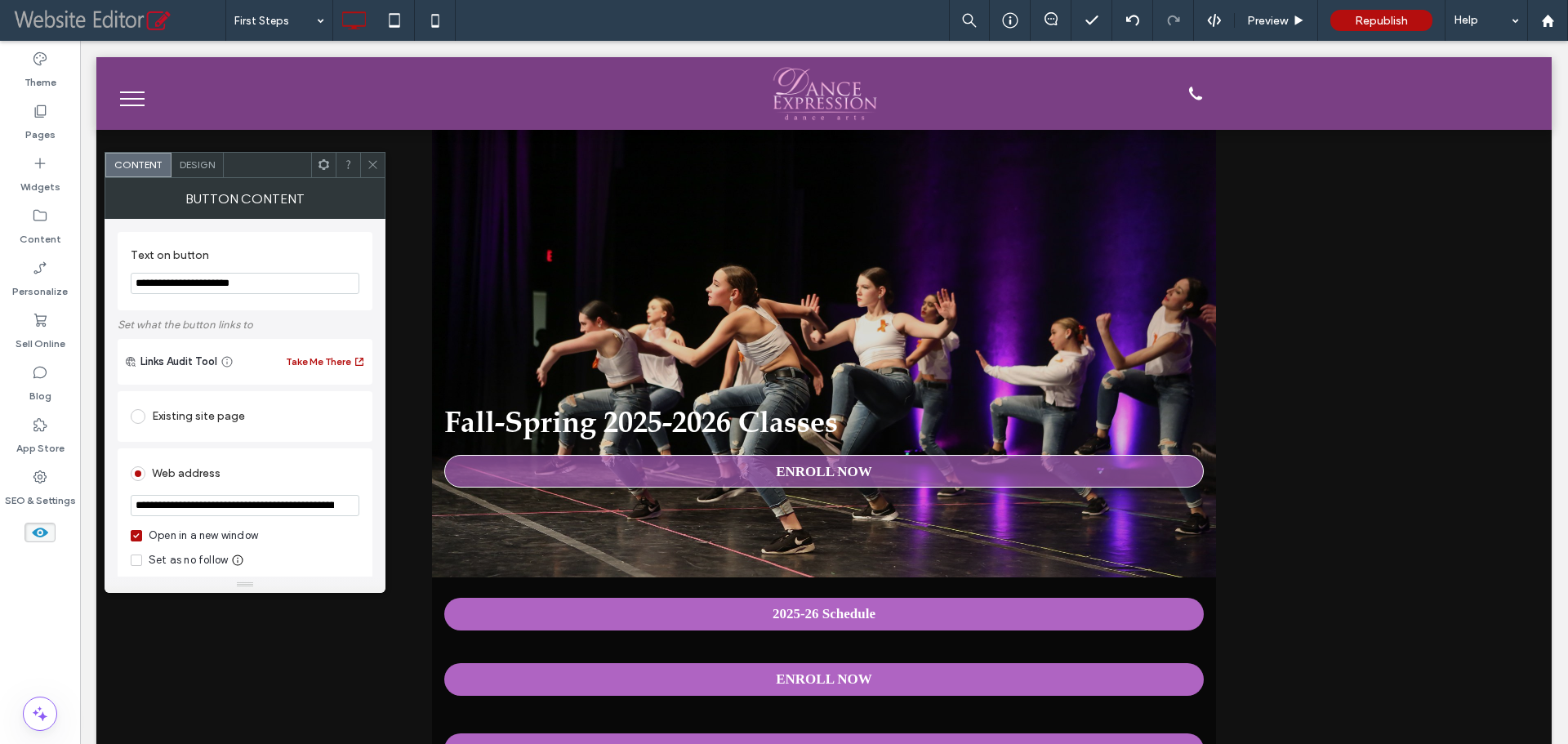 scroll, scrollTop: 0, scrollLeft: 68, axis: horizontal 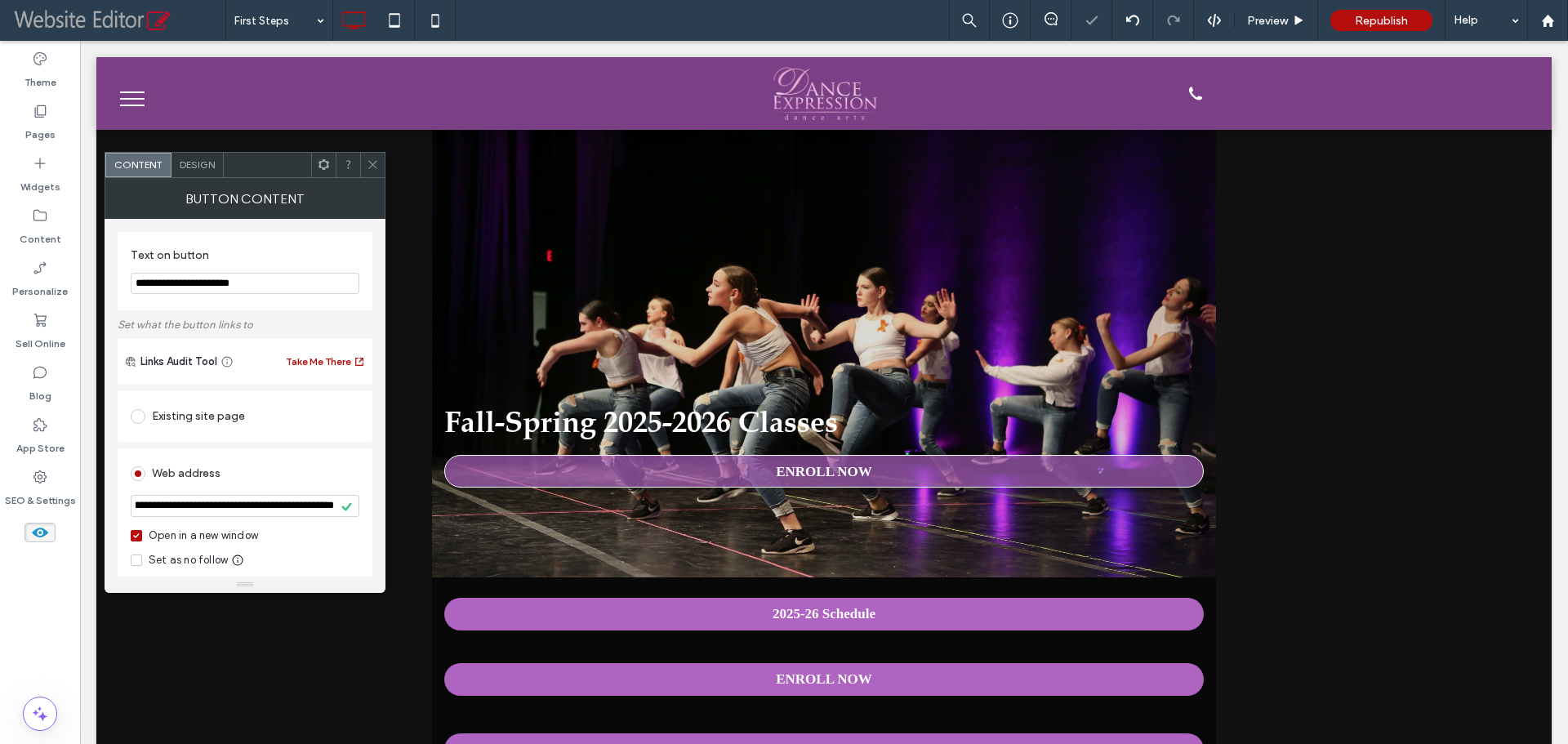 click 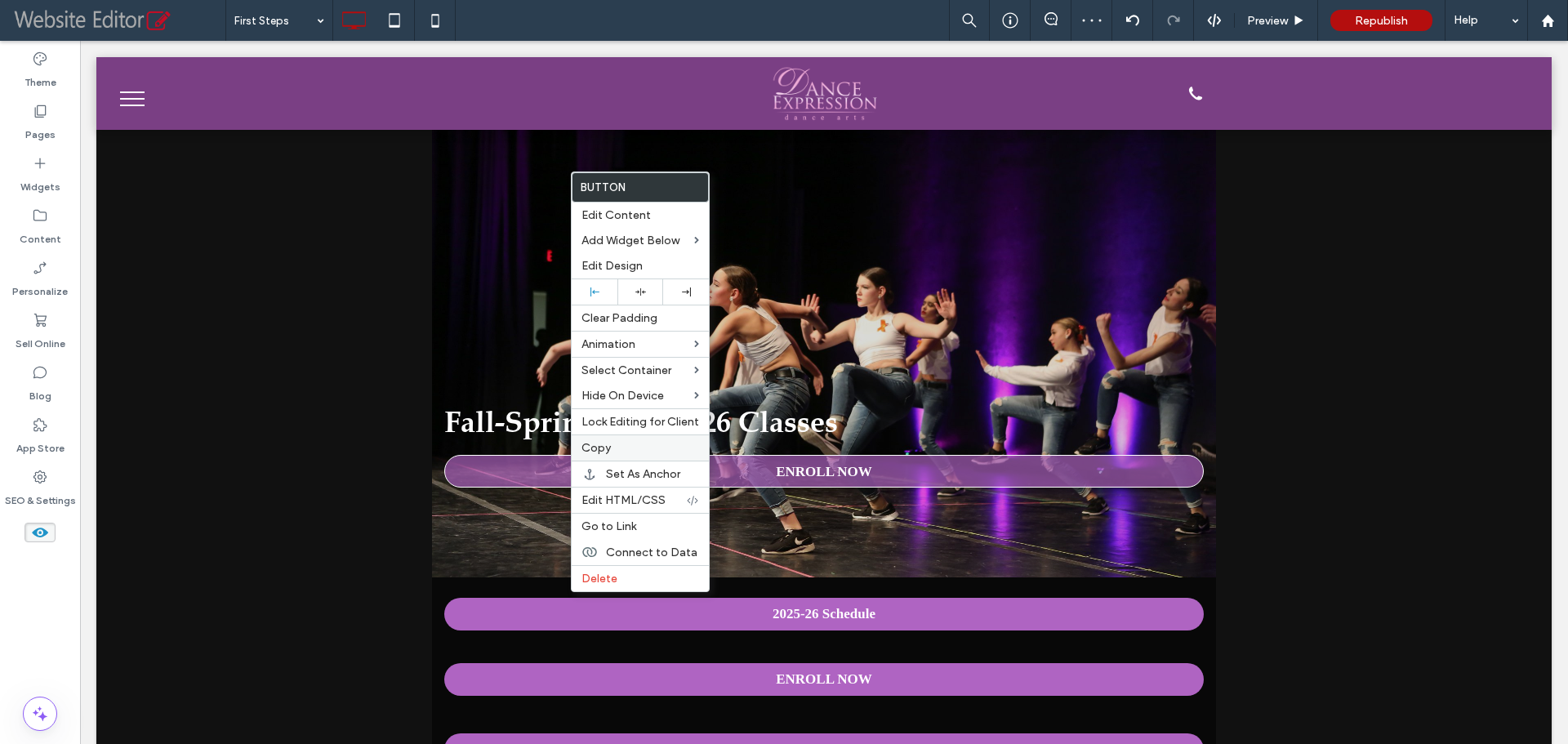 click on "Copy" at bounding box center [596, 448] 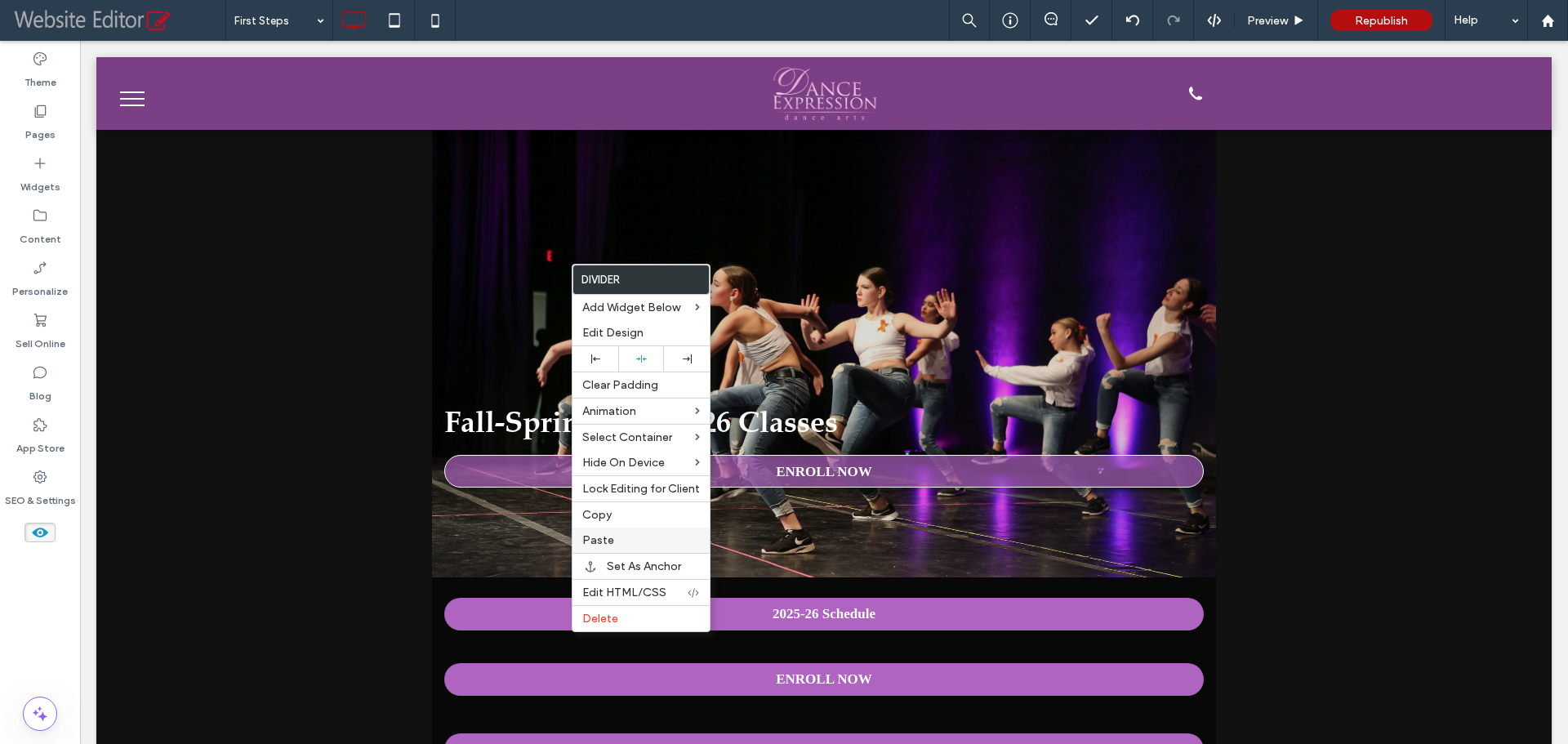 click on "Paste" at bounding box center (598, 540) 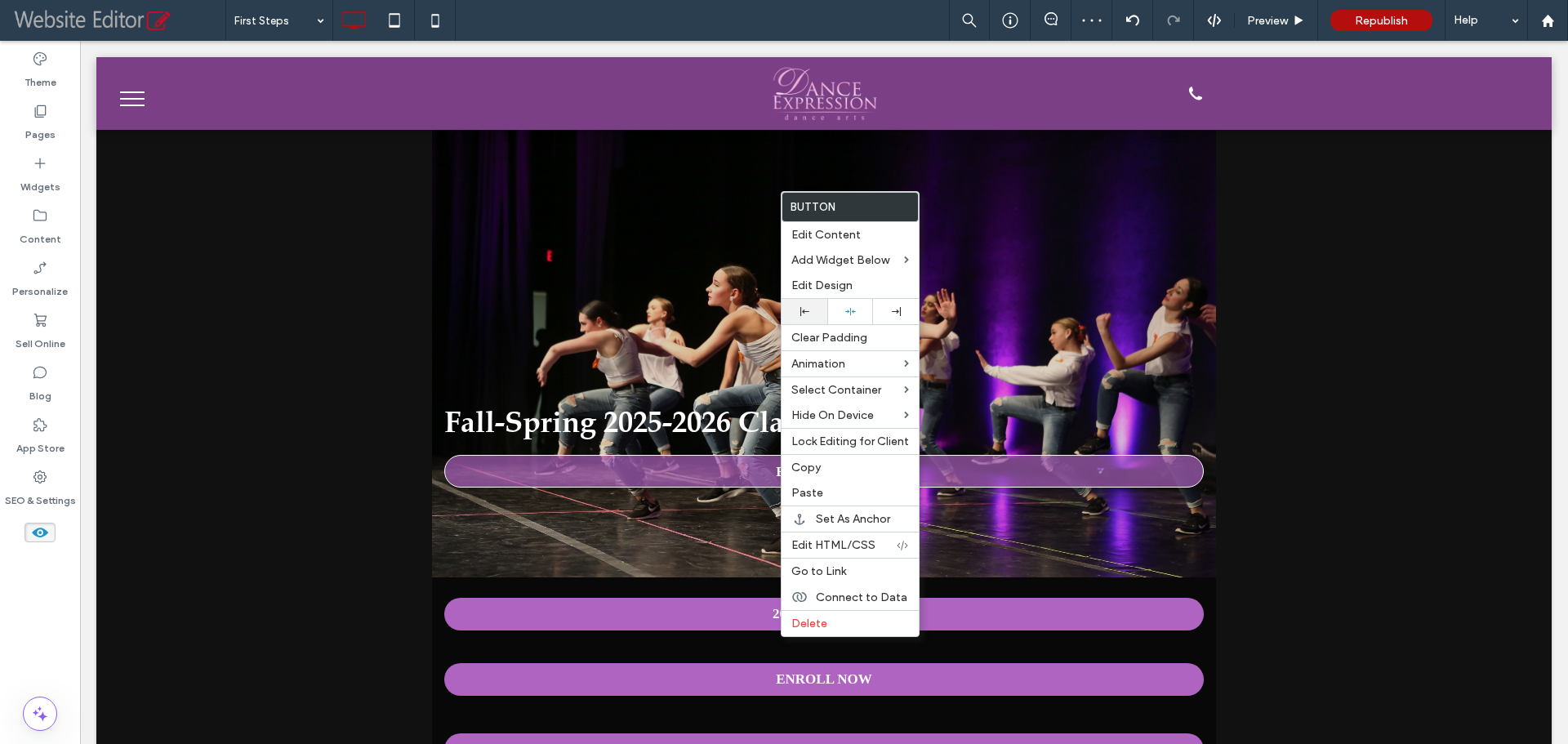click at bounding box center [804, 311] 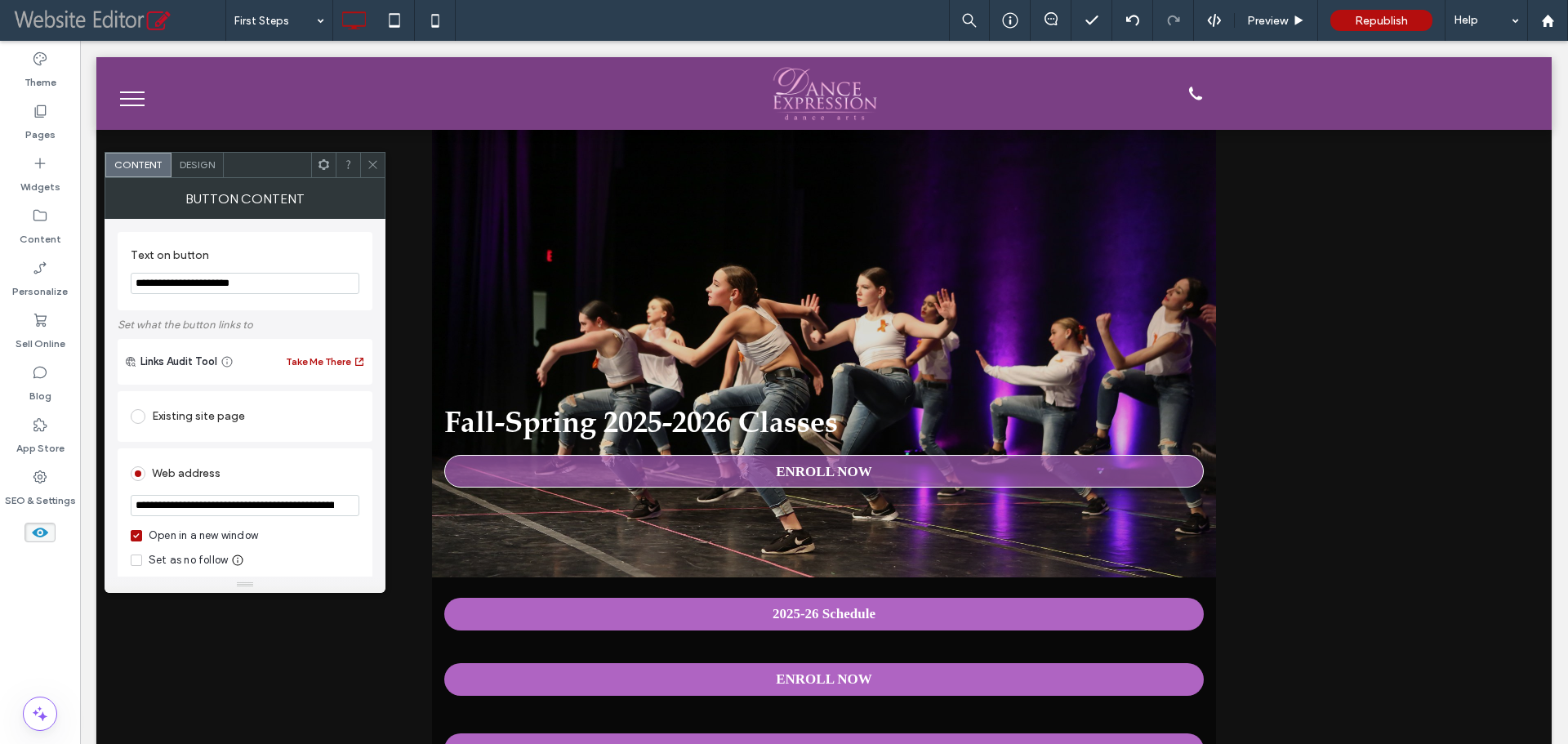 click on "**********" at bounding box center (245, 506) 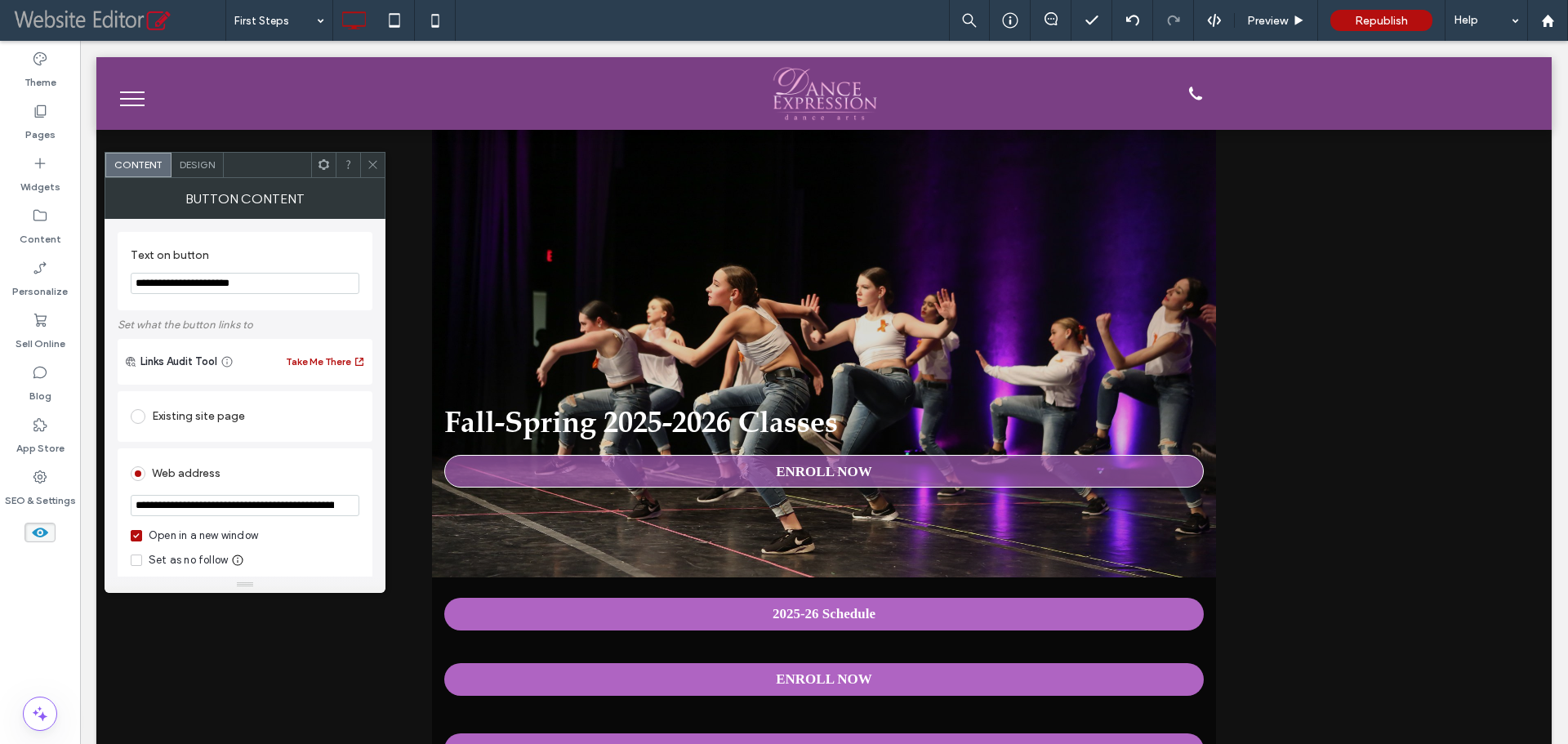 scroll, scrollTop: 0, scrollLeft: 72, axis: horizontal 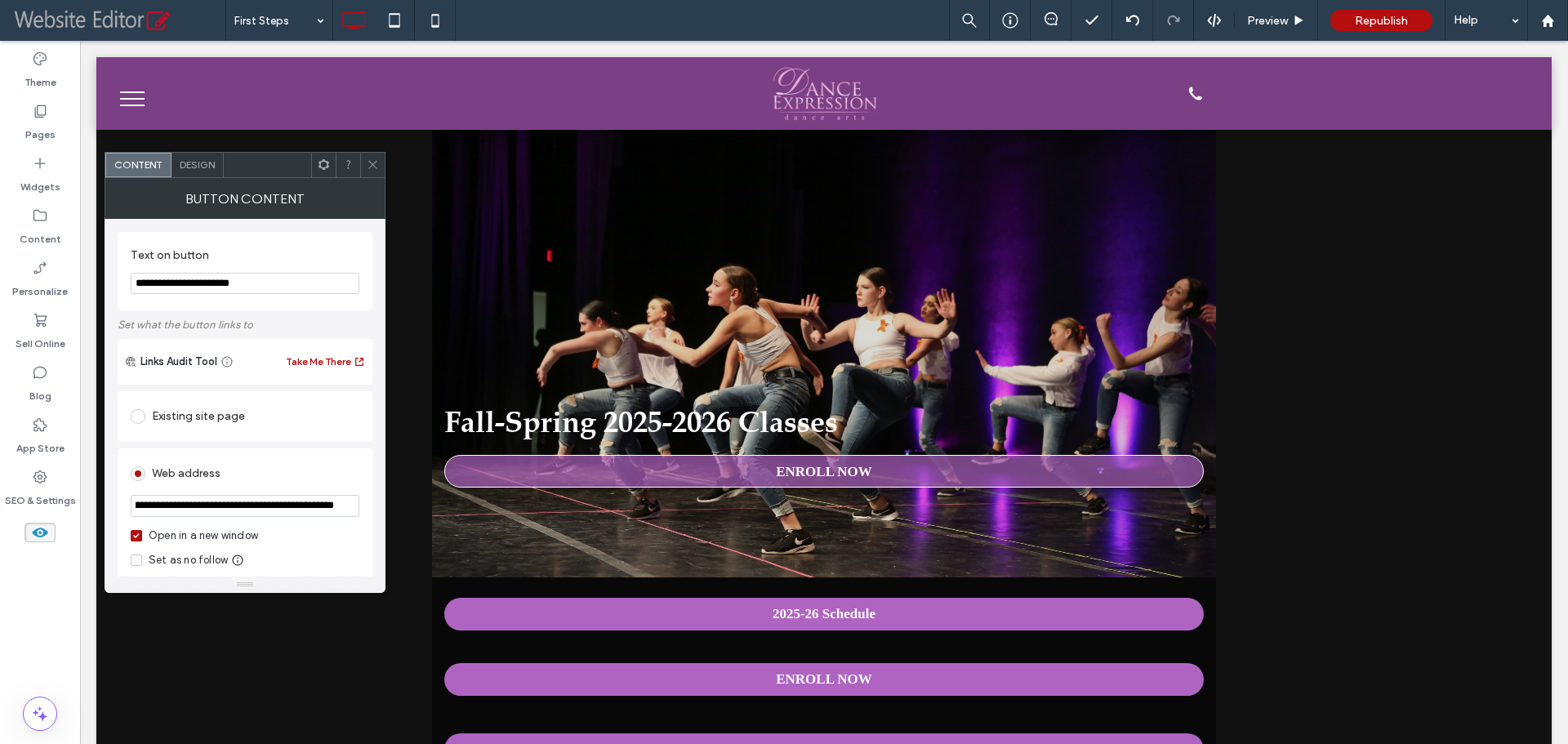 type on "**********" 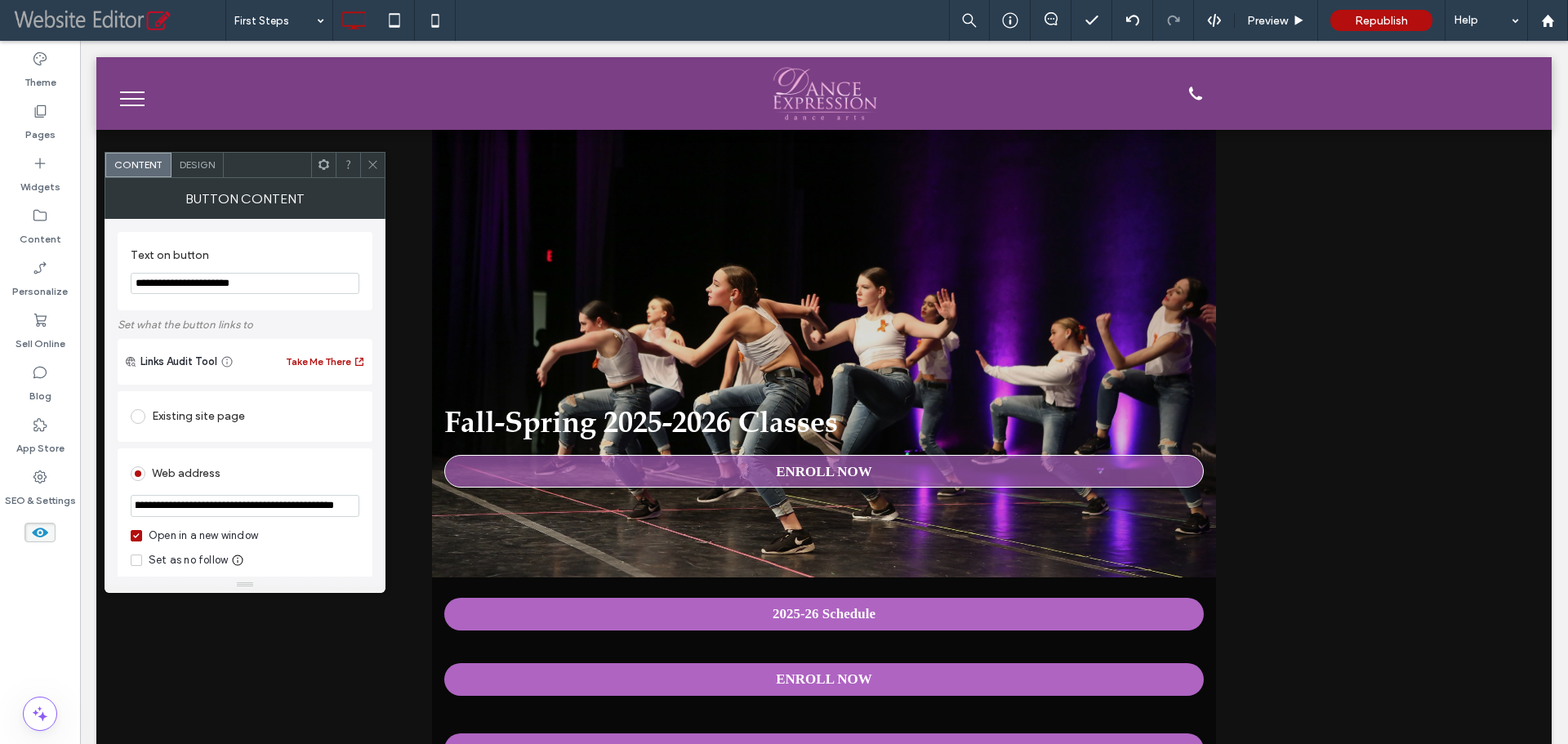 scroll, scrollTop: 0, scrollLeft: 0, axis: both 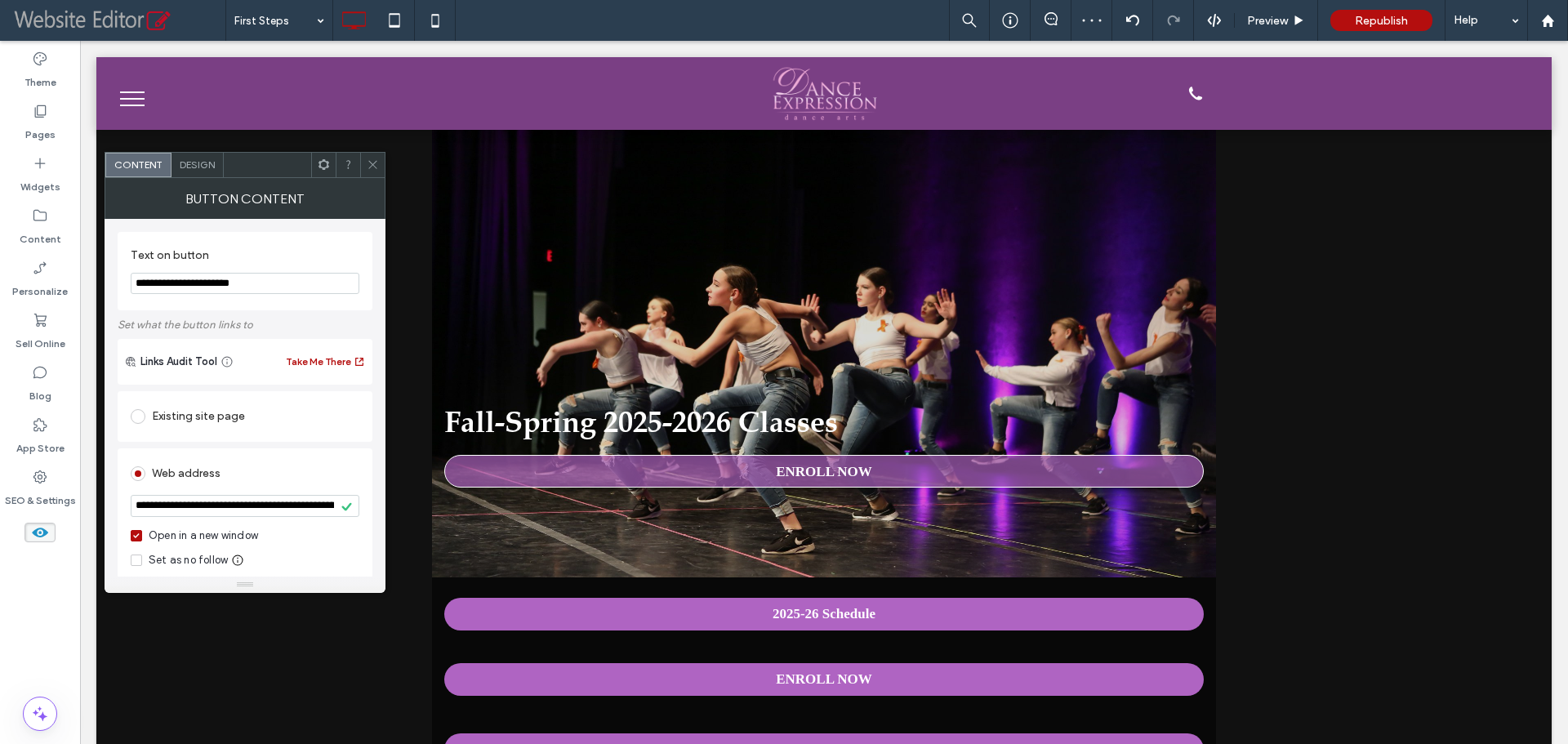 click 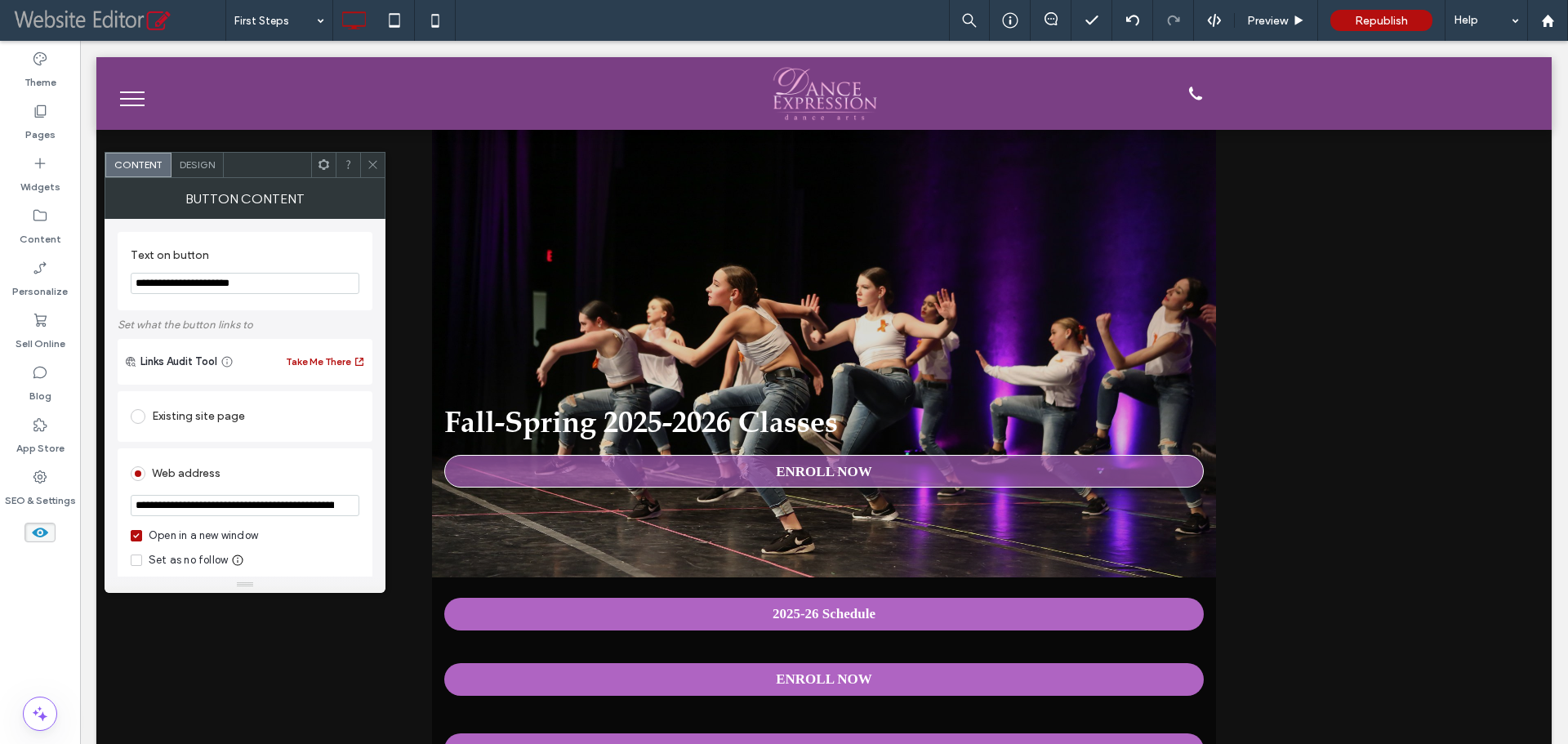 scroll, scrollTop: 0, scrollLeft: 68, axis: horizontal 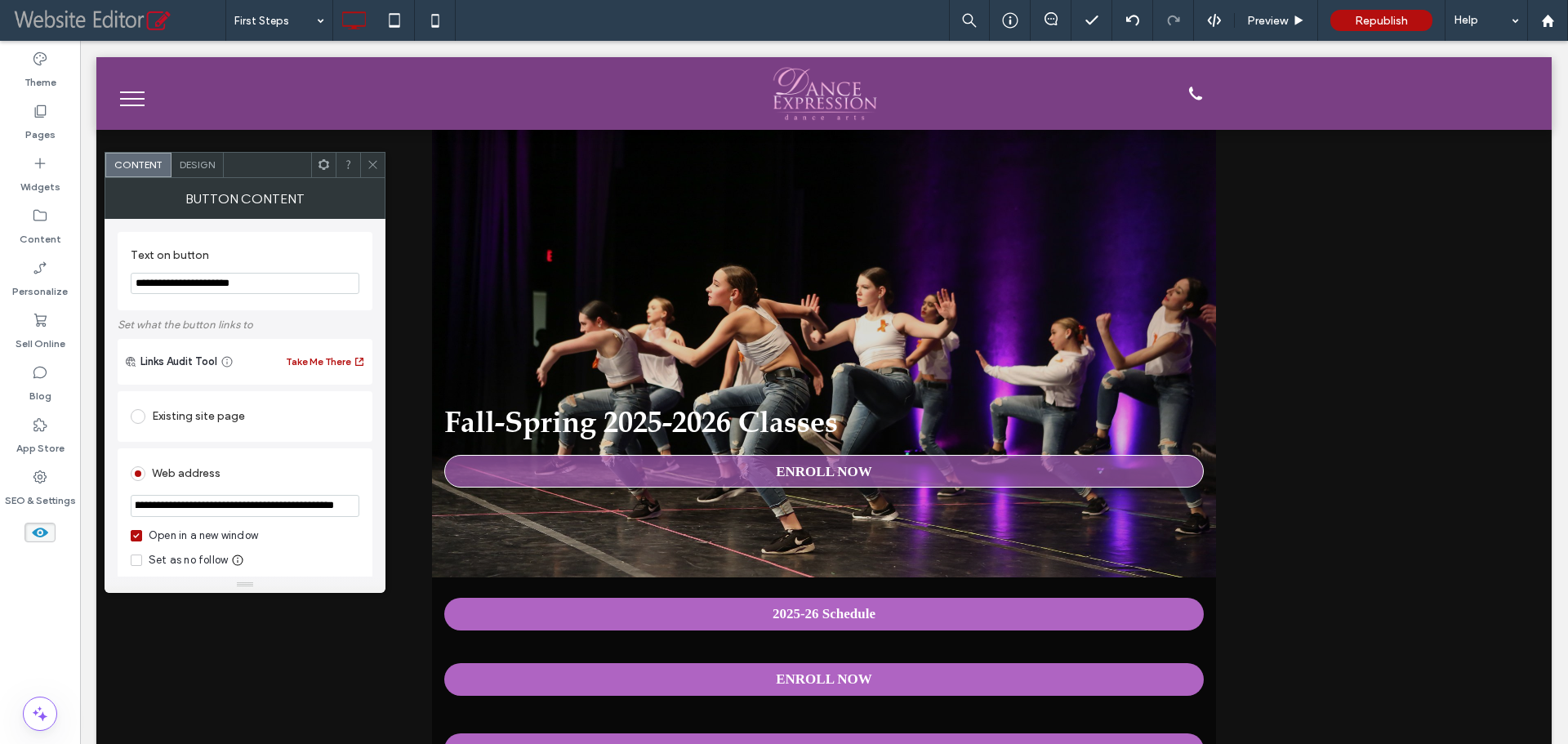 click at bounding box center (372, 165) 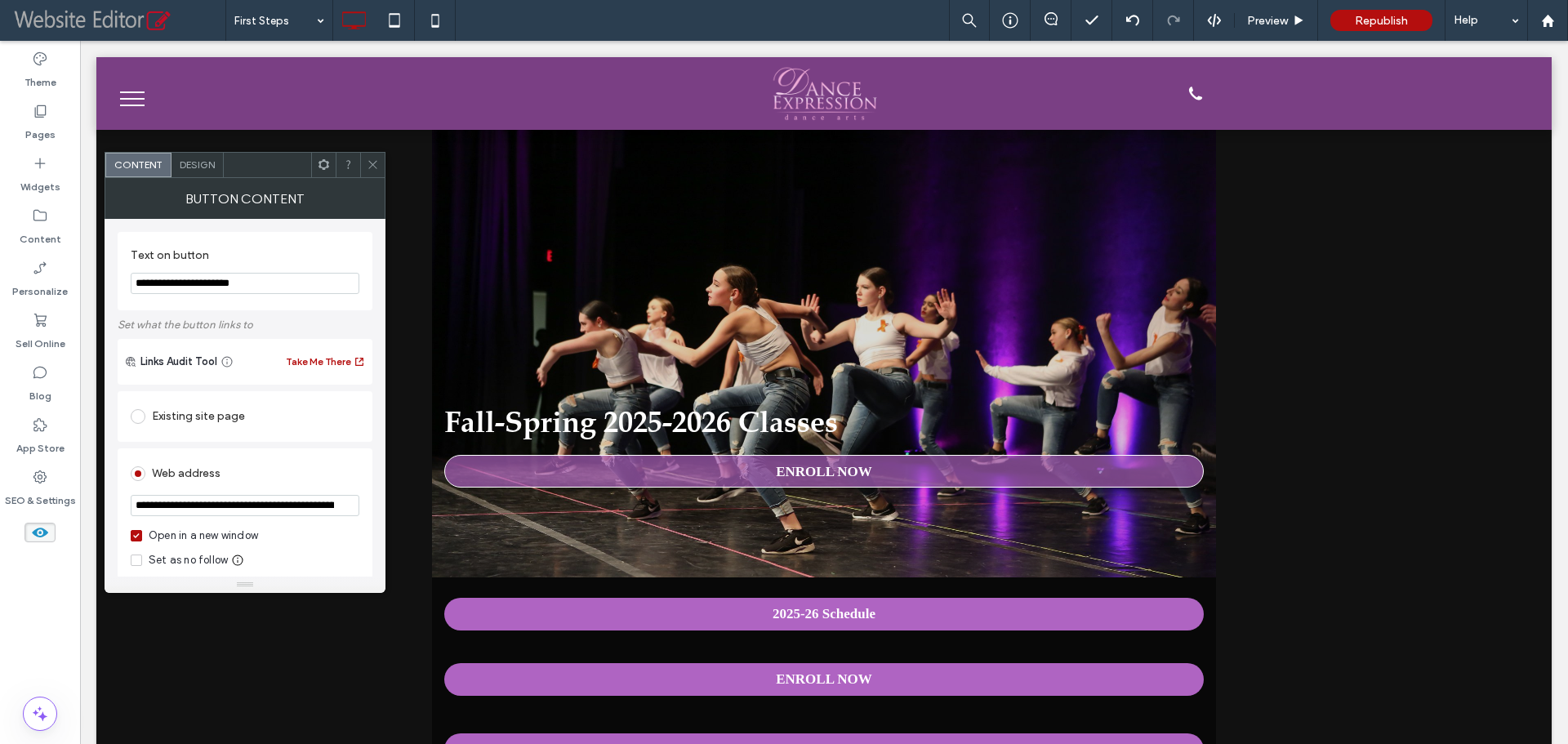 scroll, scrollTop: 0, scrollLeft: 68, axis: horizontal 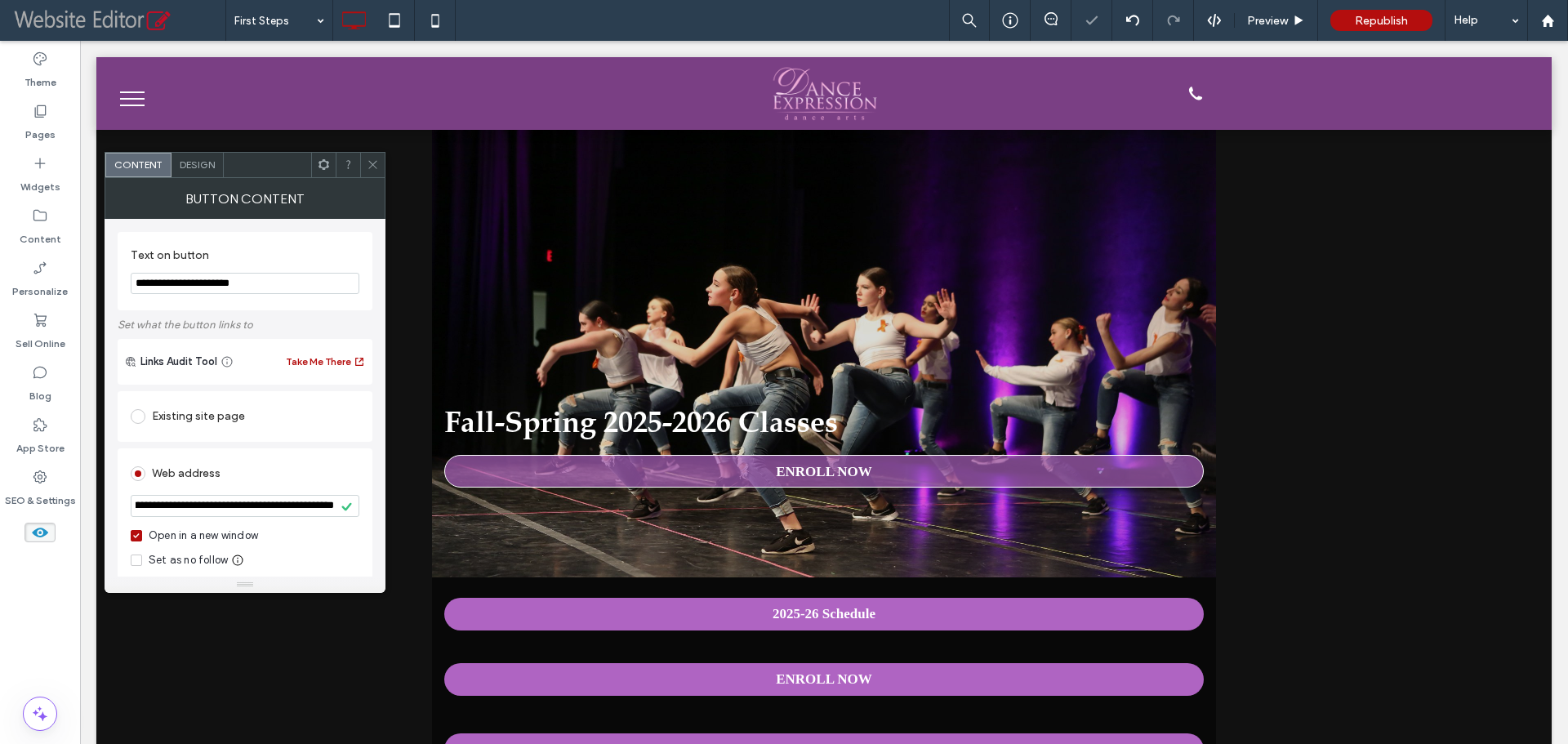 click at bounding box center [372, 165] 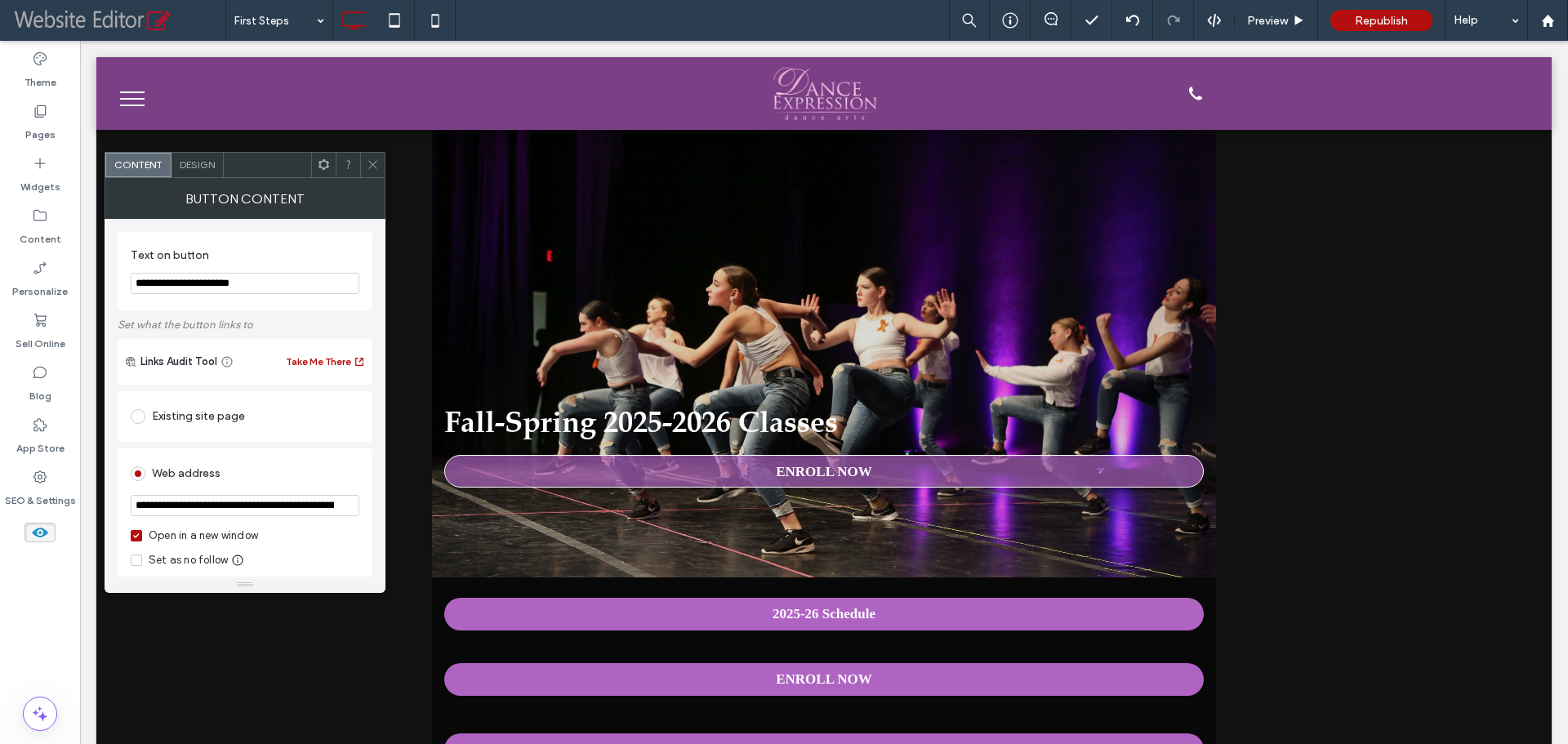 scroll, scrollTop: 0, scrollLeft: 68, axis: horizontal 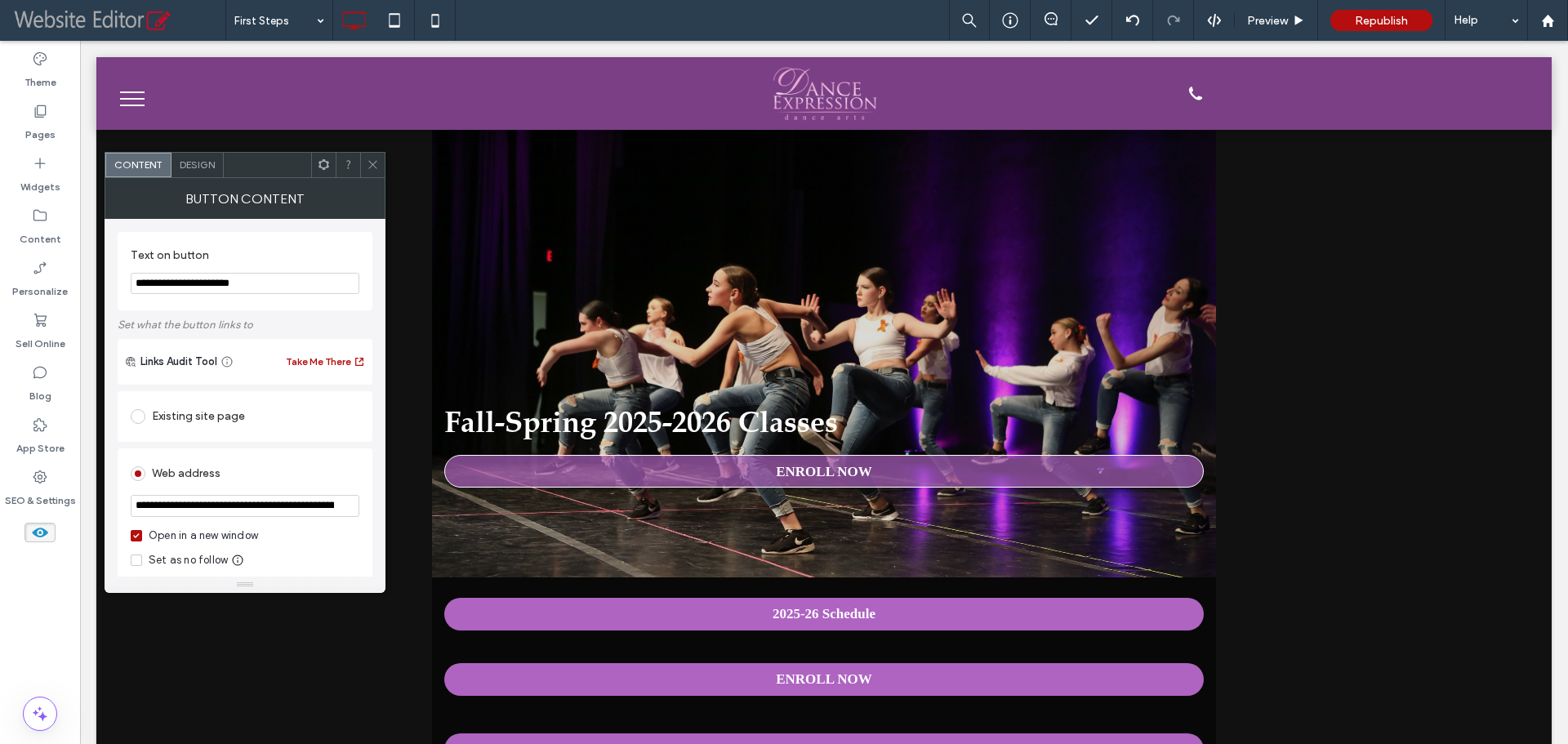 click 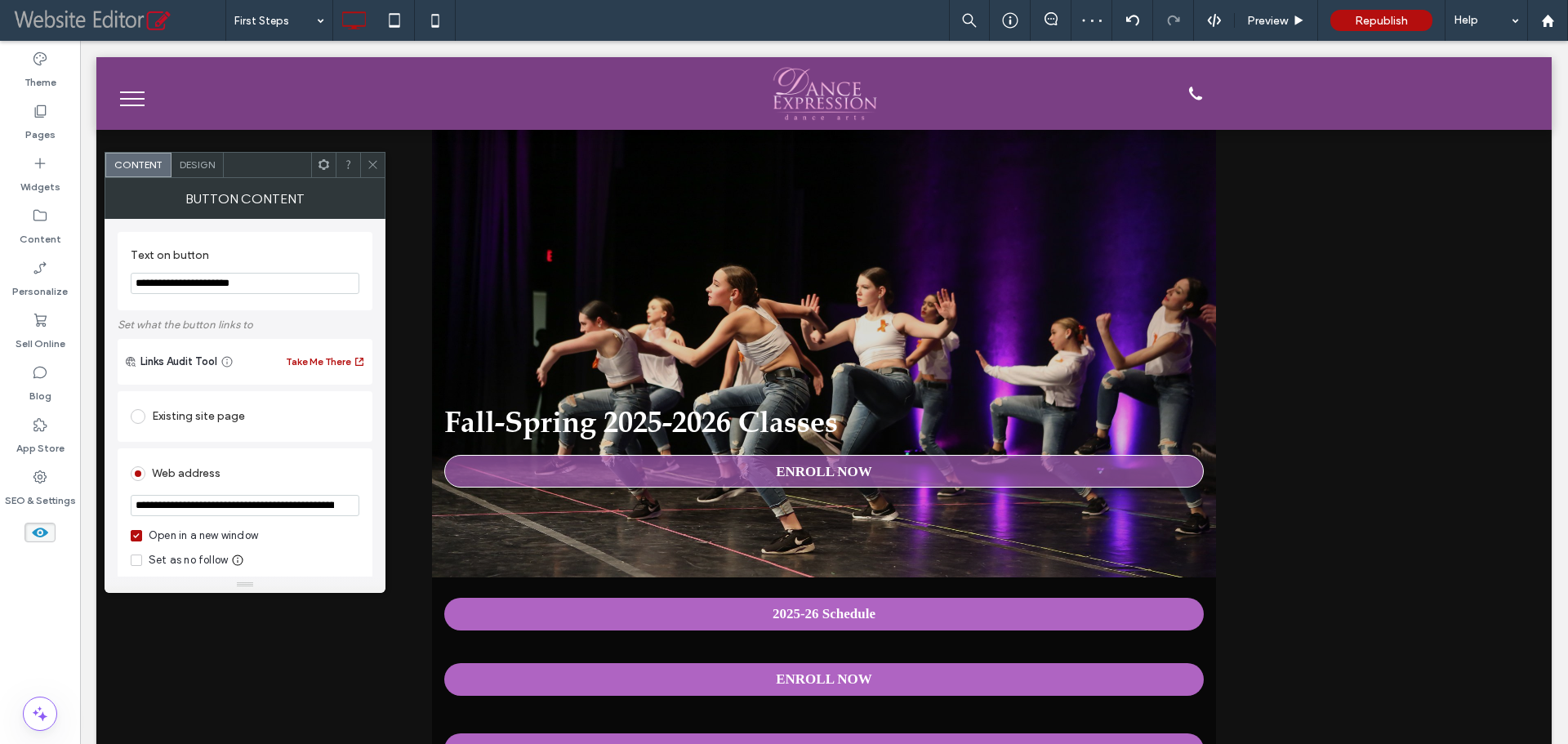 scroll, scrollTop: 0, scrollLeft: 68, axis: horizontal 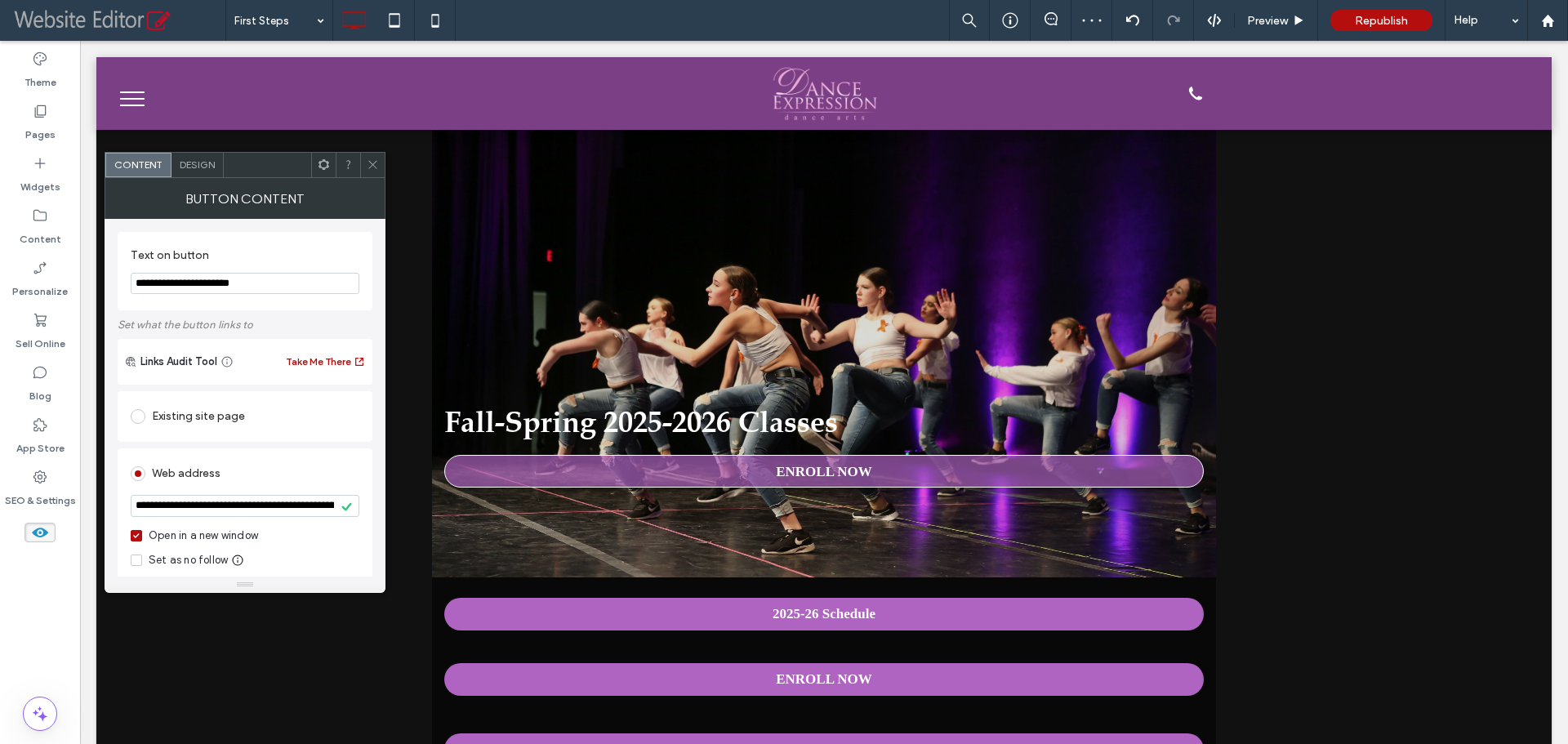 click at bounding box center (372, 165) 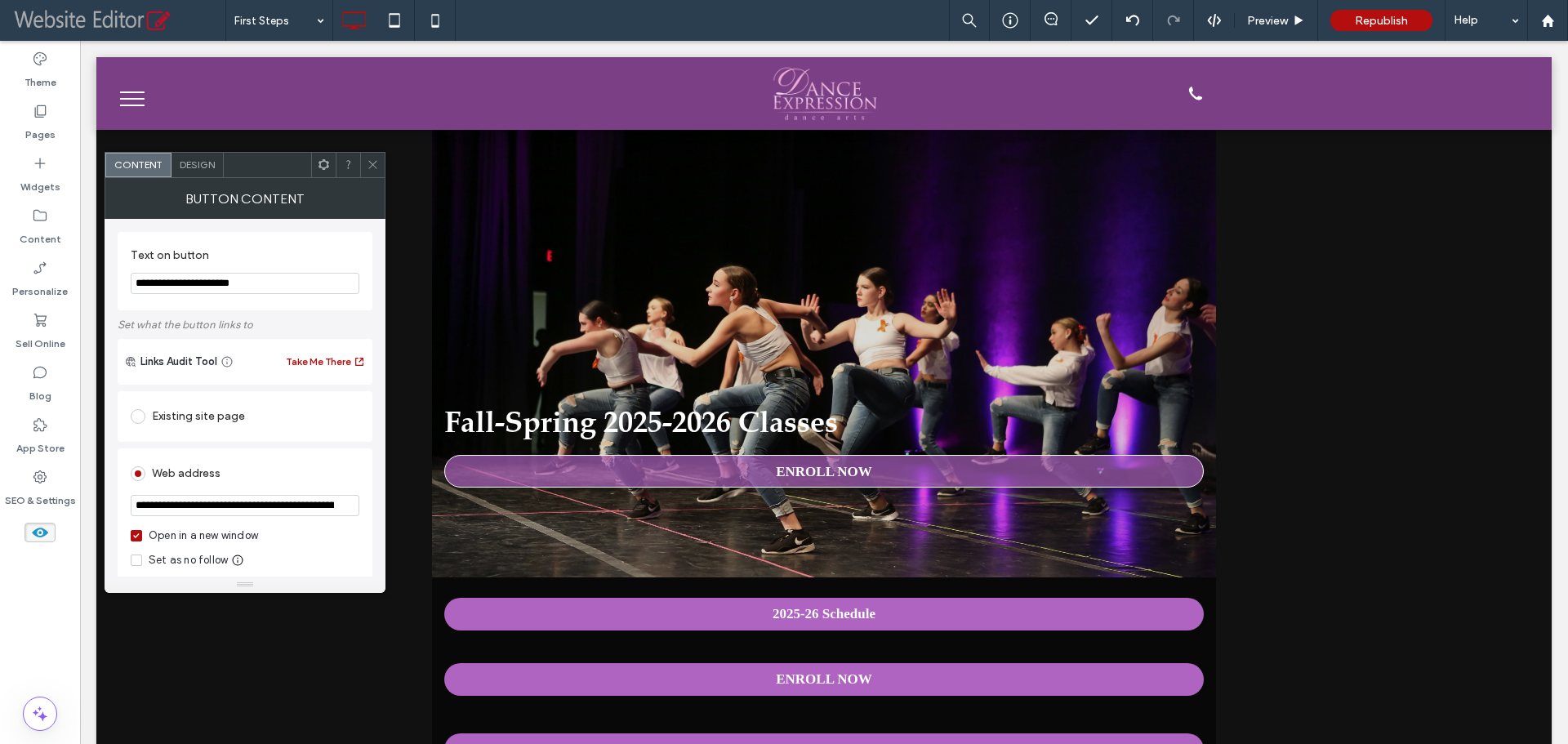 scroll, scrollTop: 0, scrollLeft: 68, axis: horizontal 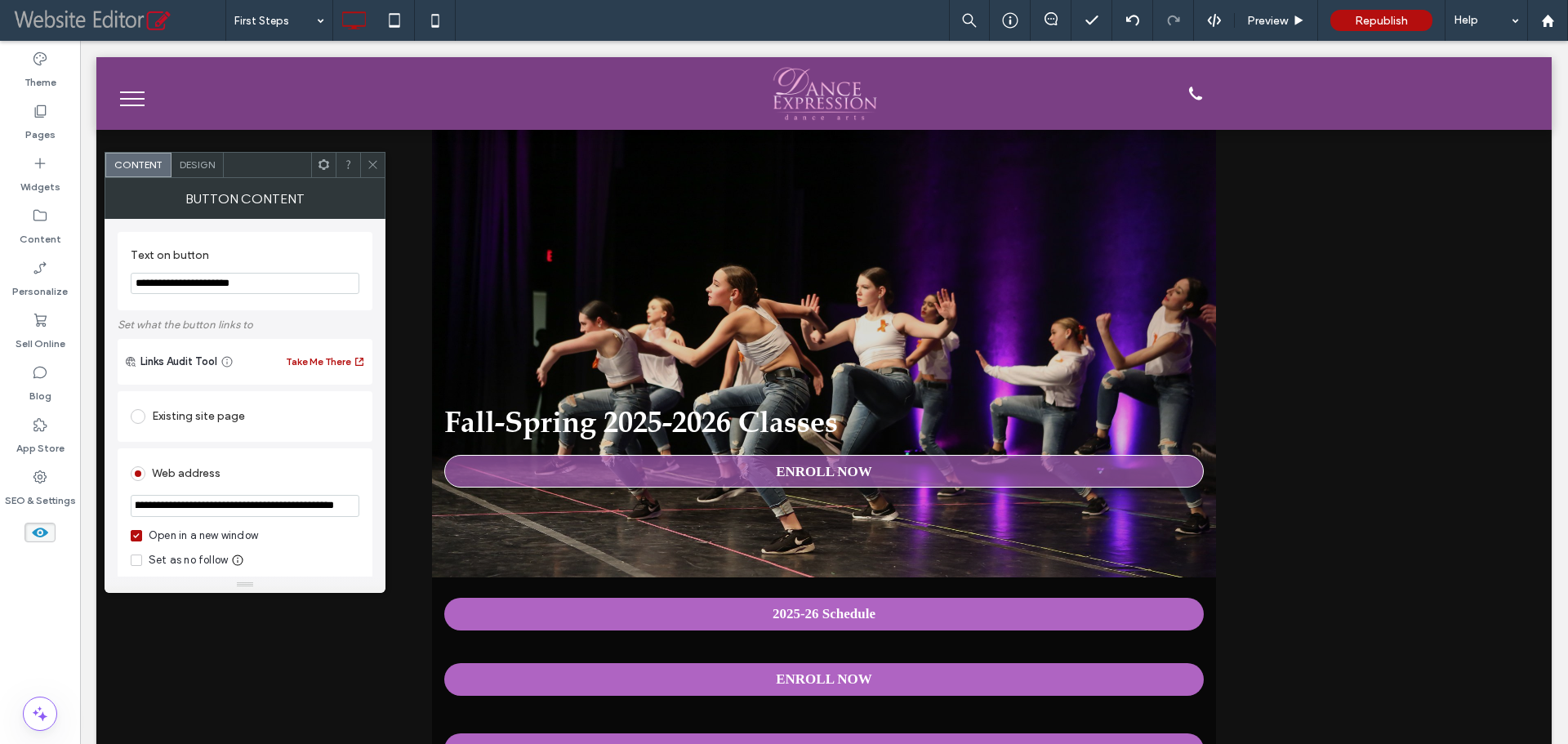click on "**********" at bounding box center [245, 506] 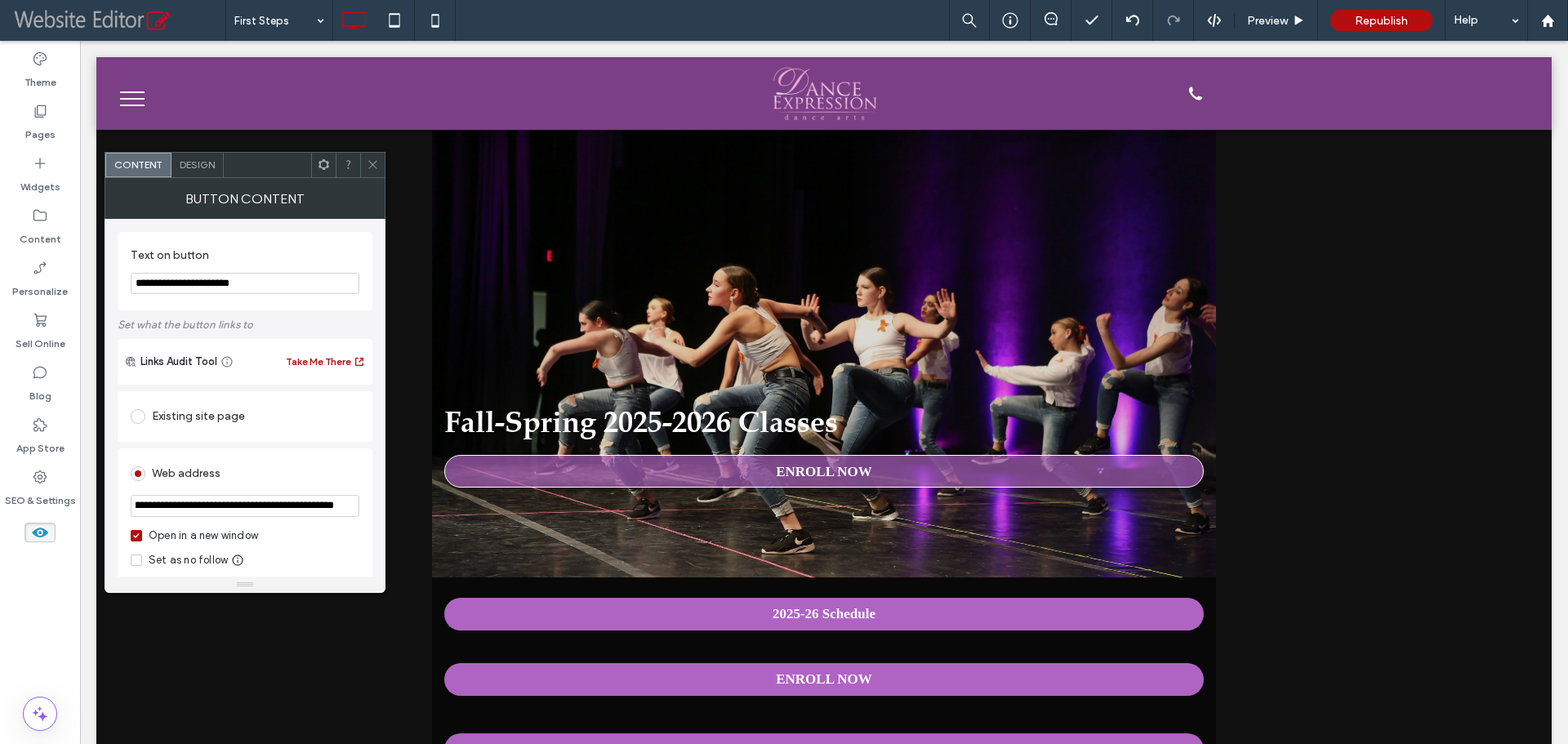 scroll, scrollTop: 0, scrollLeft: 72, axis: horizontal 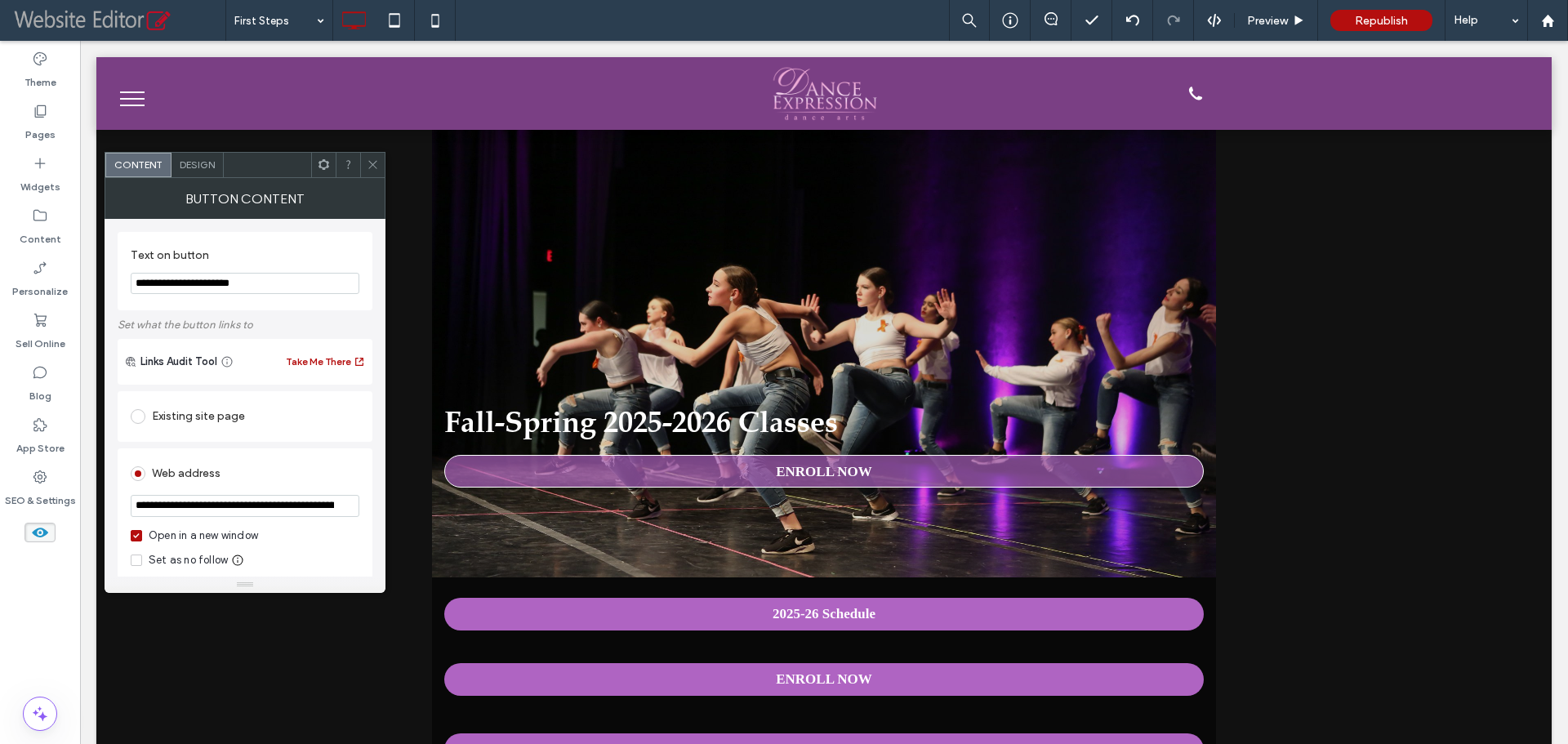 click 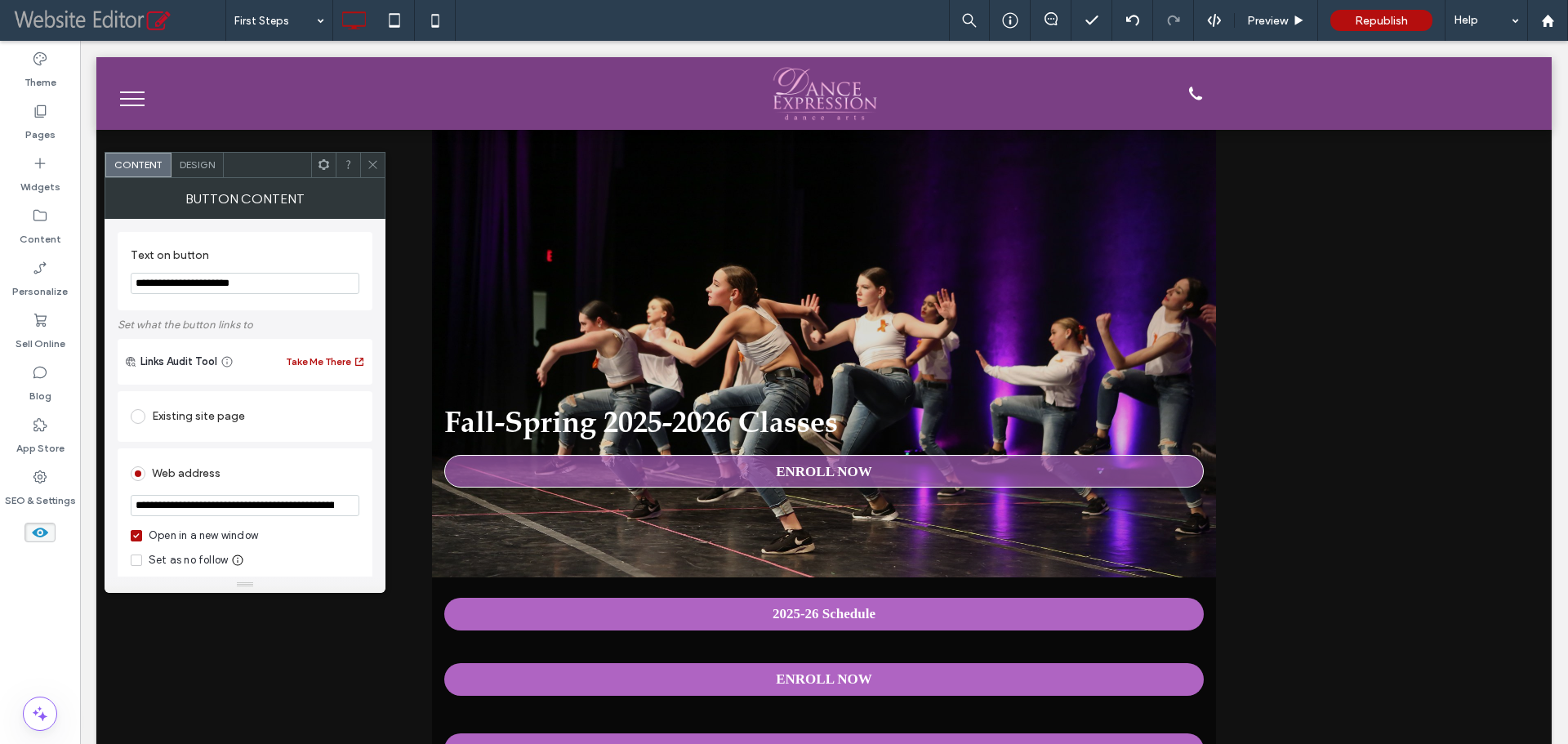 scroll, scrollTop: 0, scrollLeft: 73, axis: horizontal 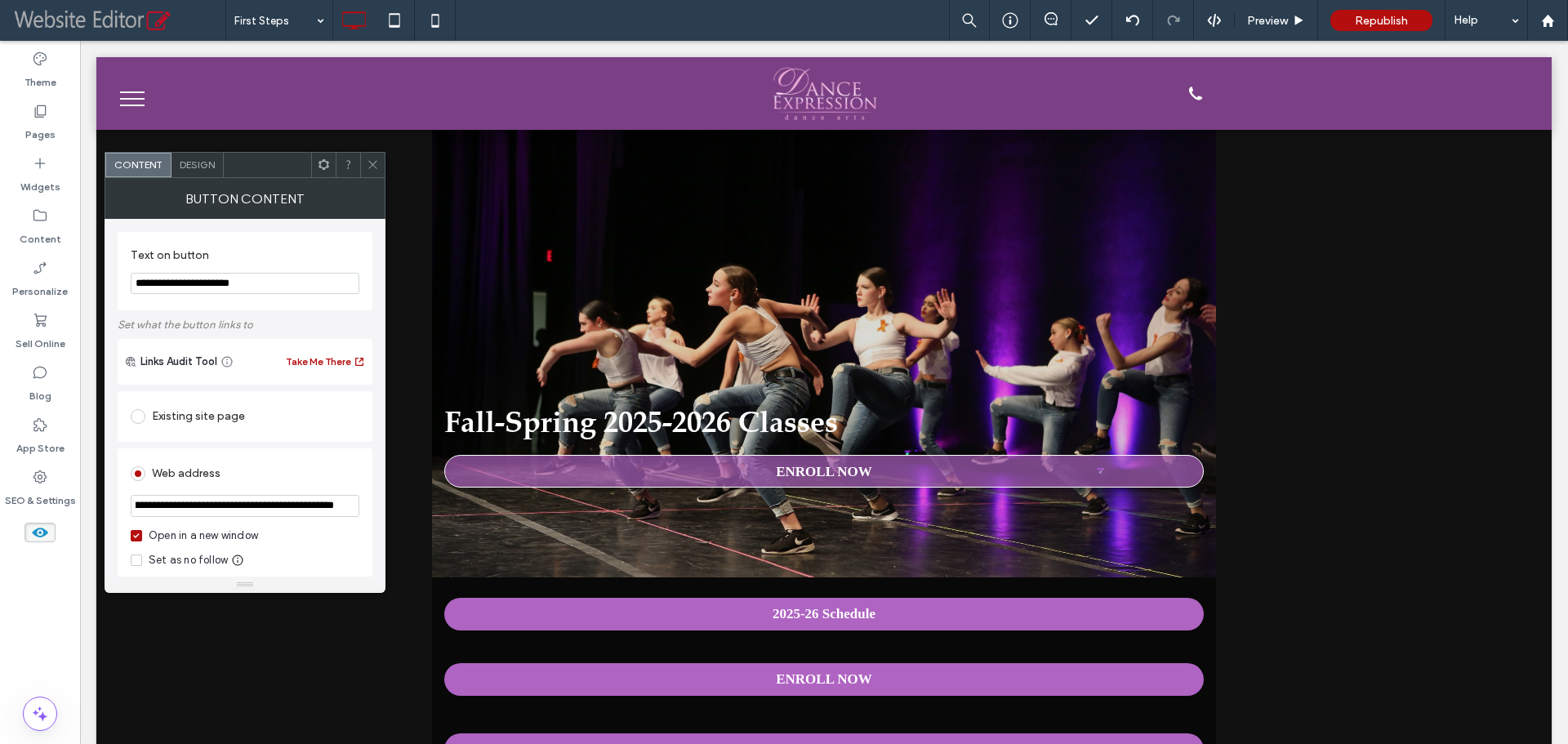 drag, startPoint x: 317, startPoint y: 503, endPoint x: 358, endPoint y: 505, distance: 41.048752 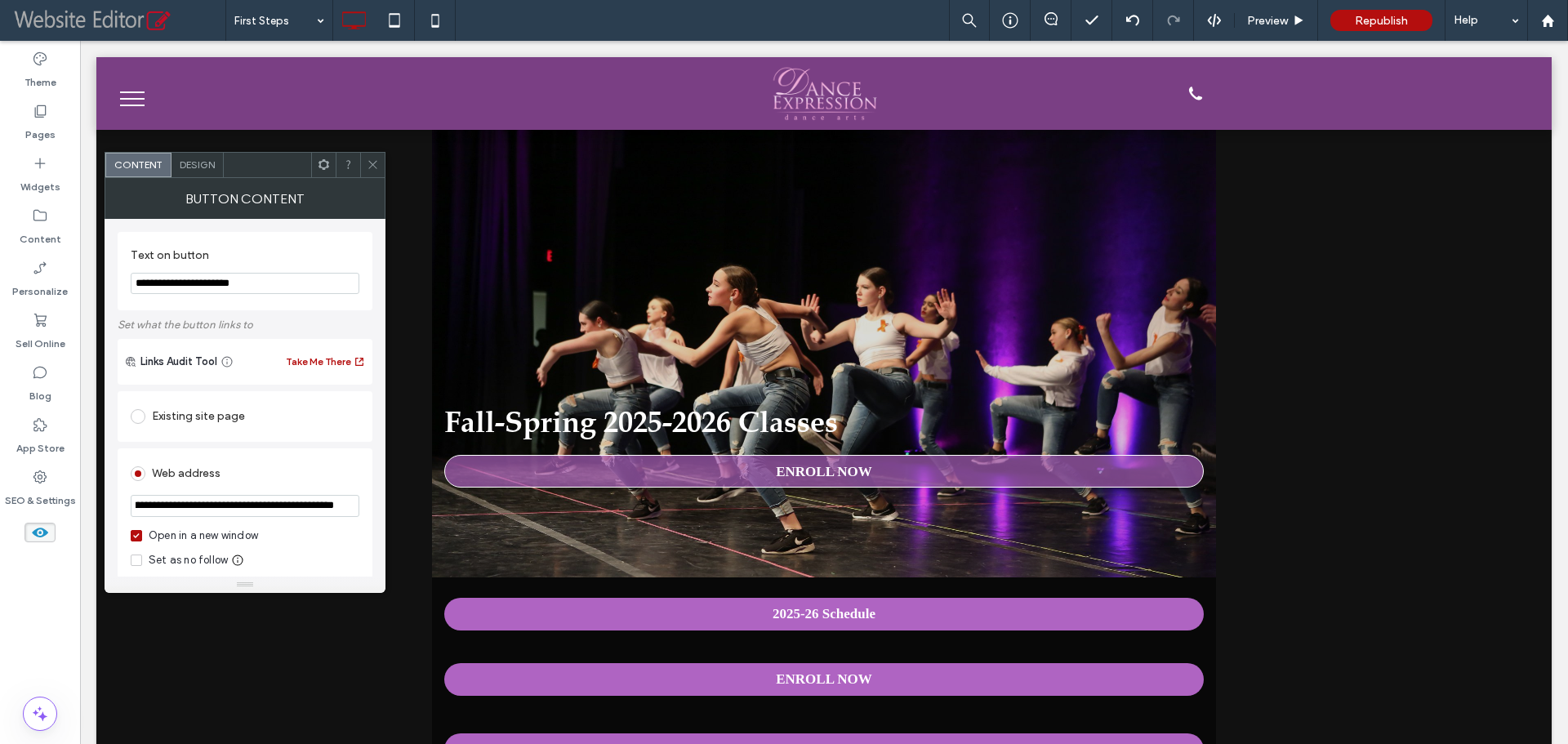 scroll, scrollTop: 0, scrollLeft: 68, axis: horizontal 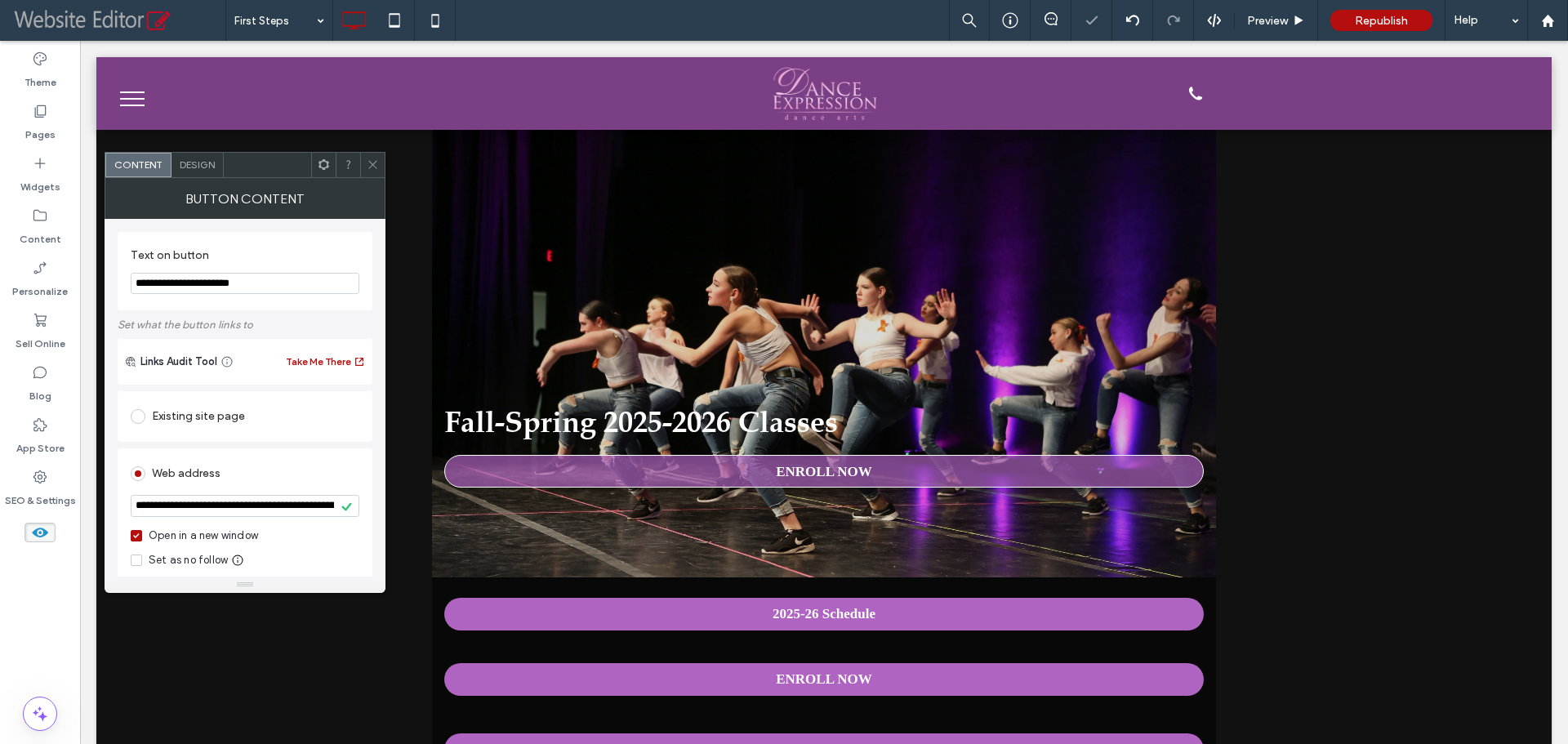 click 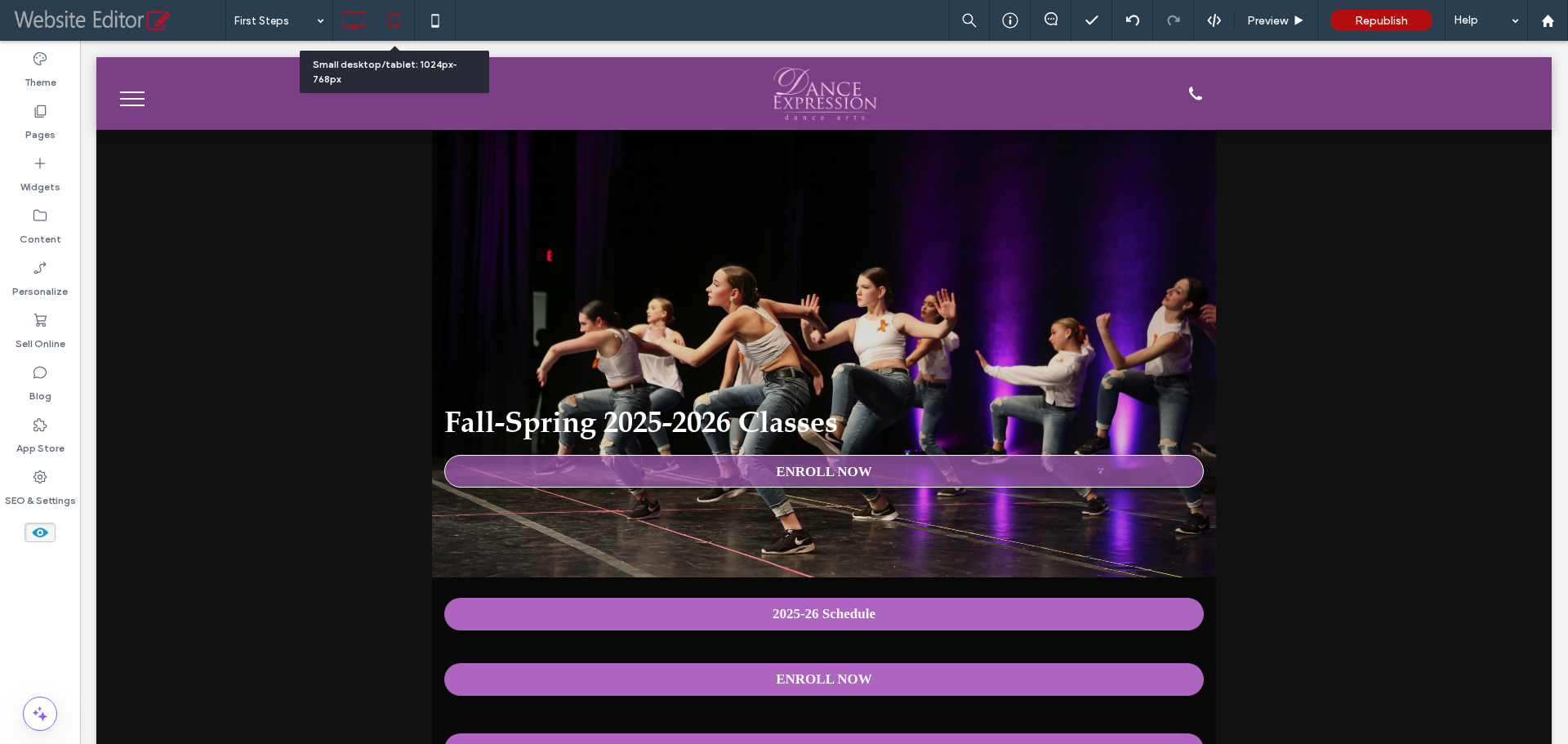 click 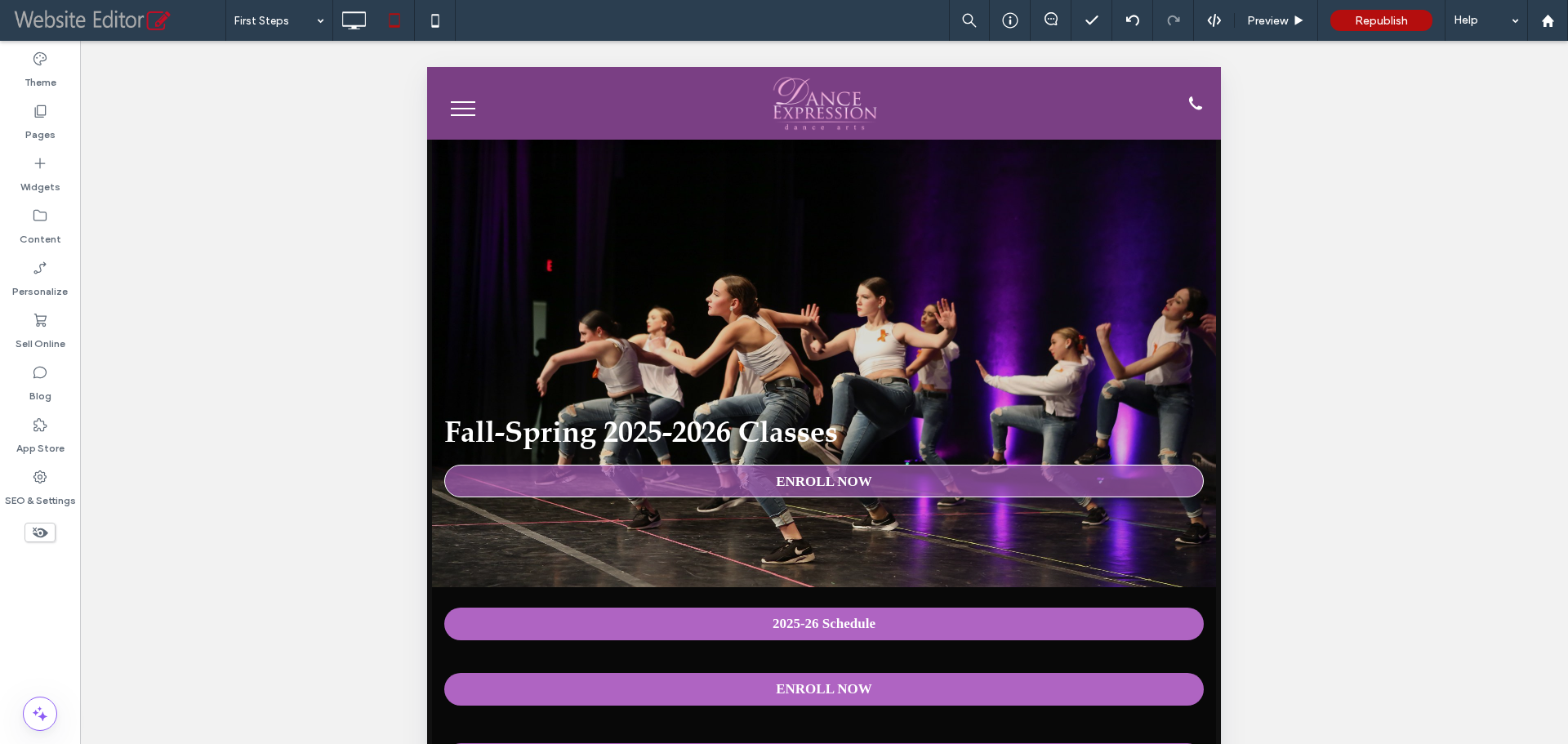 click 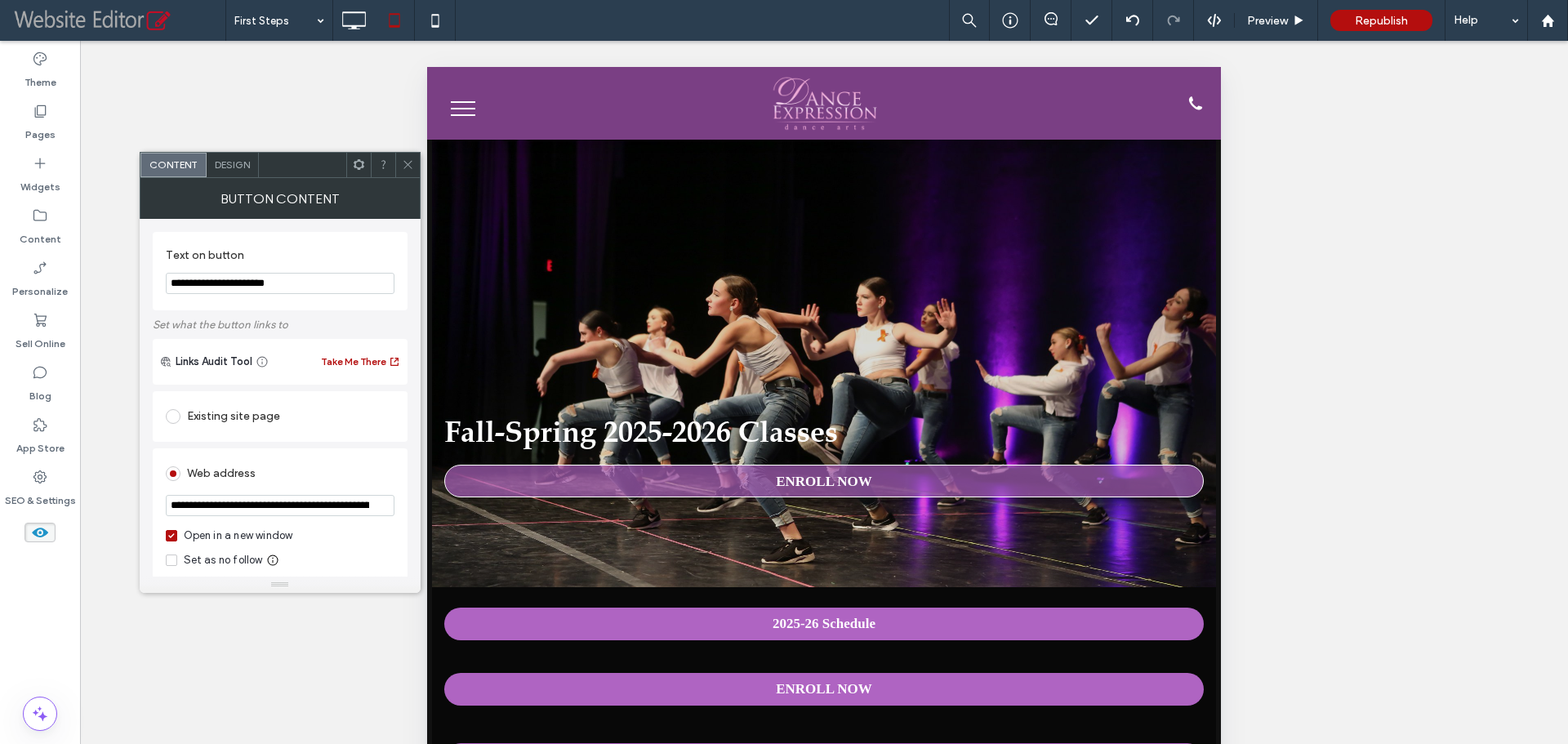 scroll, scrollTop: 0, scrollLeft: 68, axis: horizontal 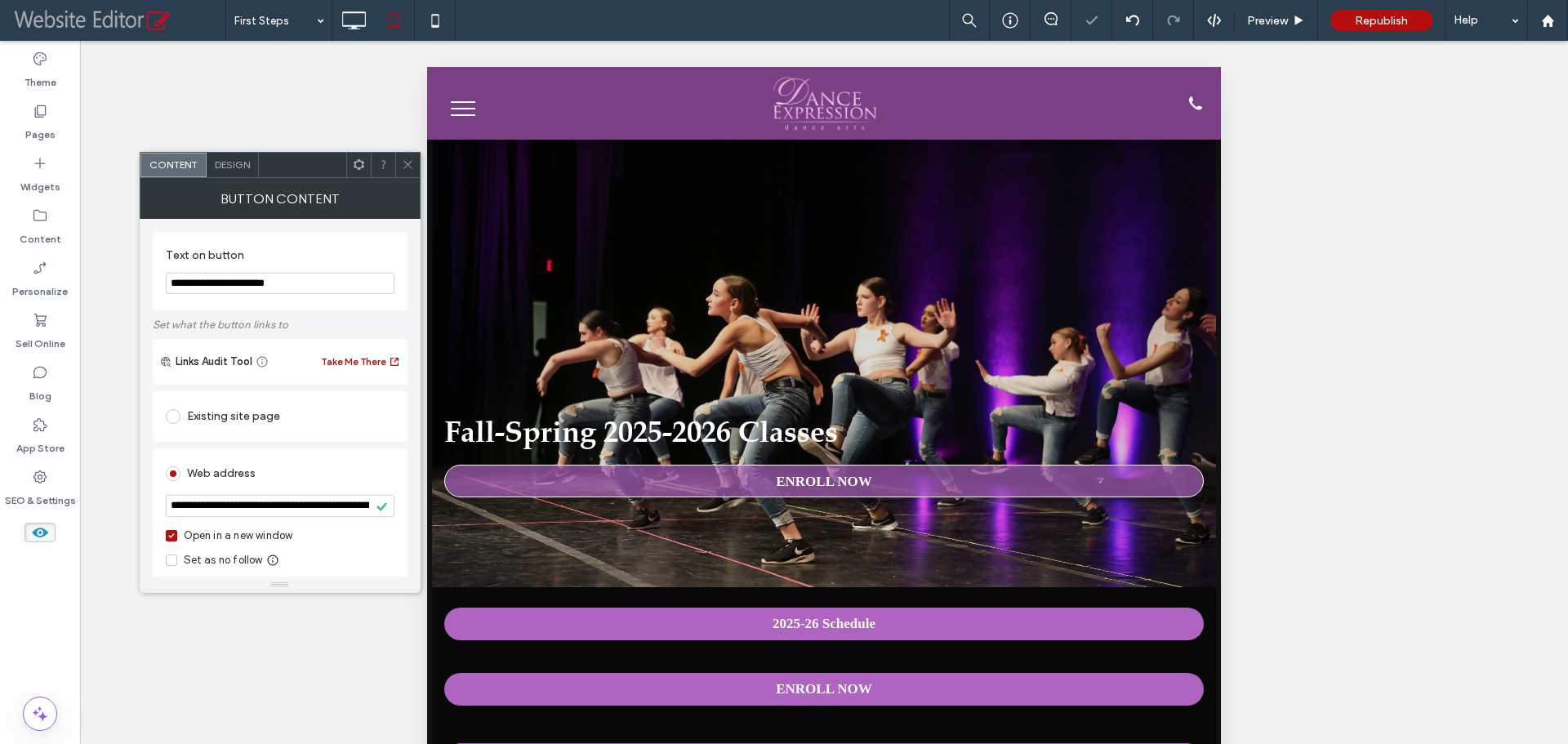 click at bounding box center (408, 165) 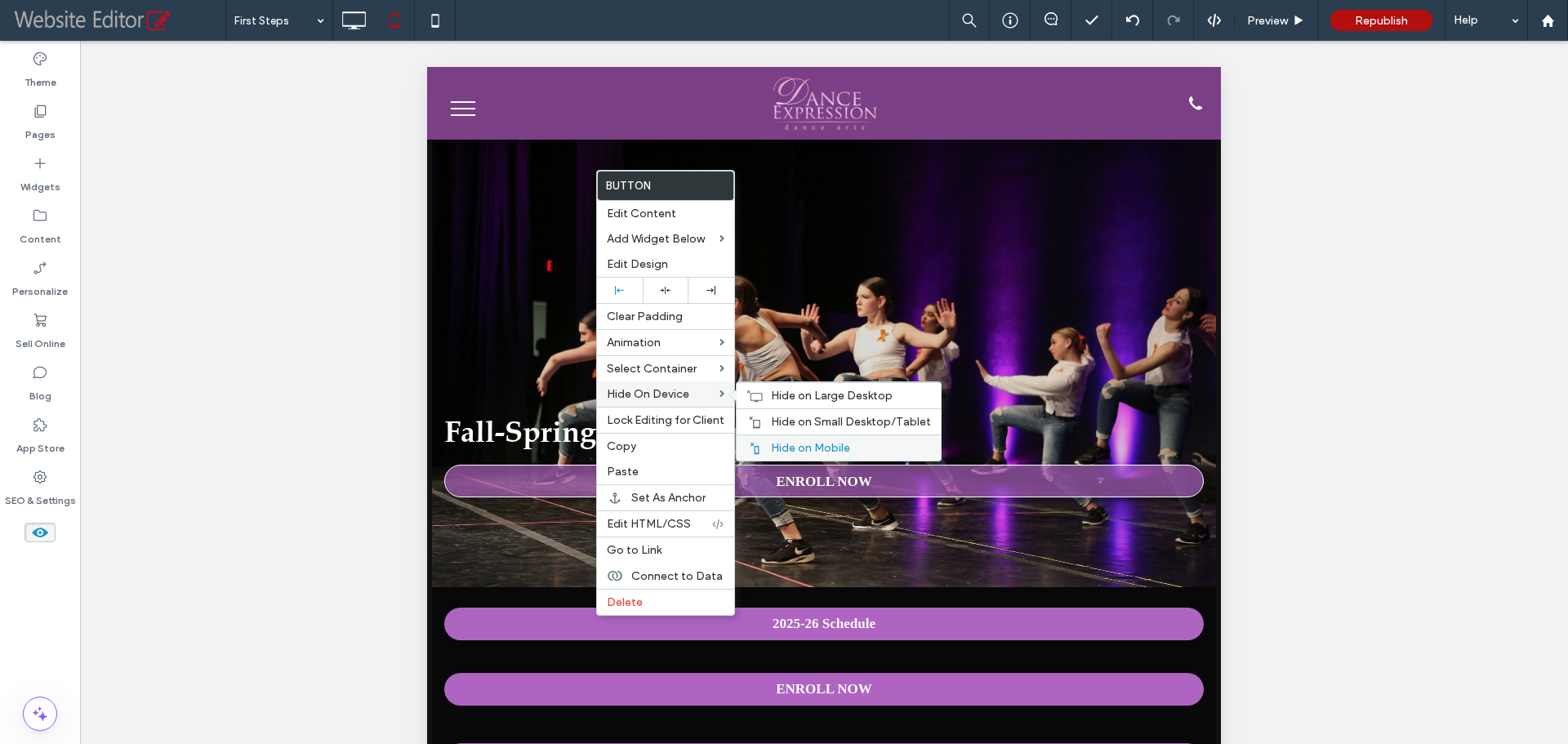 click on "Hide on Mobile" at bounding box center (810, 448) 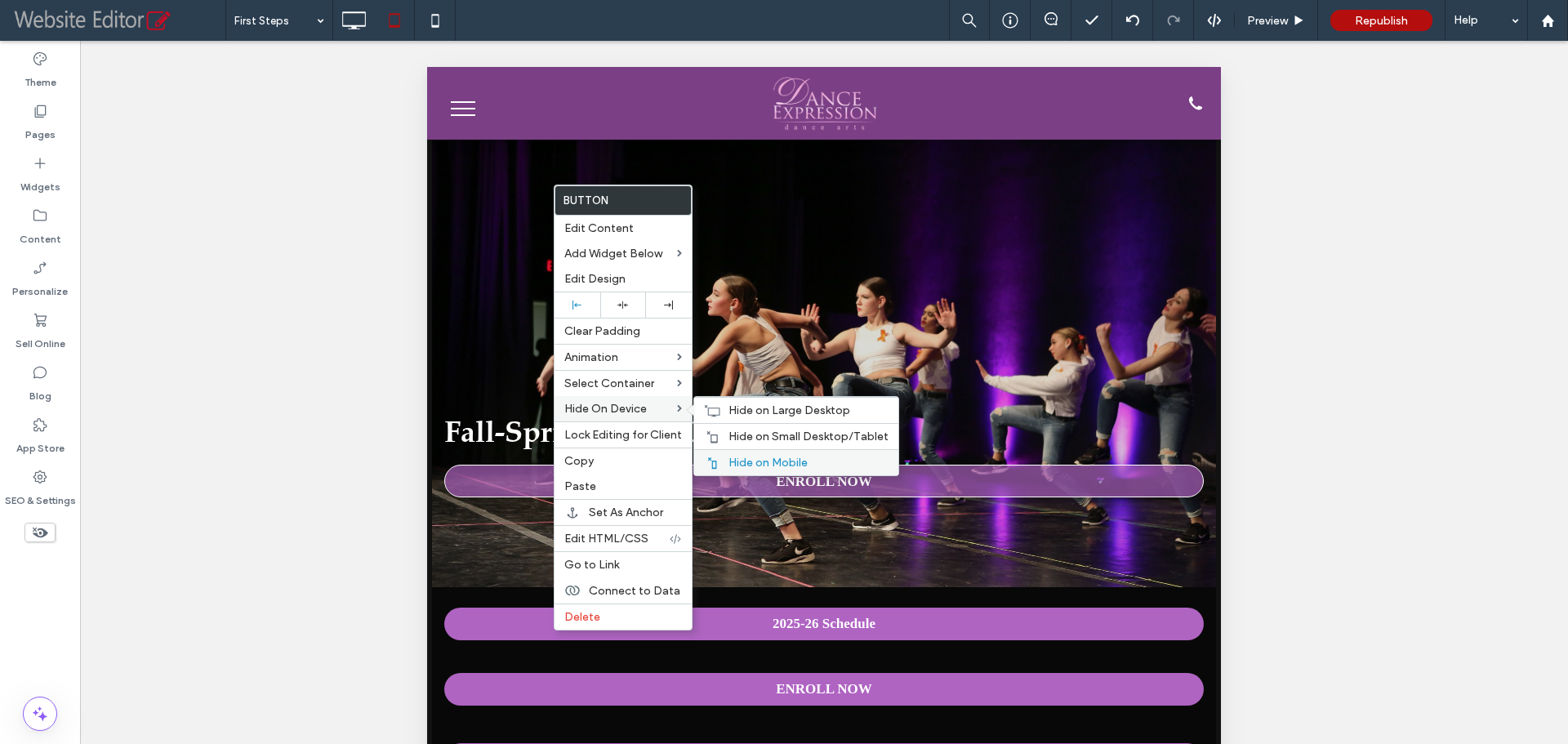 click on "Hide on Mobile" at bounding box center (768, 462) 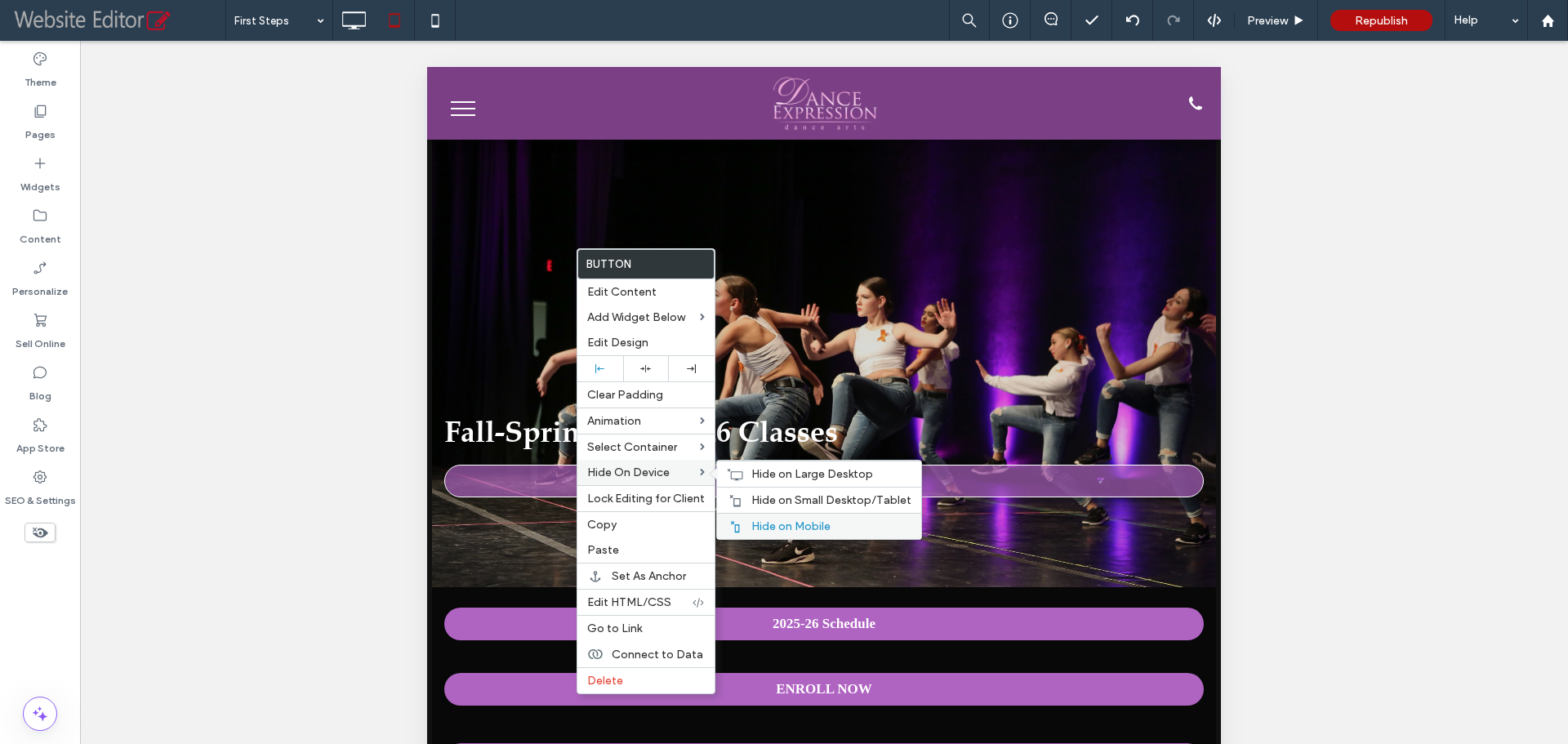 click on "Hide on Mobile" at bounding box center (791, 526) 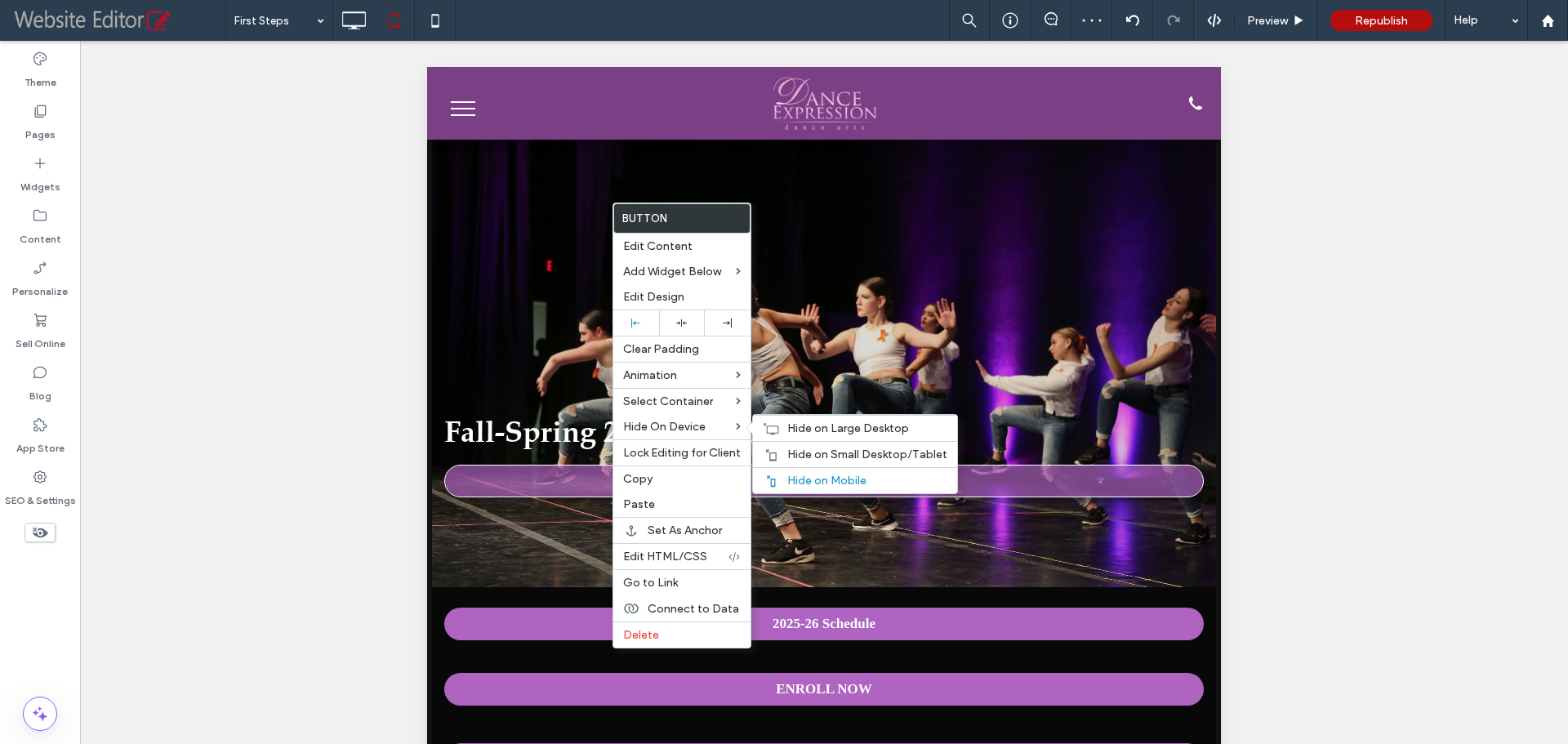 click on "Hide on Mobile" at bounding box center (826, 480) 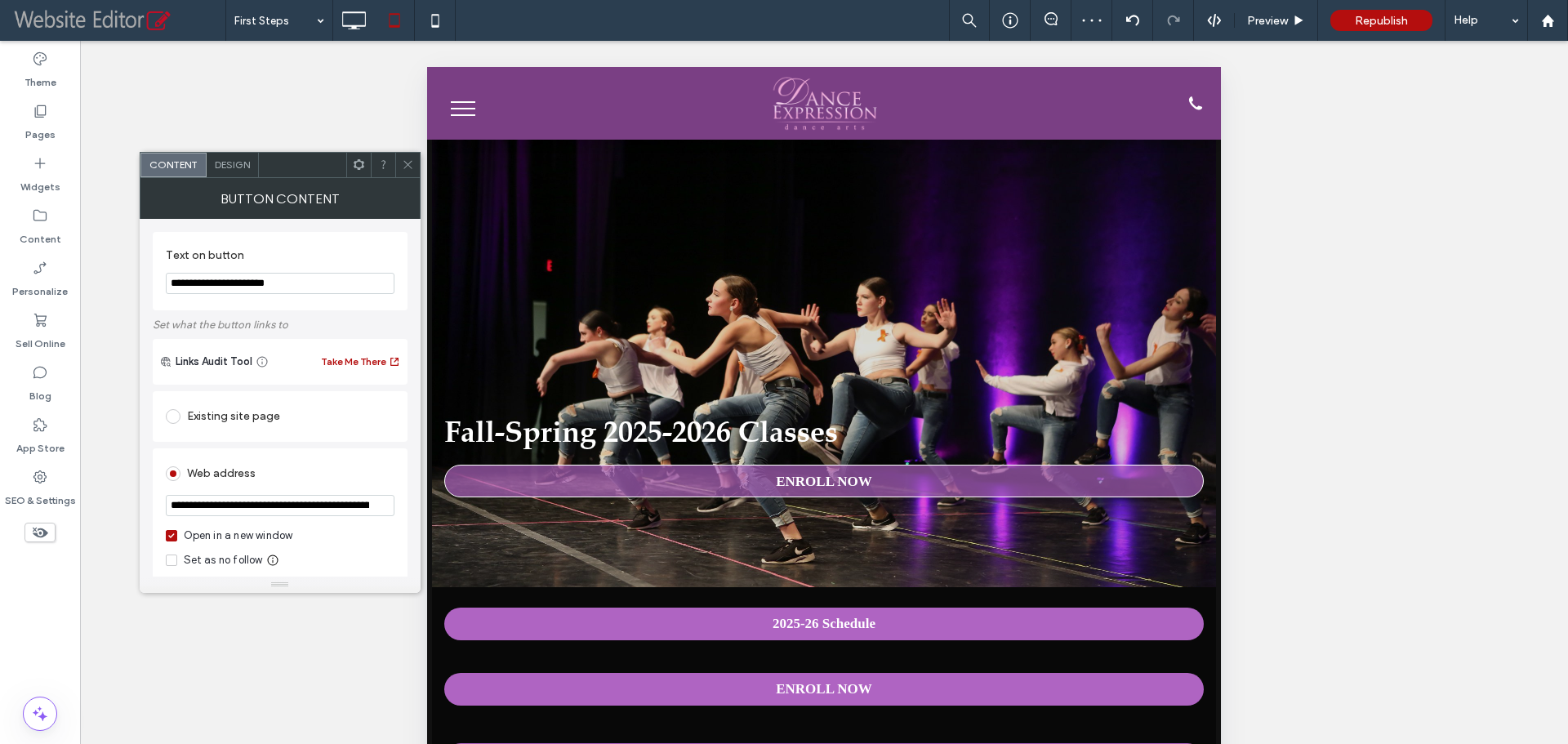 scroll, scrollTop: 0, scrollLeft: 68, axis: horizontal 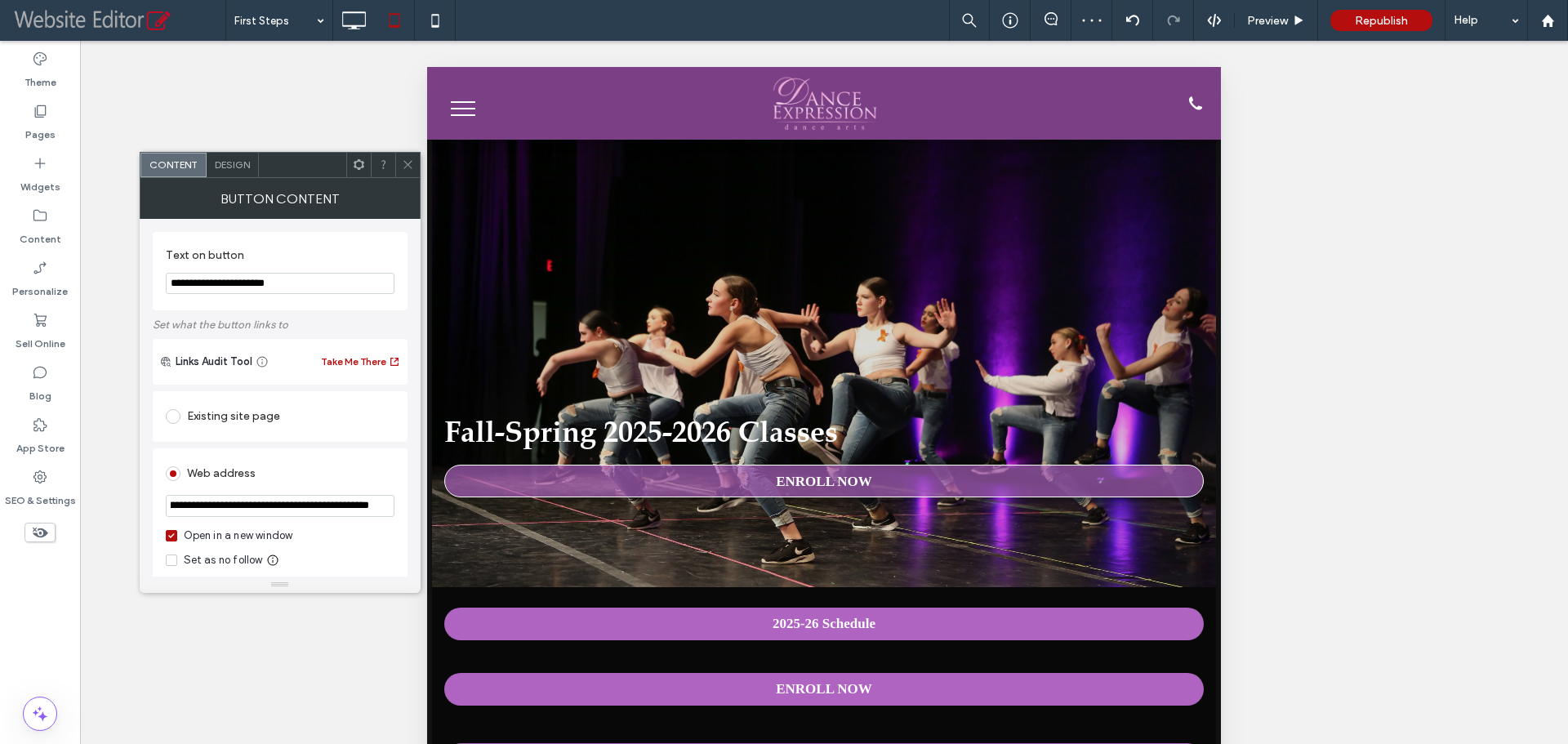 drag, startPoint x: 348, startPoint y: 498, endPoint x: 412, endPoint y: 502, distance: 64.12488 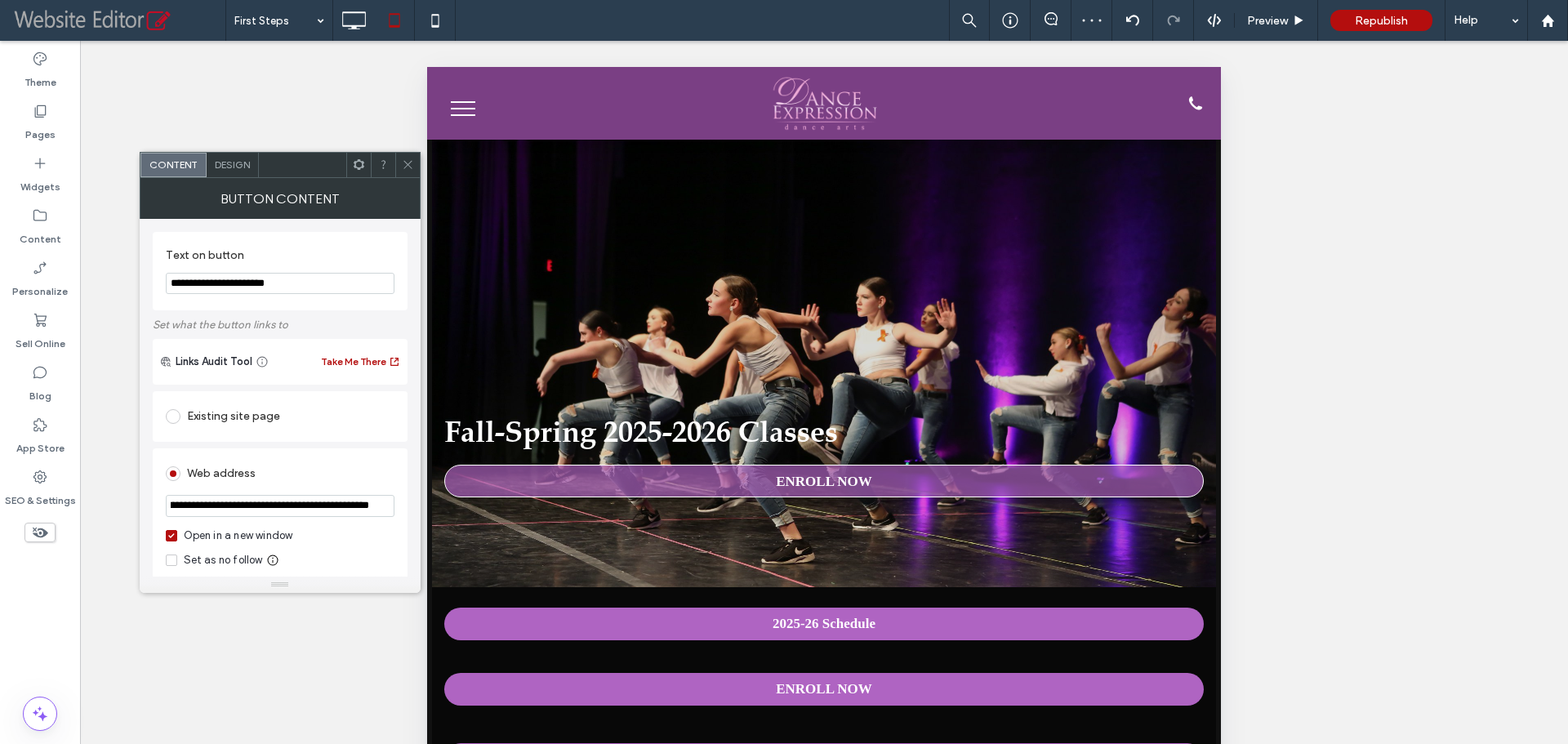 click on "**********" at bounding box center (280, 398) 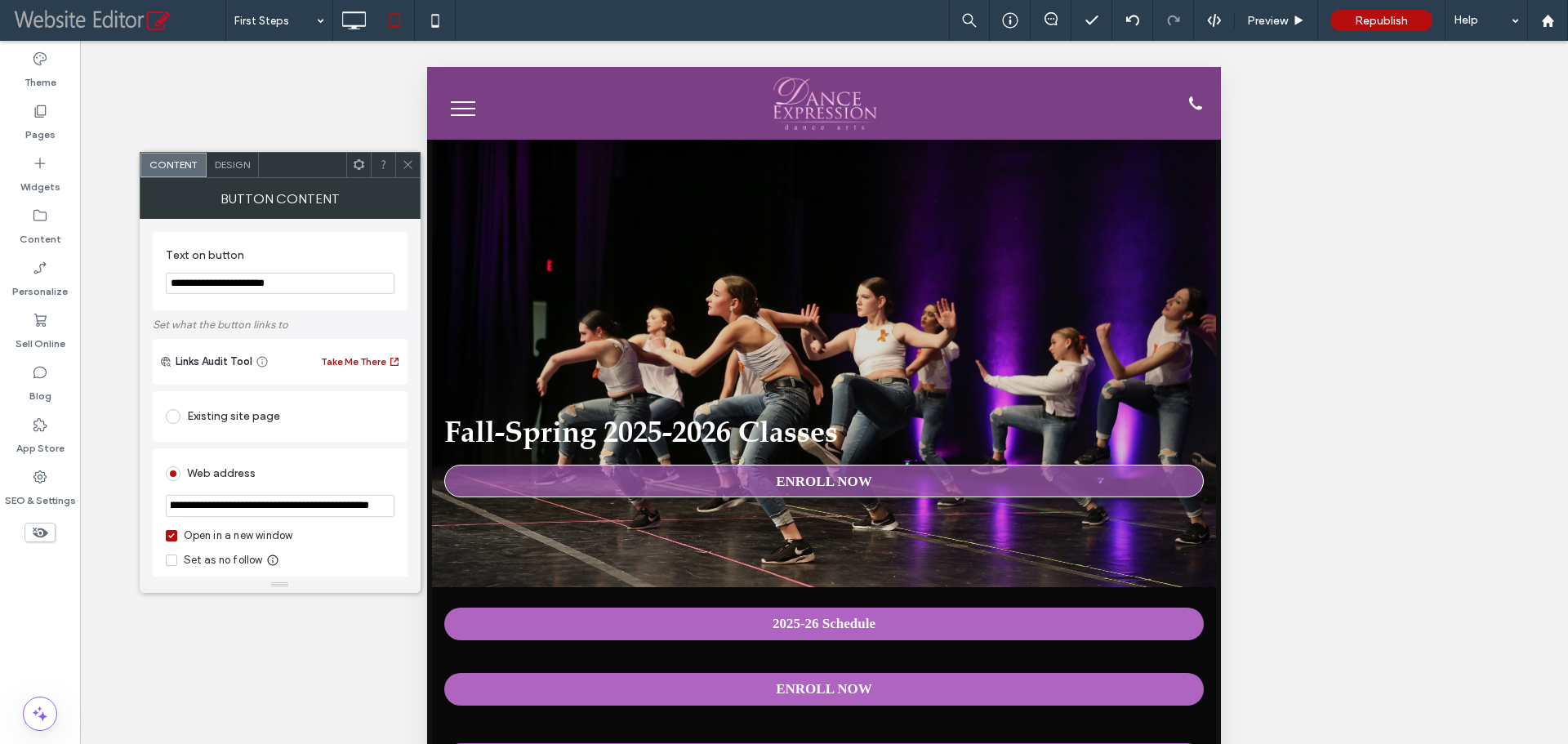 click on "**********" at bounding box center [280, 506] 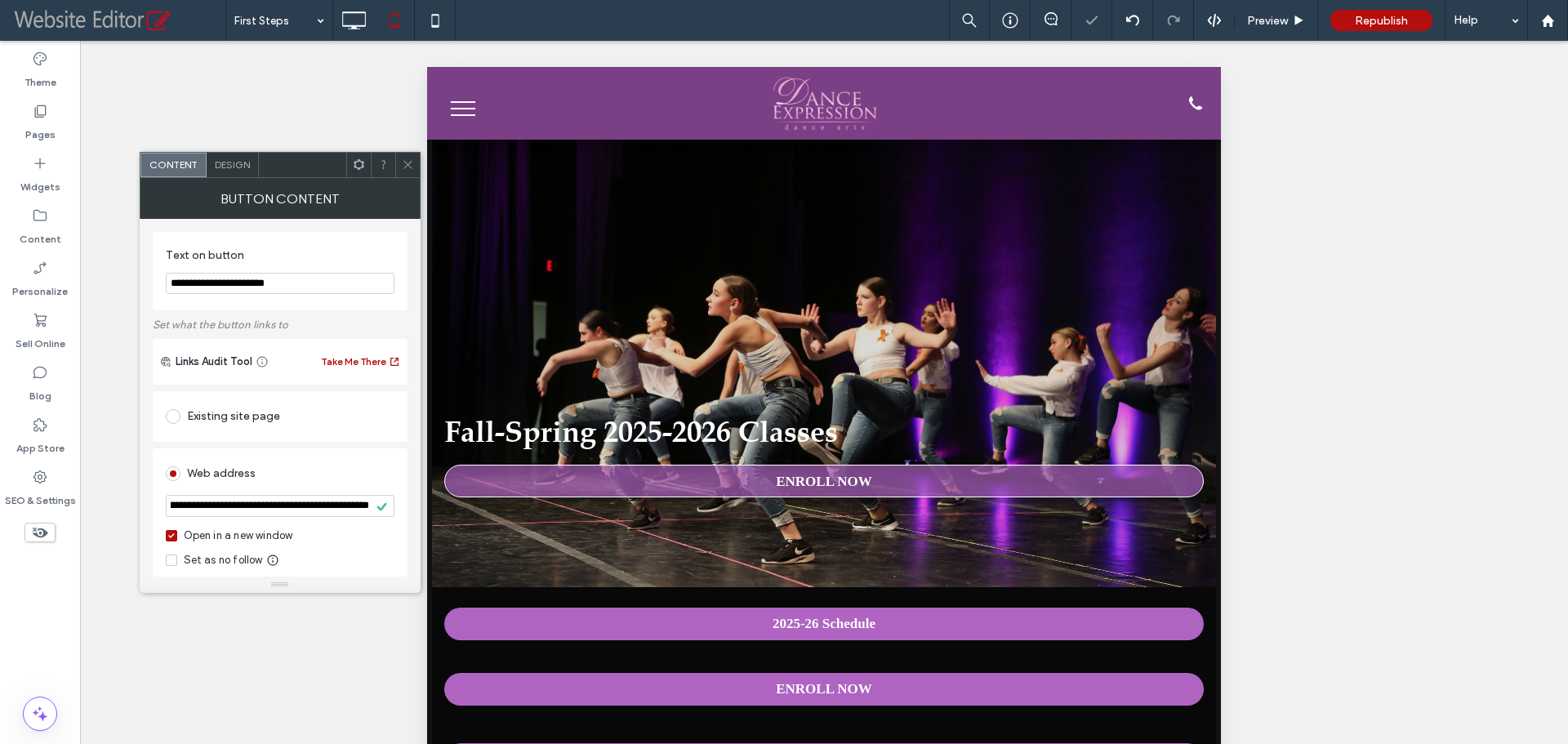 click at bounding box center (408, 165) 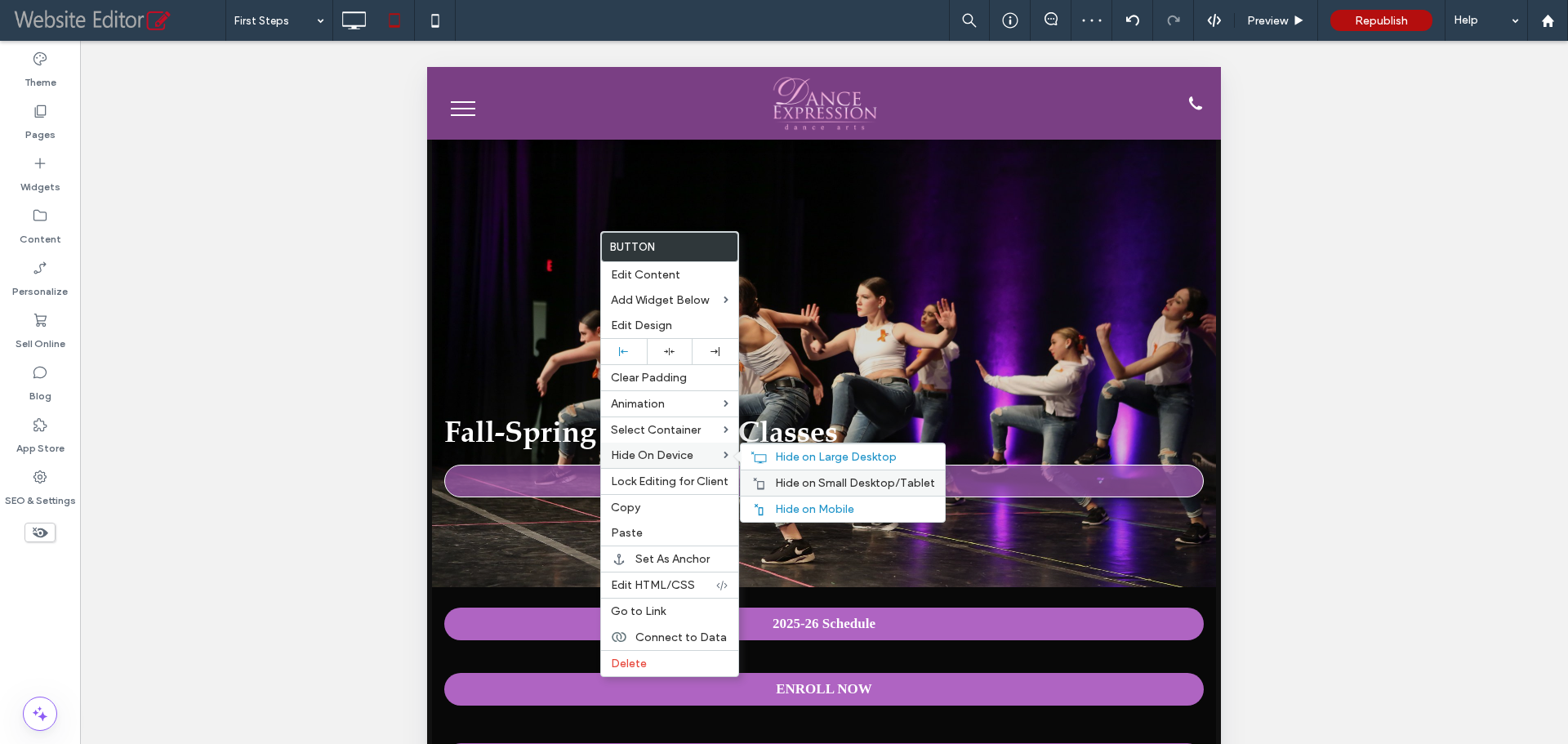 click at bounding box center (759, 483) 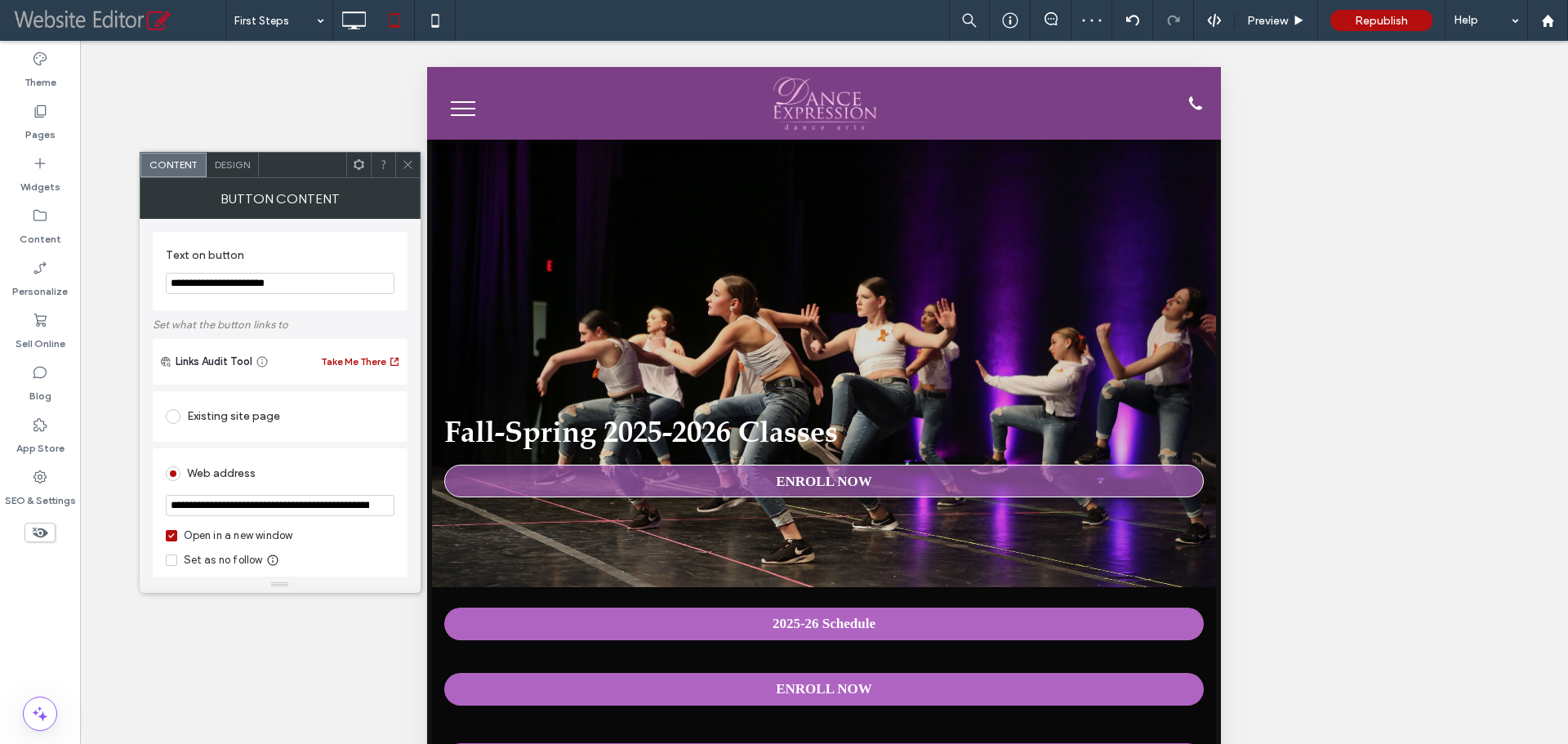 drag, startPoint x: 317, startPoint y: 497, endPoint x: 412, endPoint y: 492, distance: 95.13149 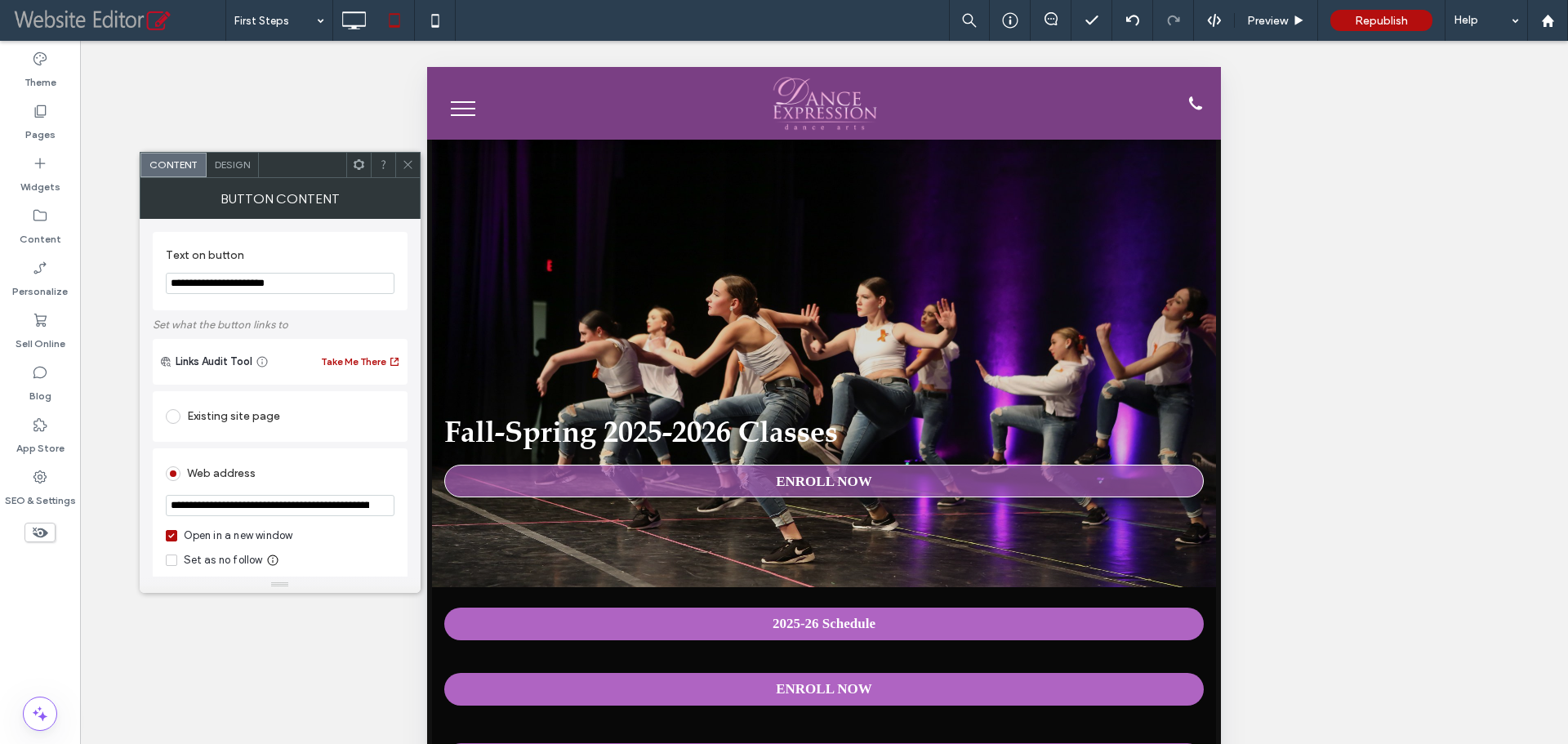 click on "**********" at bounding box center (280, 506) 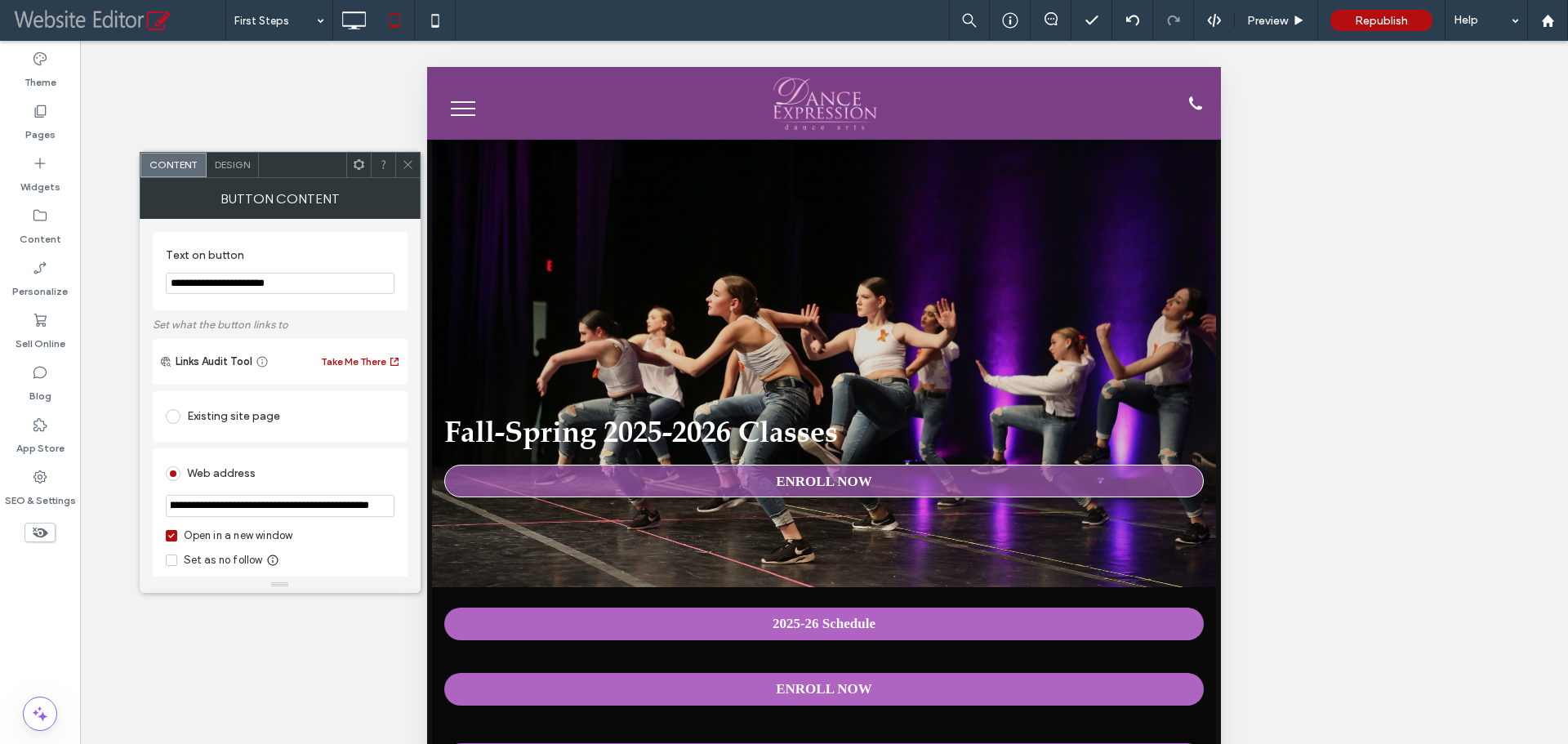drag, startPoint x: 338, startPoint y: 508, endPoint x: 385, endPoint y: 503, distance: 47.26521 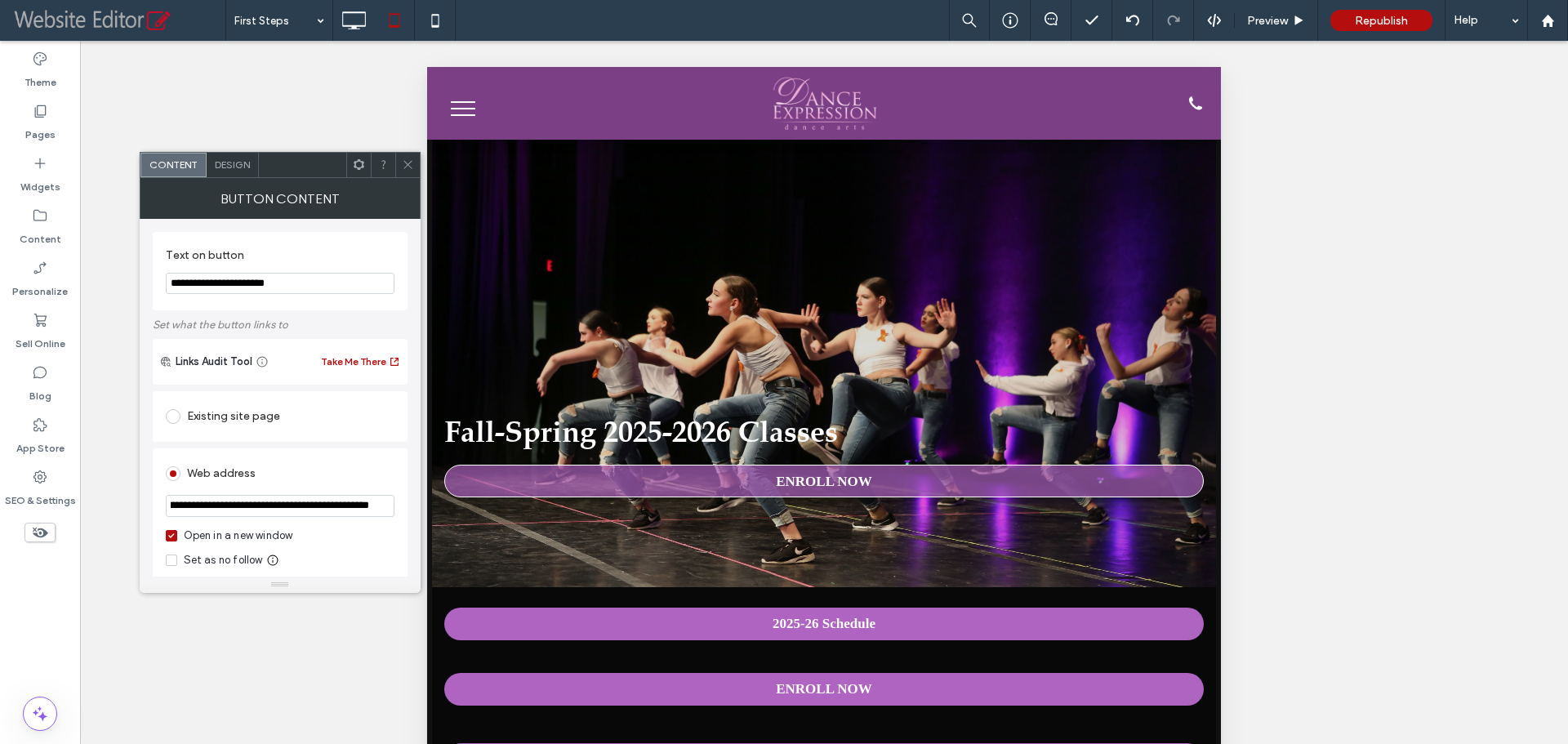 click on "**********" at bounding box center [280, 506] 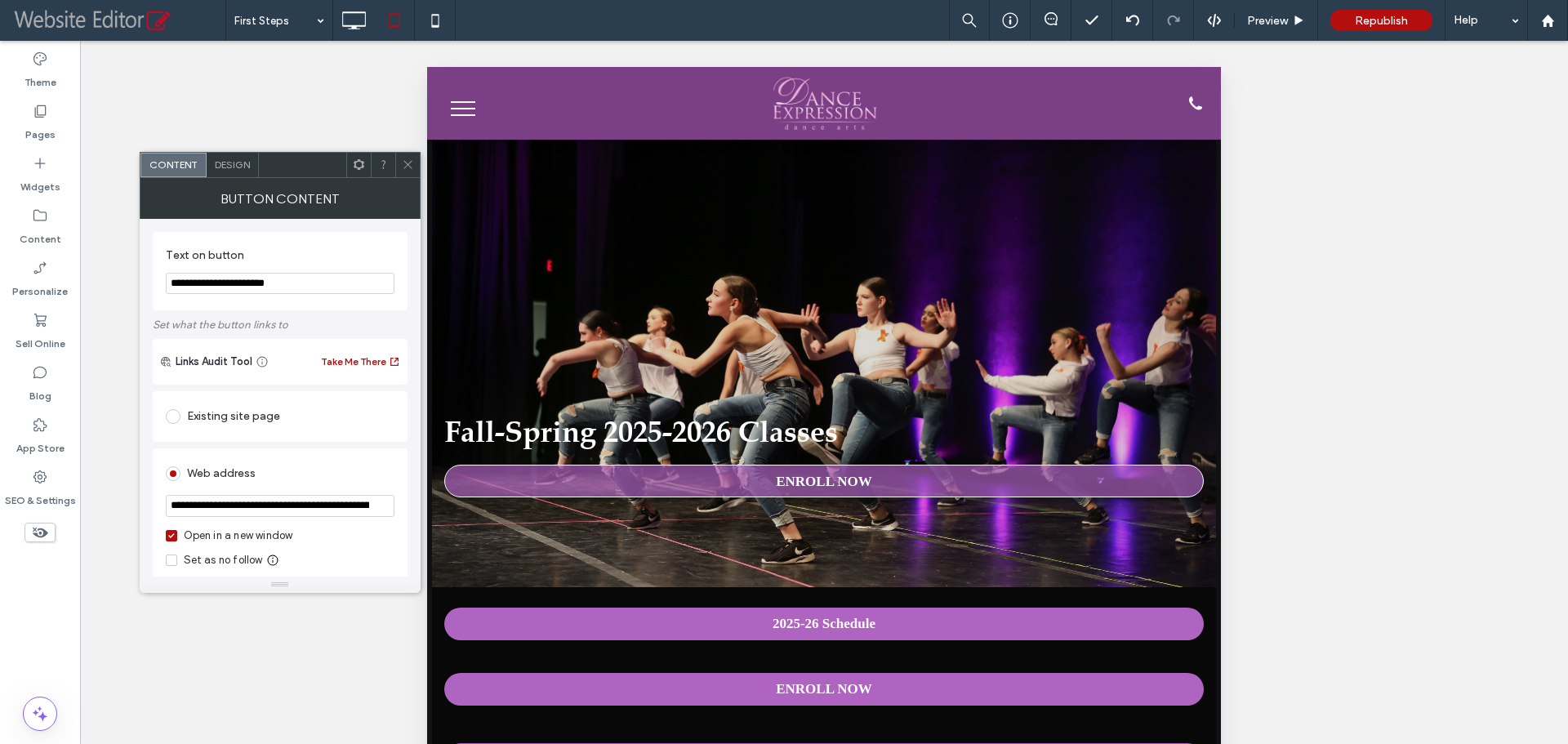 click 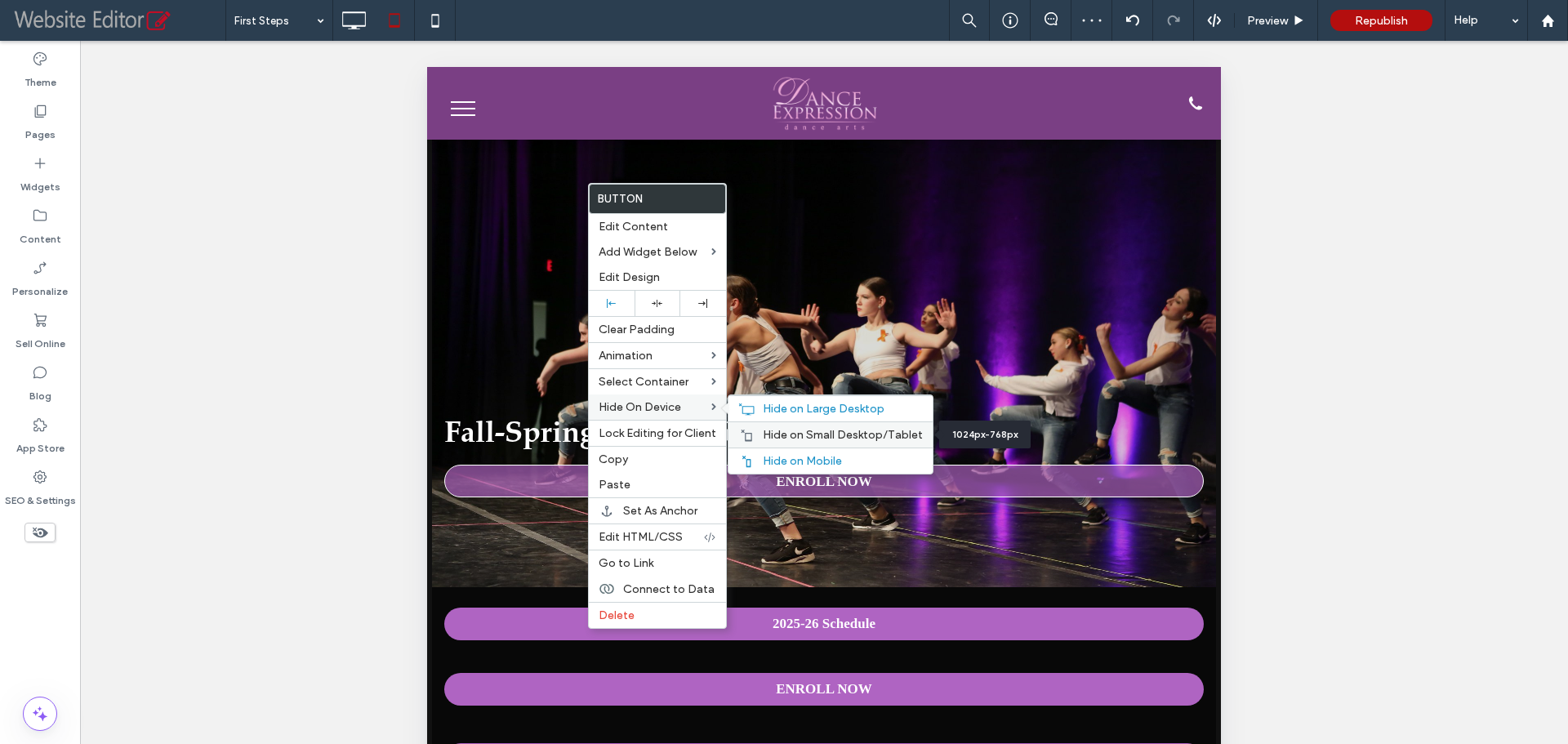 click on "Hide on Small Desktop/Tablet" at bounding box center [843, 434] 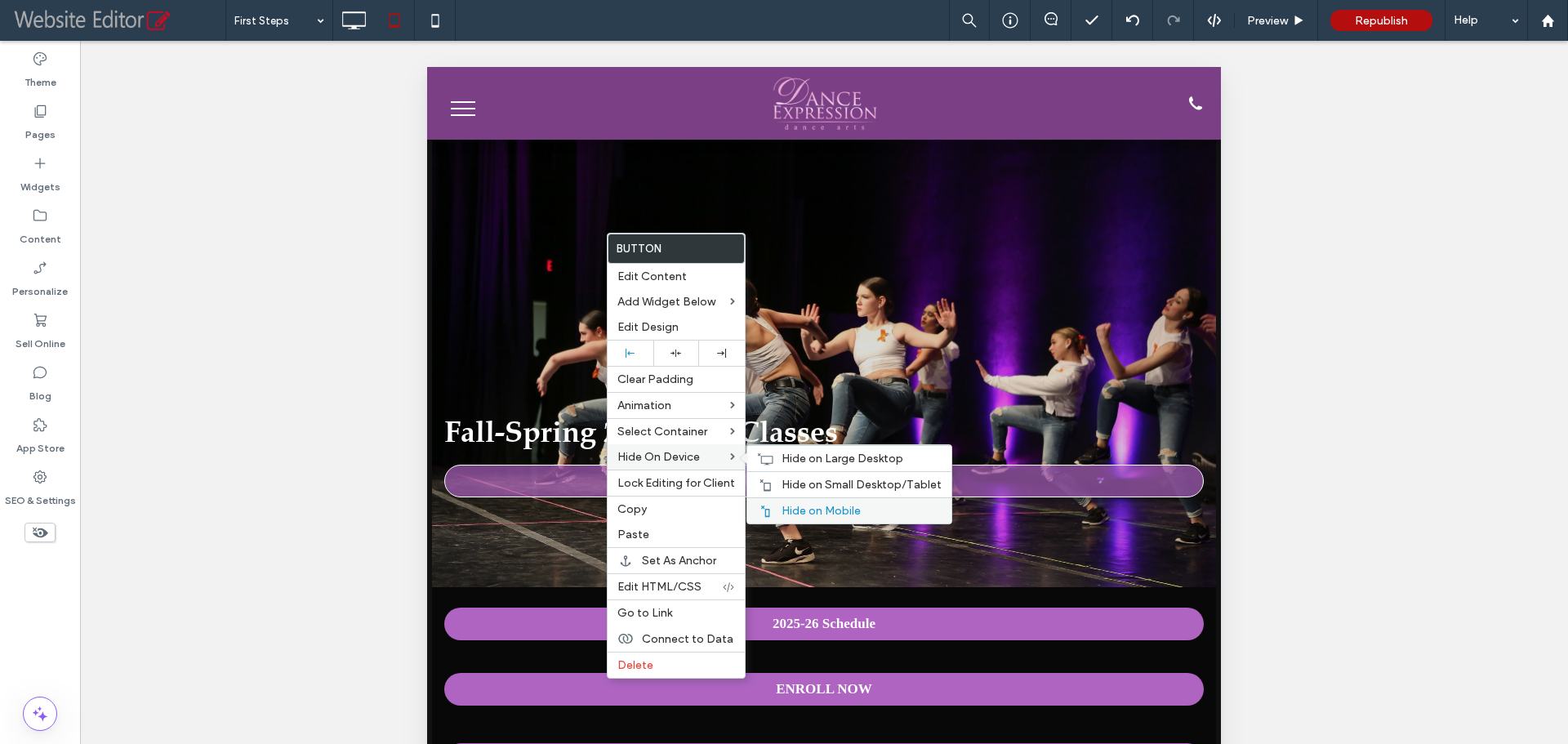 click on "Hide on Mobile" at bounding box center [821, 510] 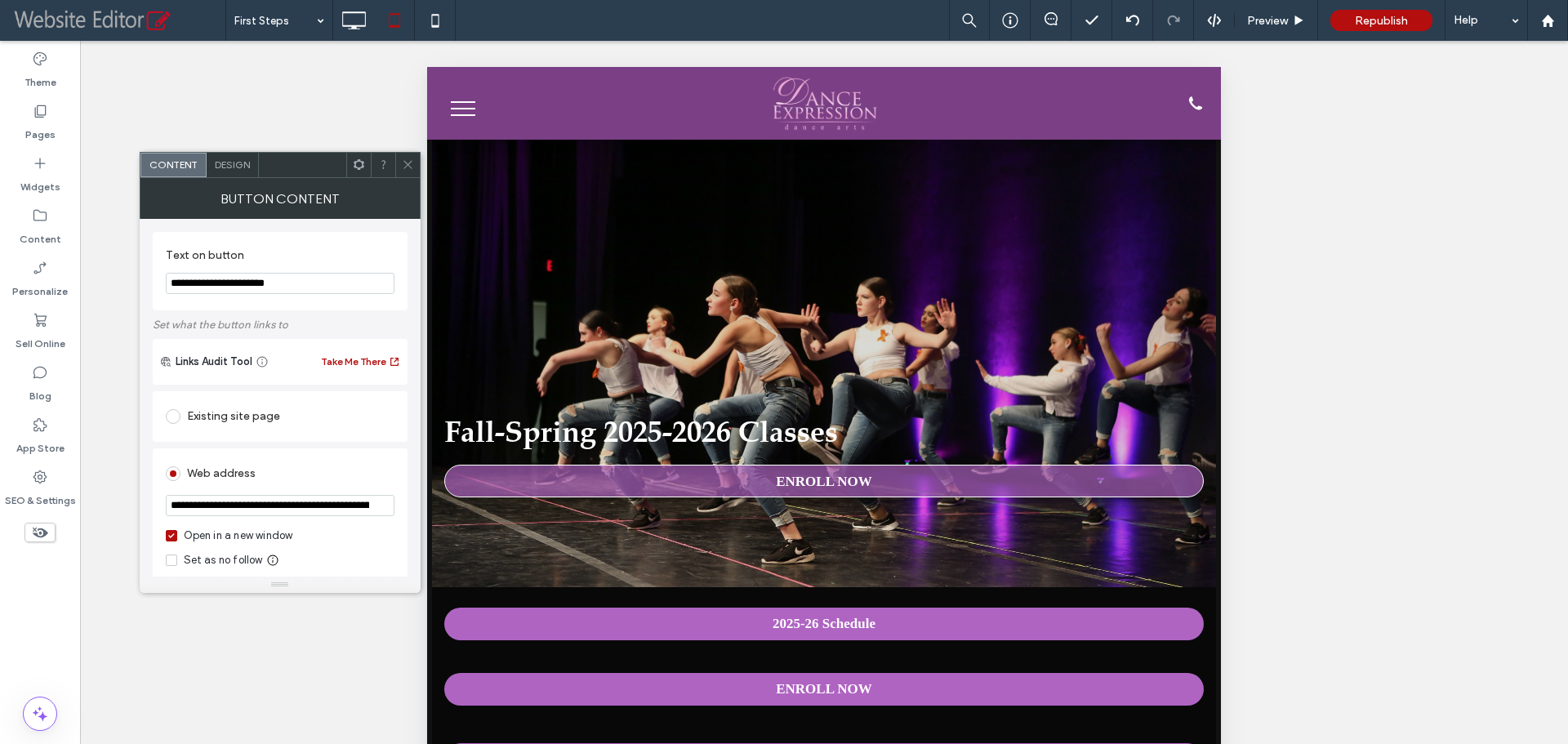 scroll, scrollTop: 0, scrollLeft: 72, axis: horizontal 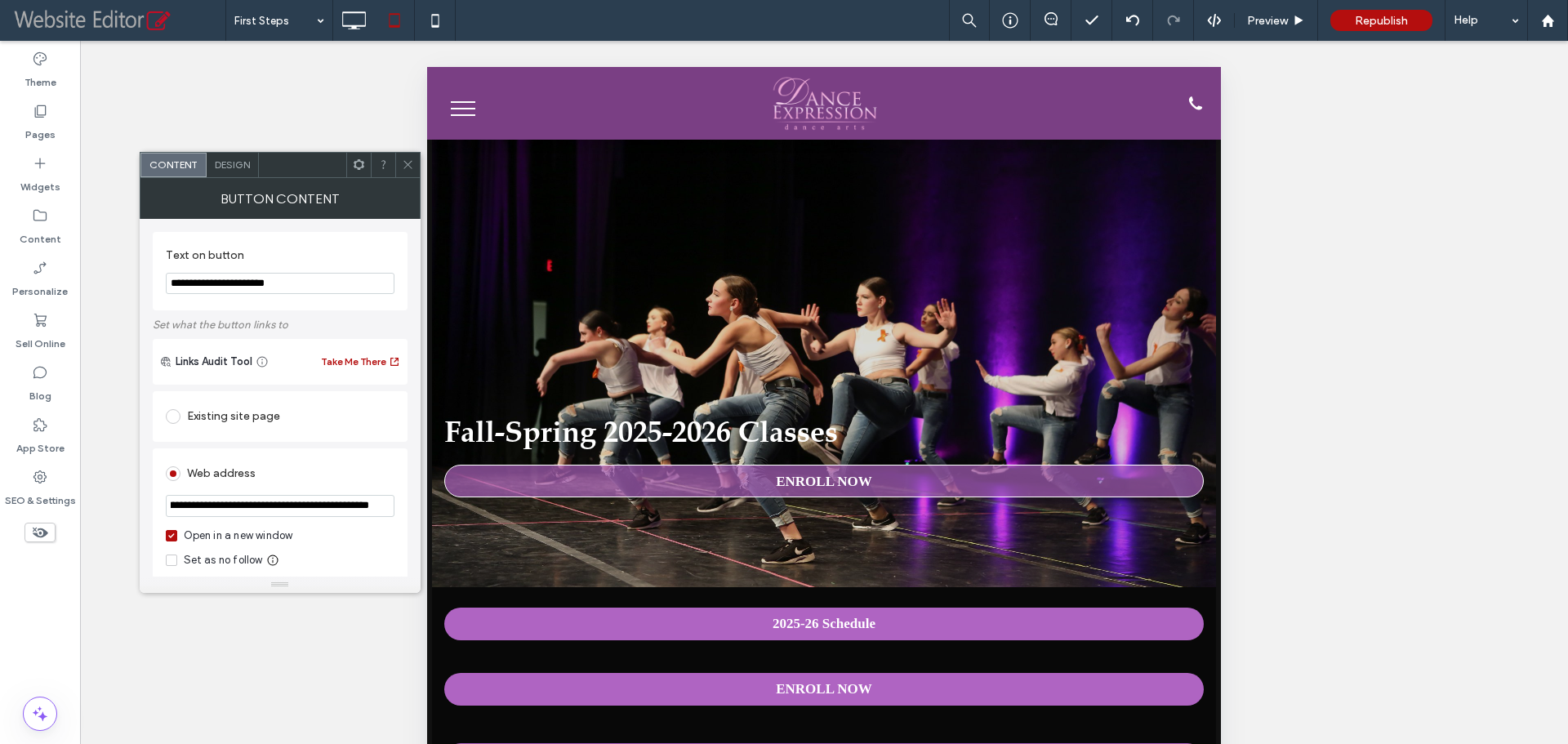 click at bounding box center (408, 165) 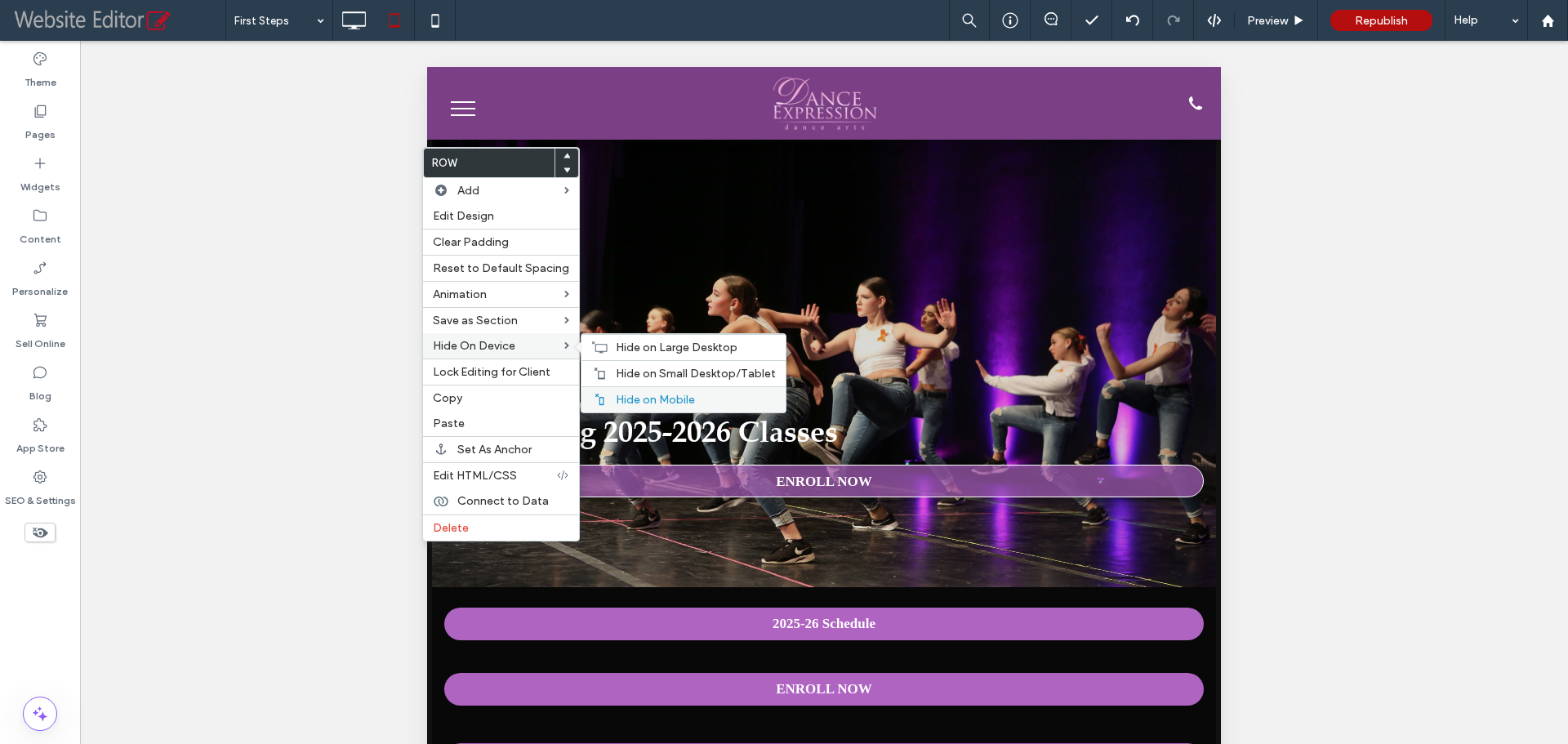 click on "Hide on Mobile" at bounding box center [655, 399] 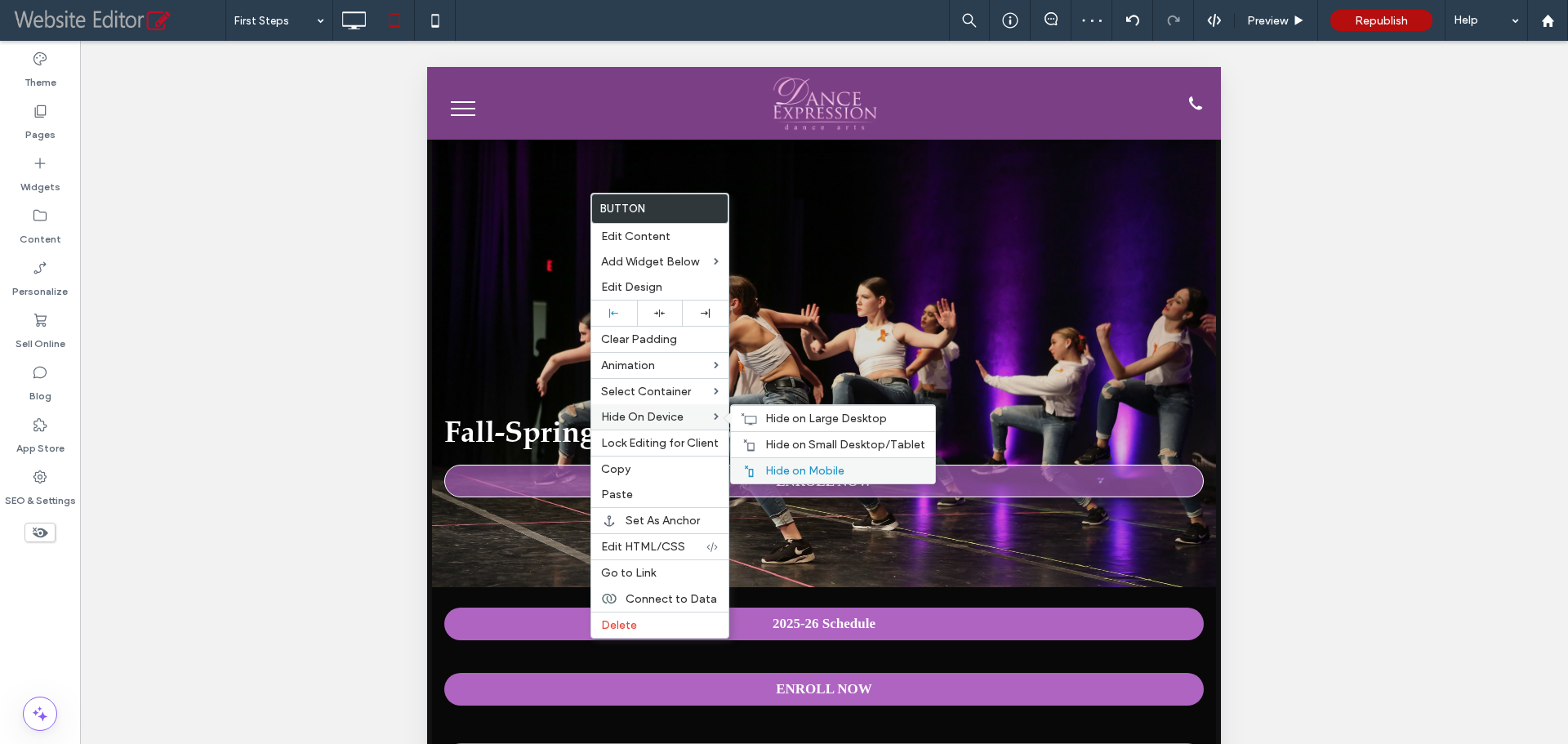 click on "Hide on Mobile" at bounding box center (804, 470) 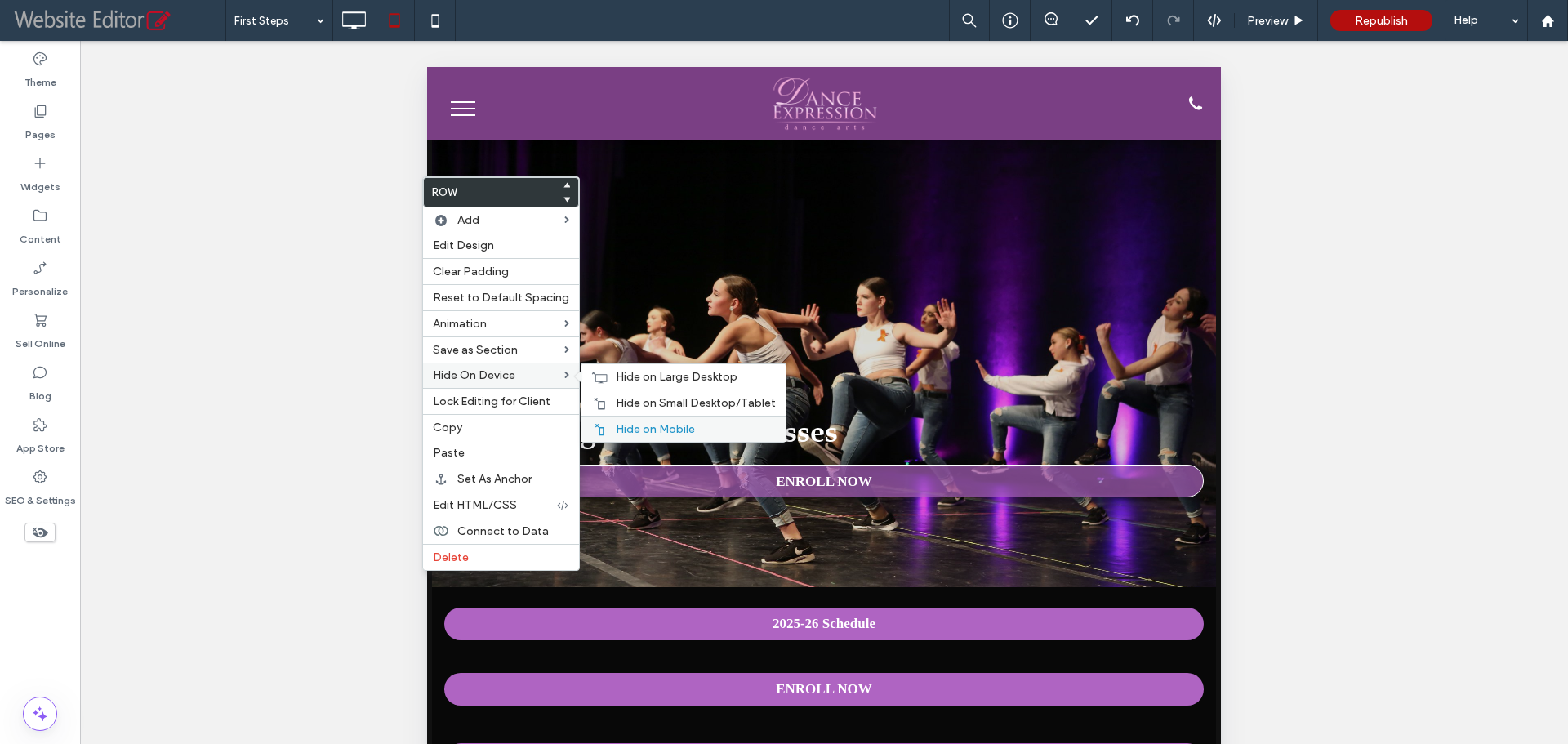 click on "Hide on Mobile" at bounding box center [655, 429] 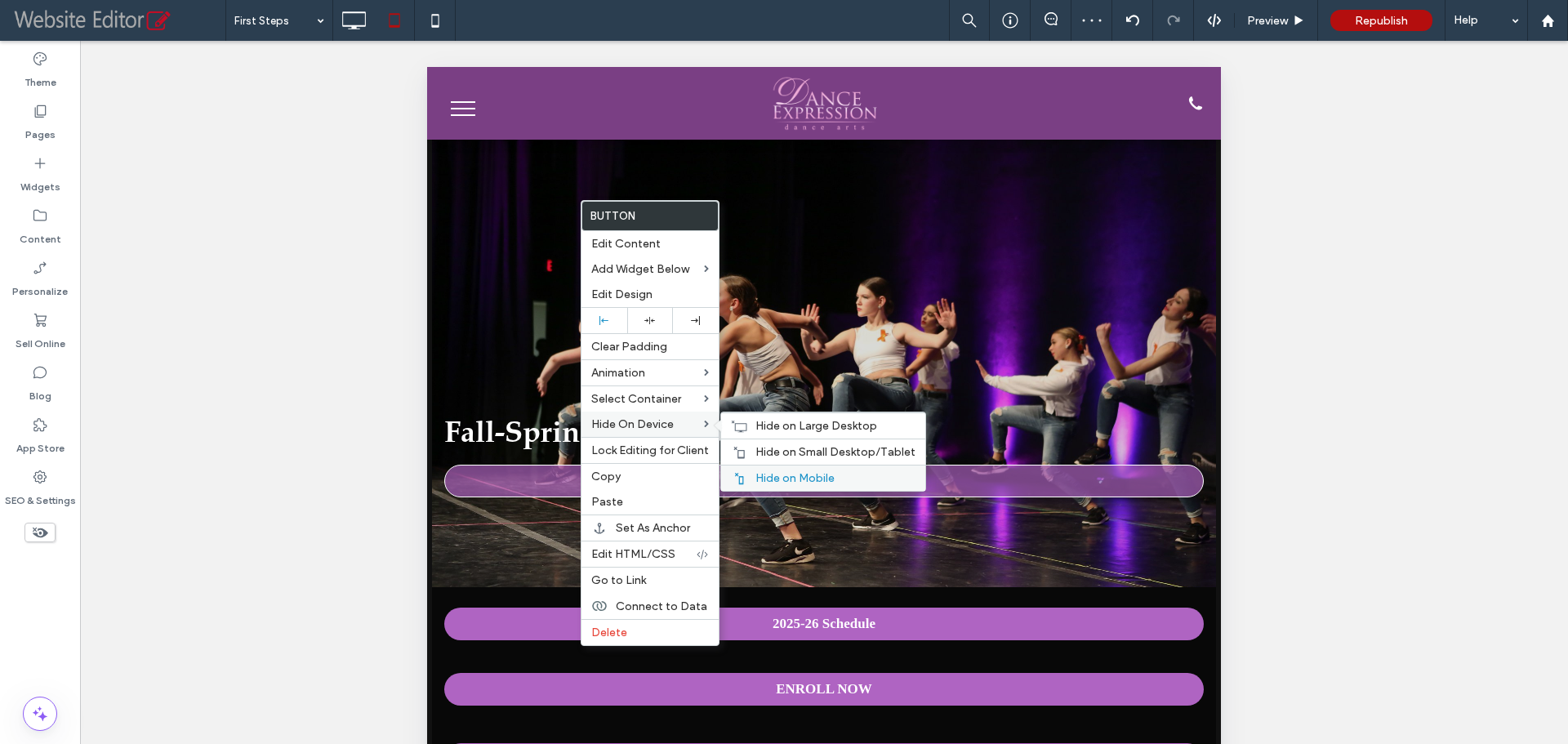click on "Hide on Mobile" at bounding box center (795, 478) 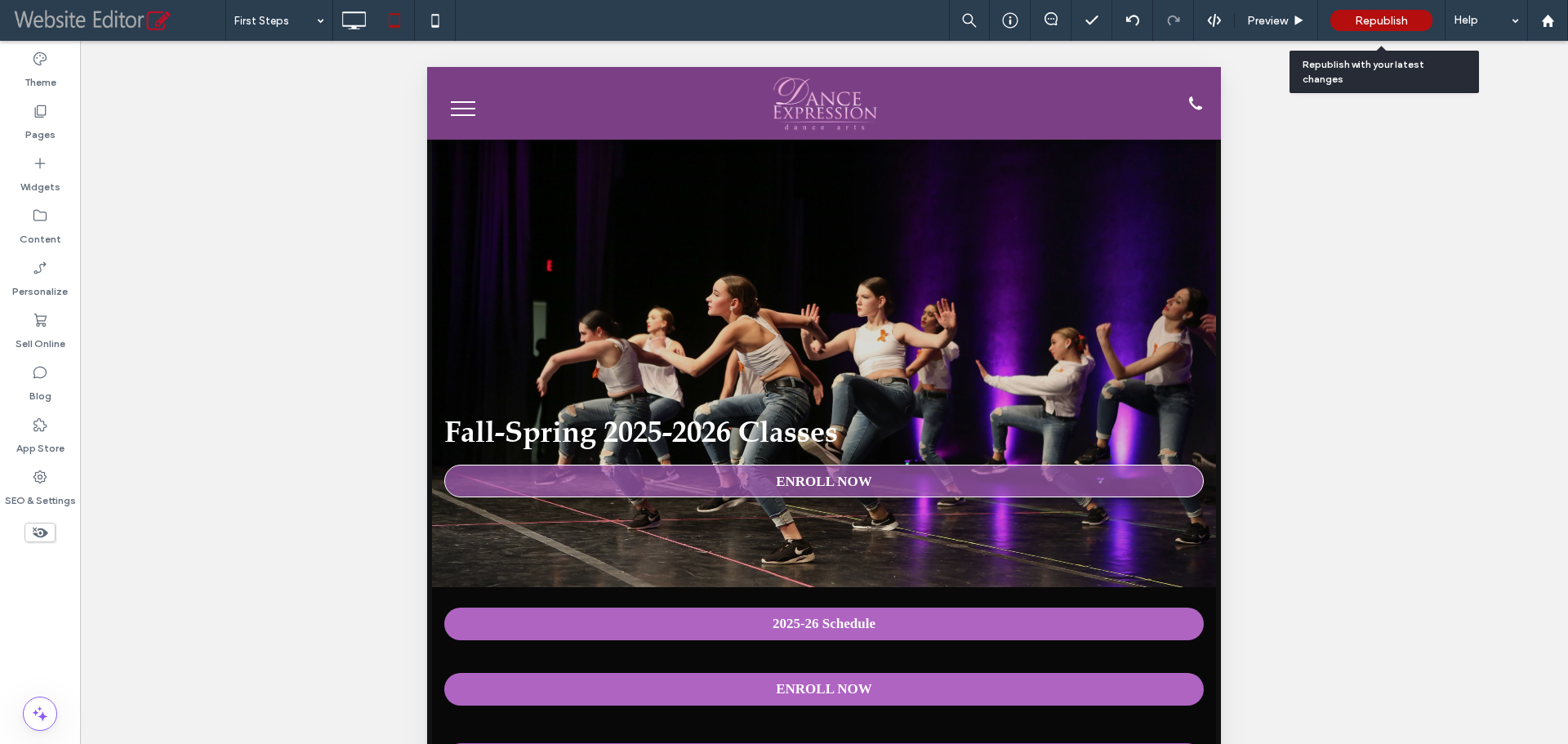 click on "Republish" at bounding box center [1381, 20] 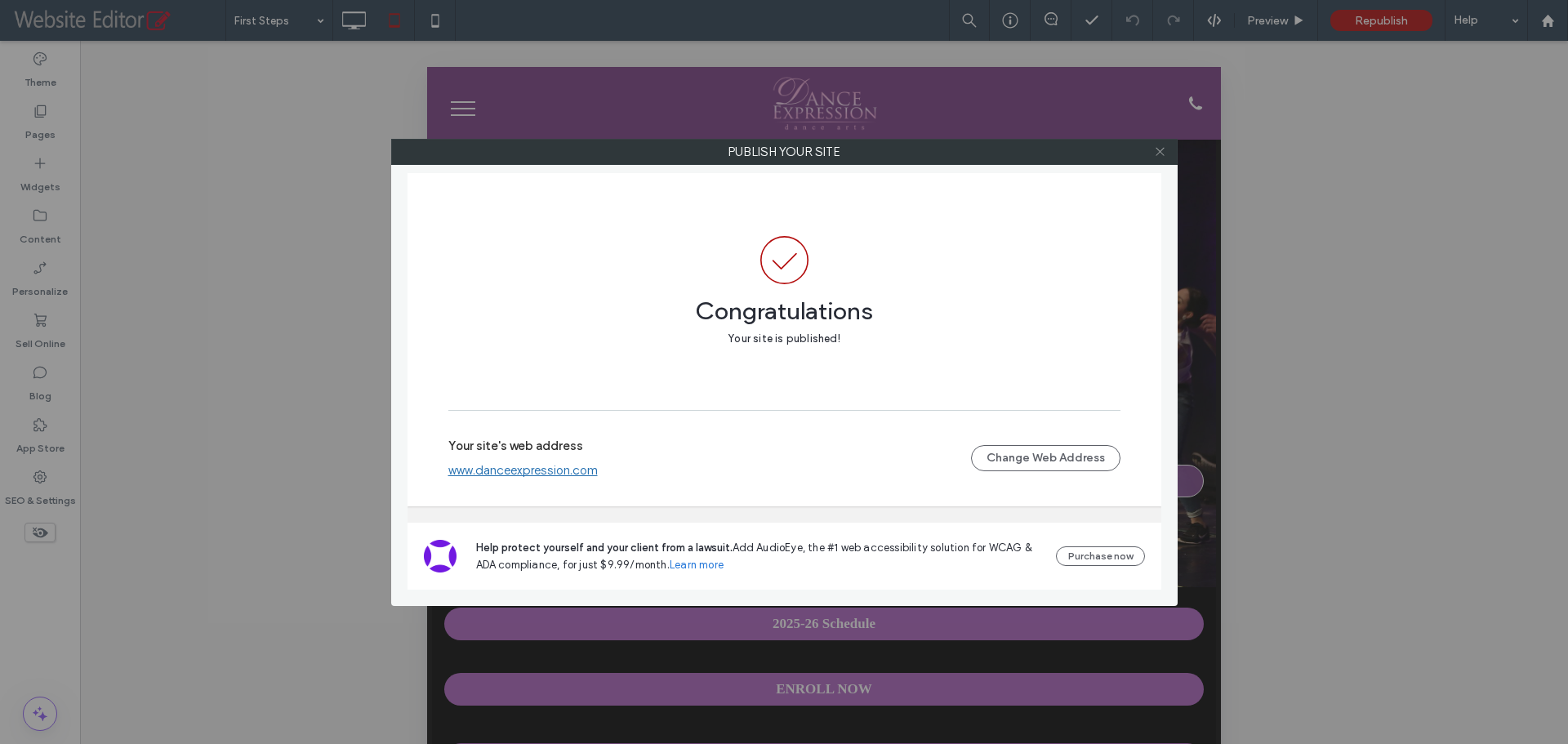 click 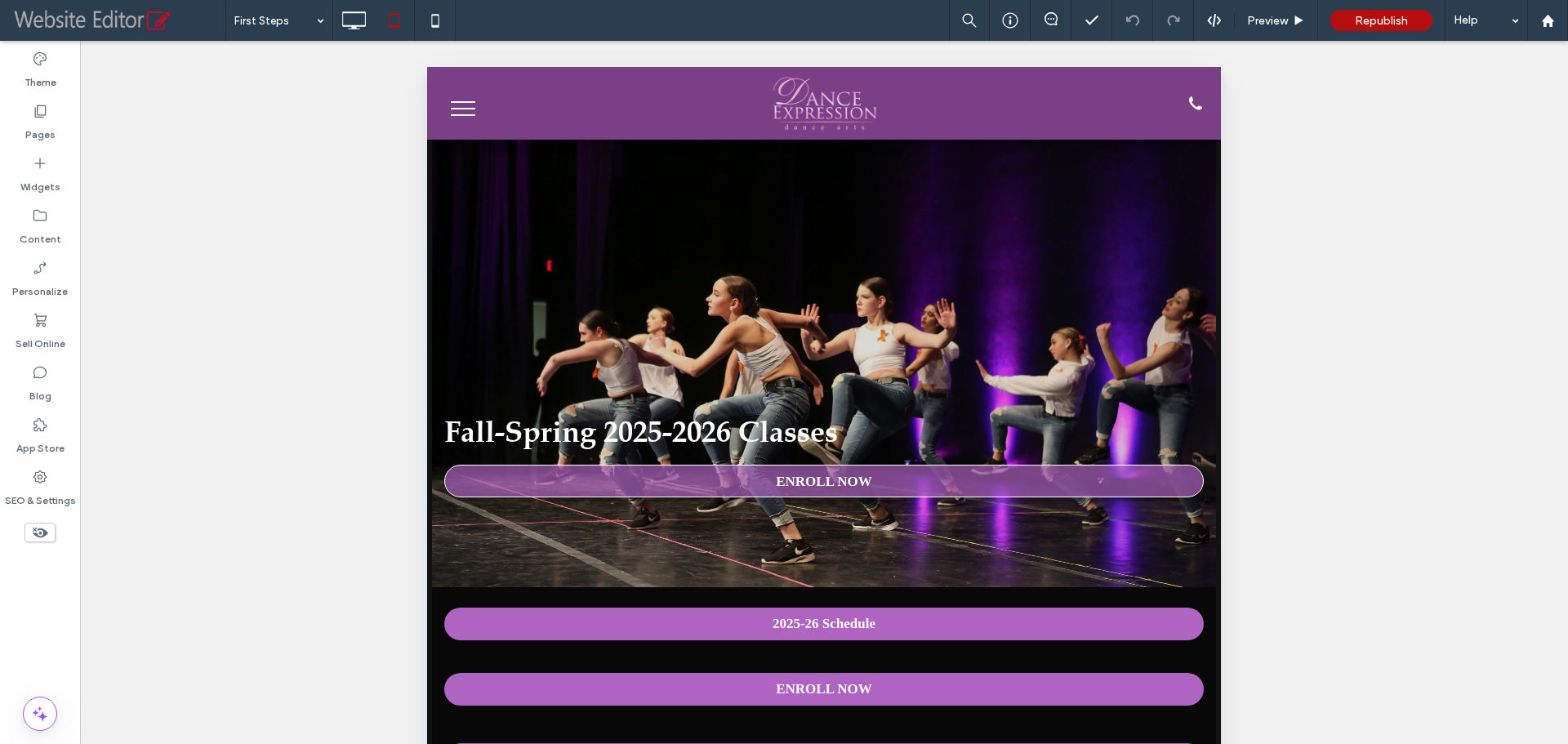 click 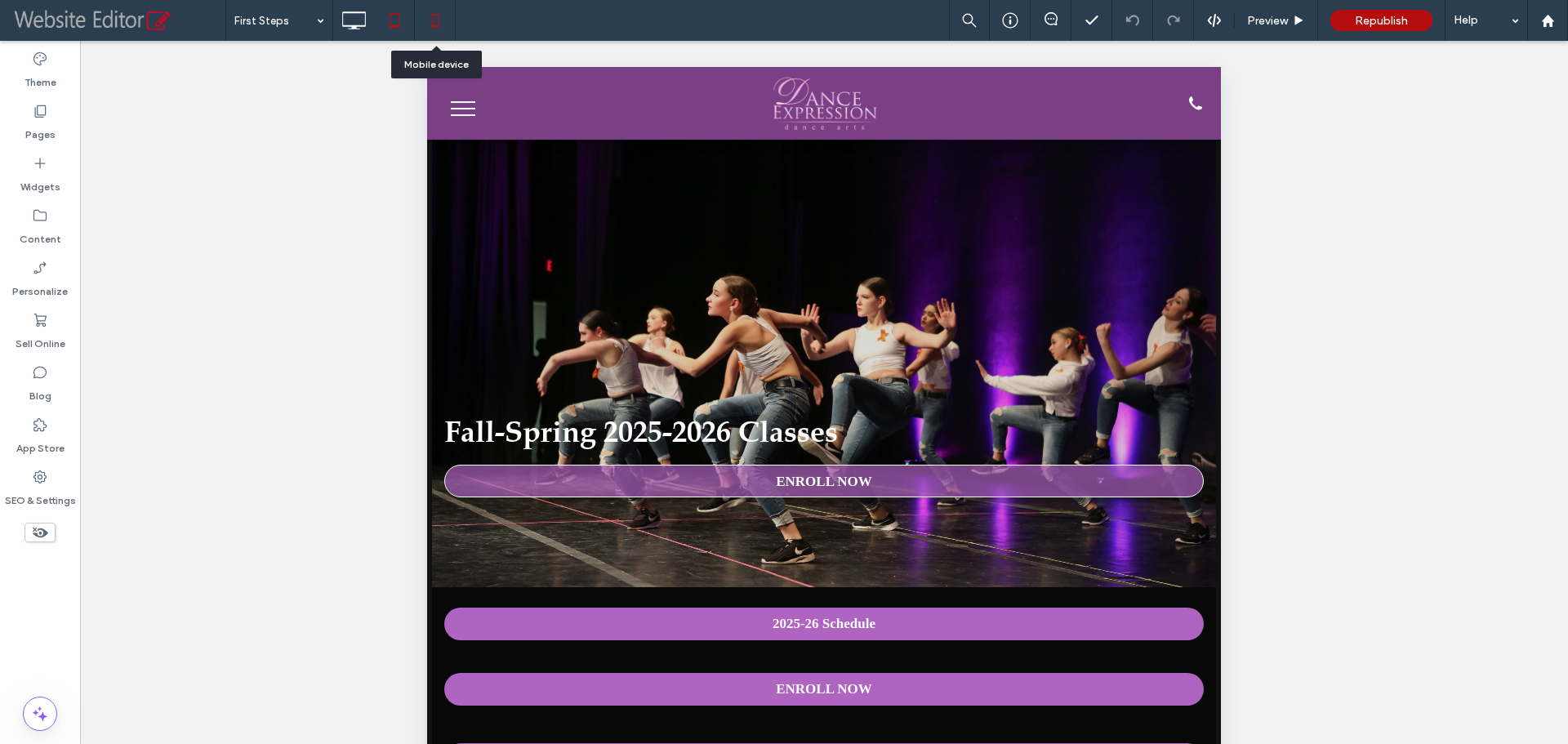 click 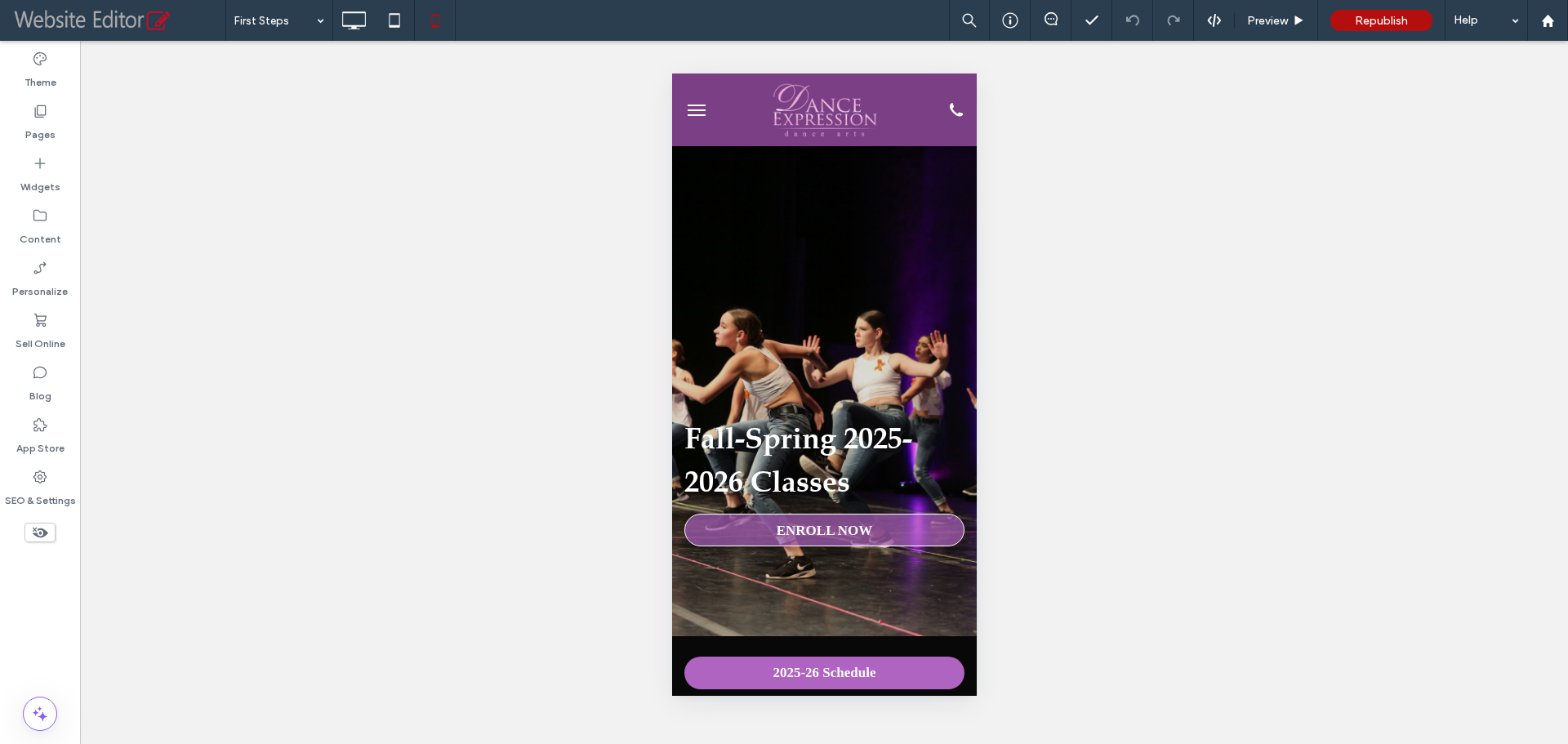 click 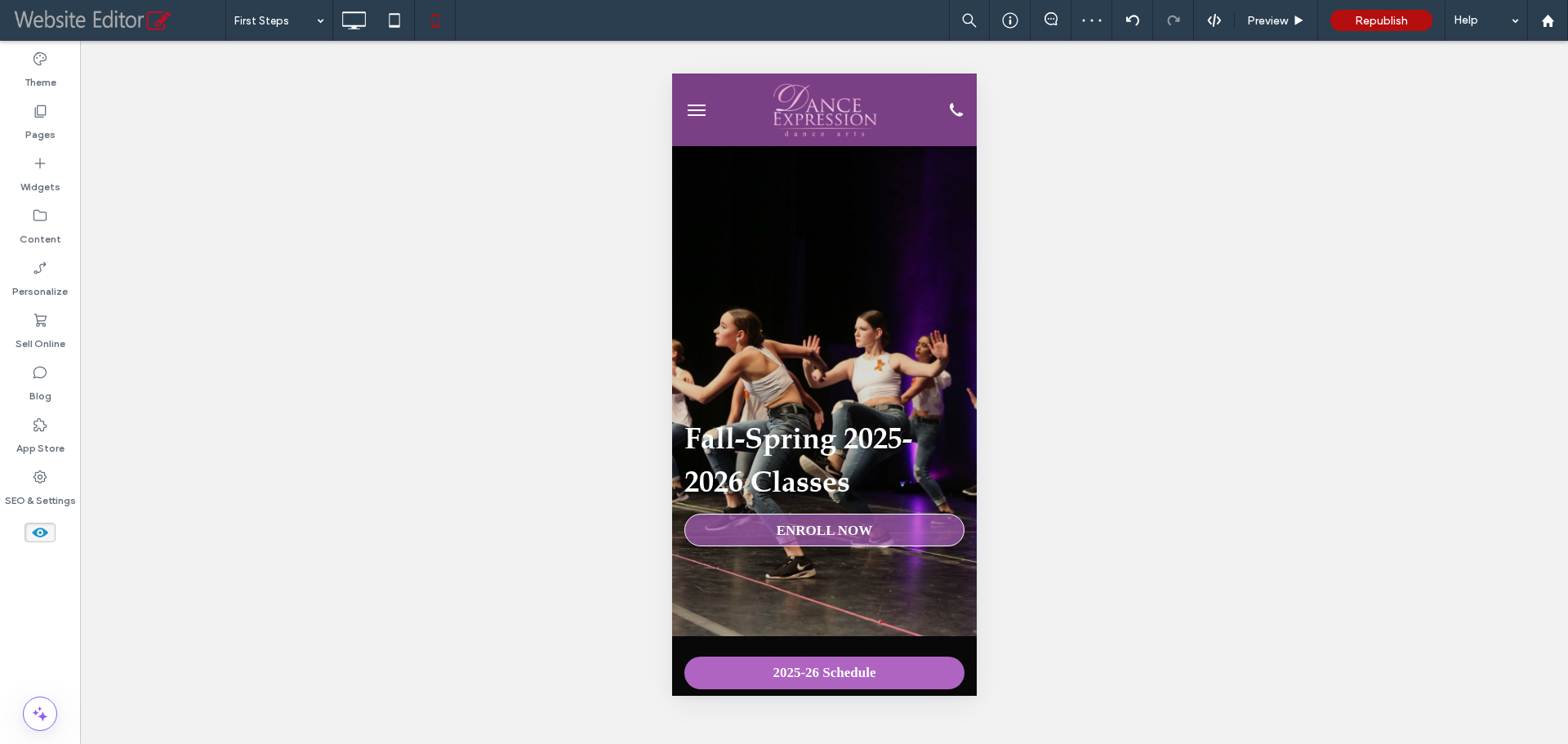 click 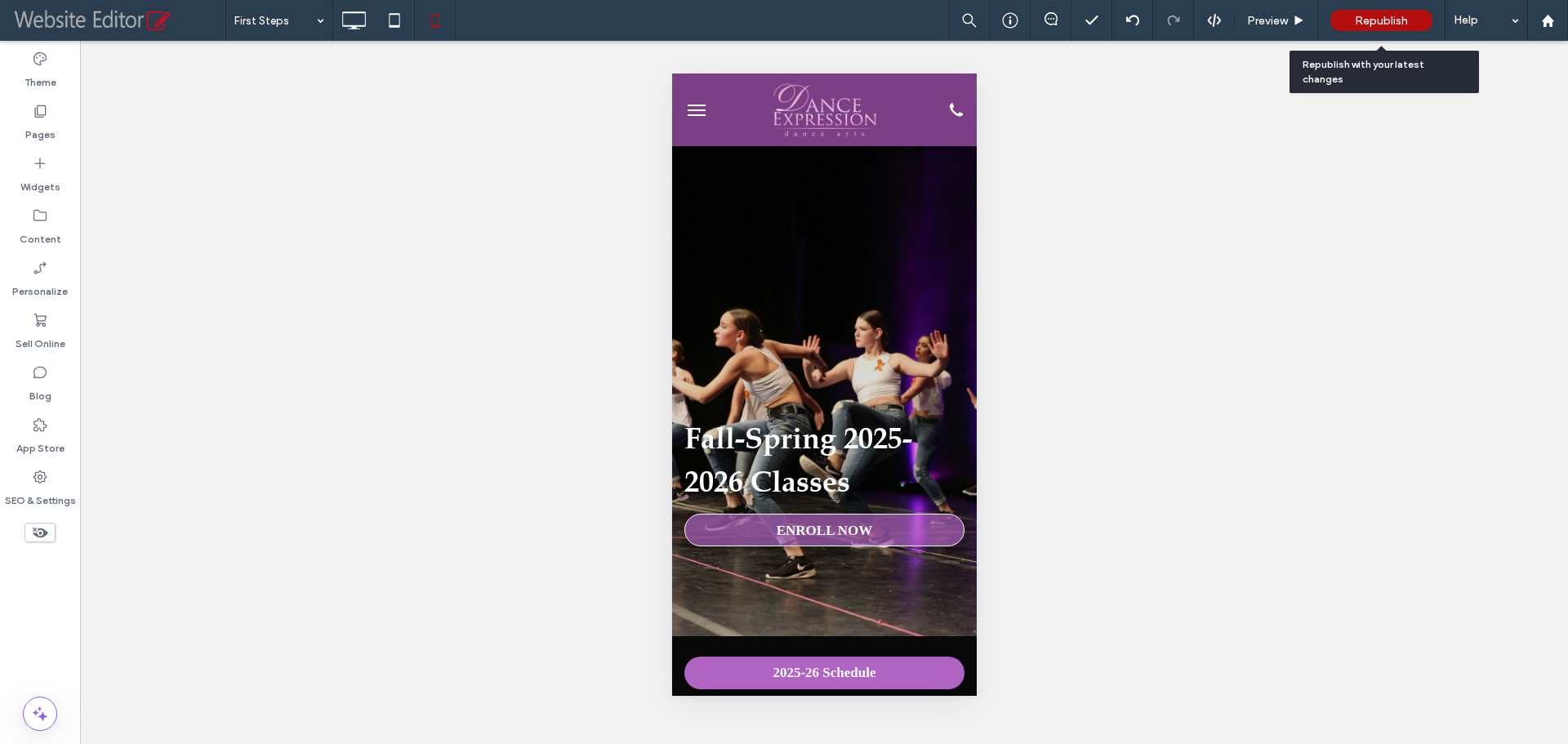 click on "Republish" at bounding box center (1381, 20) 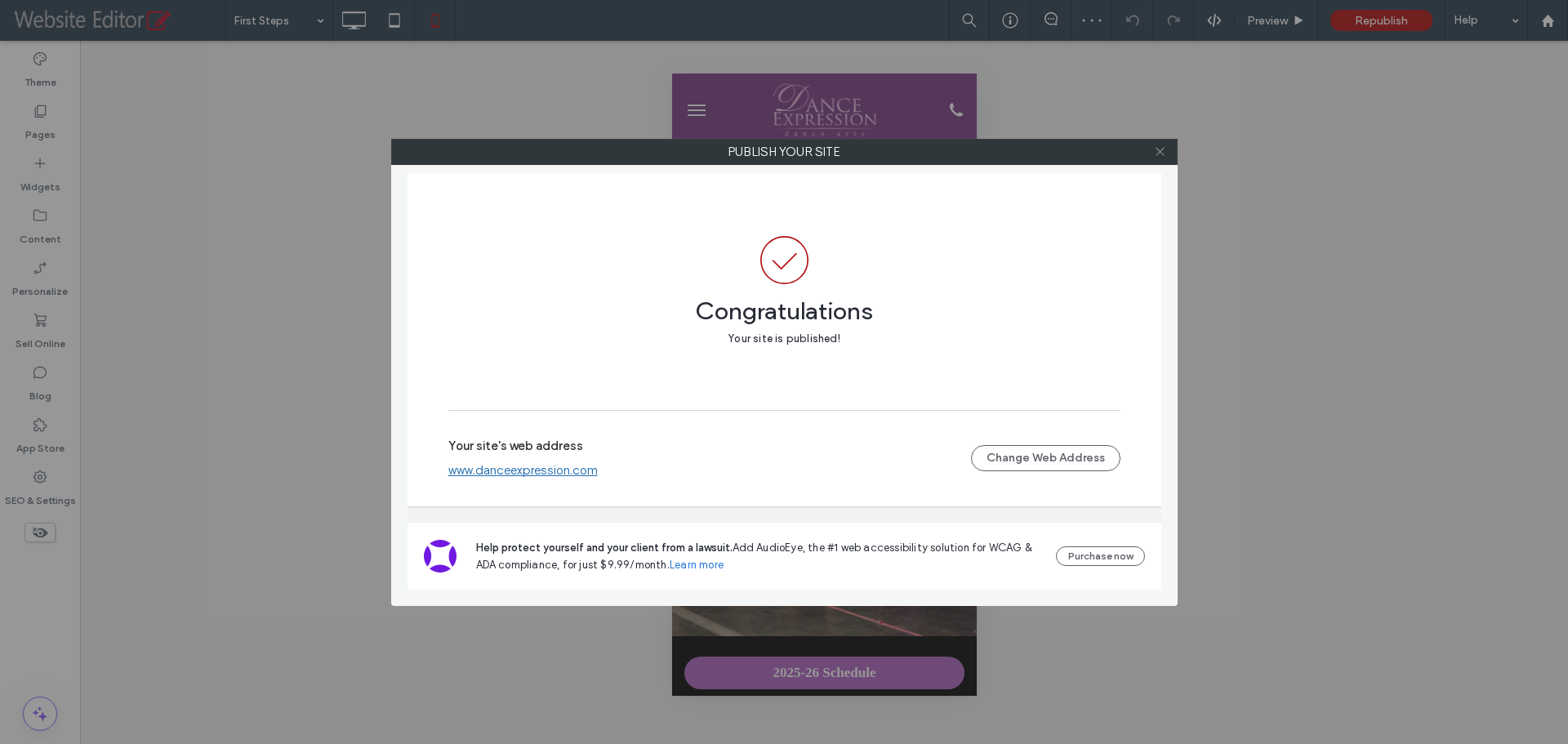 click 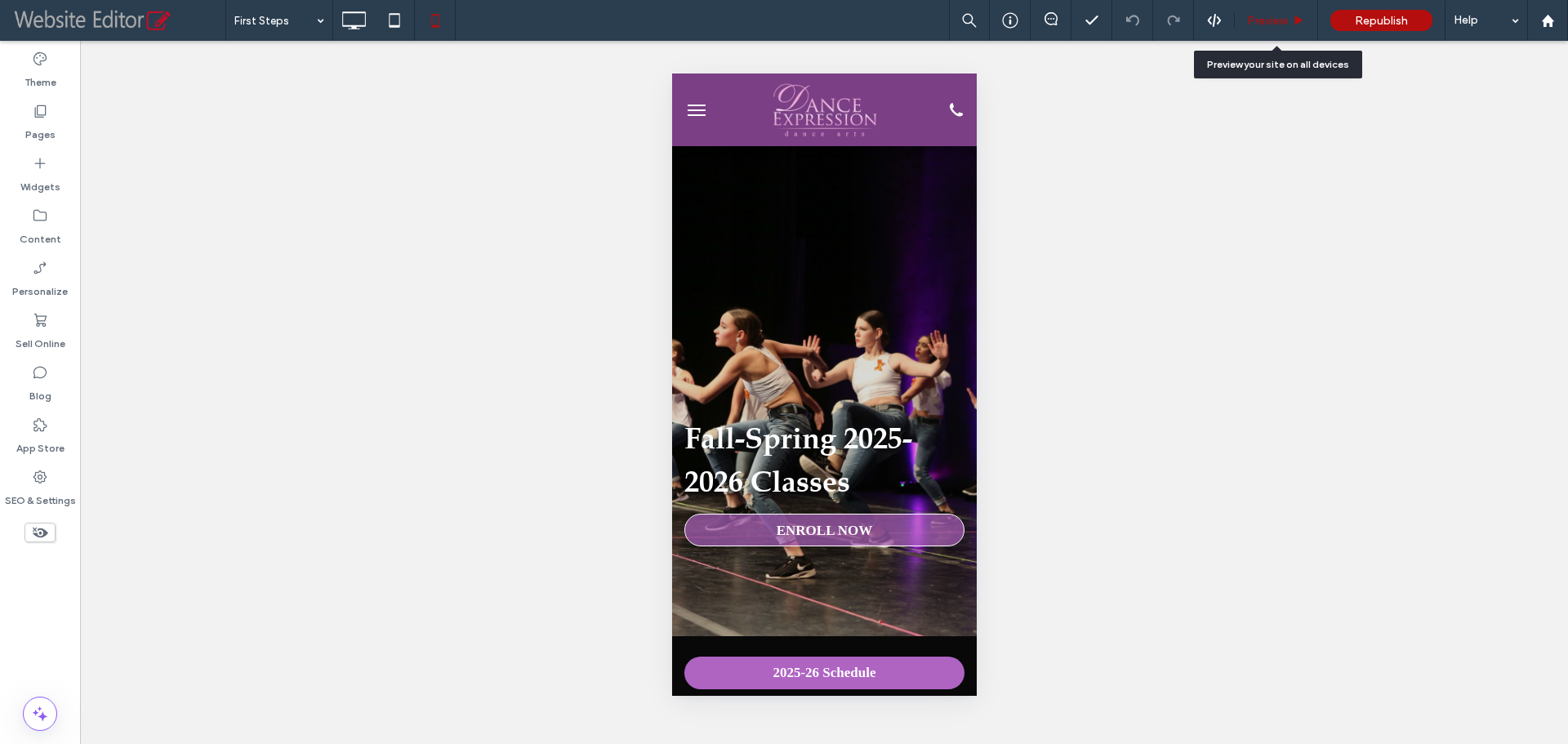 click on "Preview" at bounding box center (1276, 20) 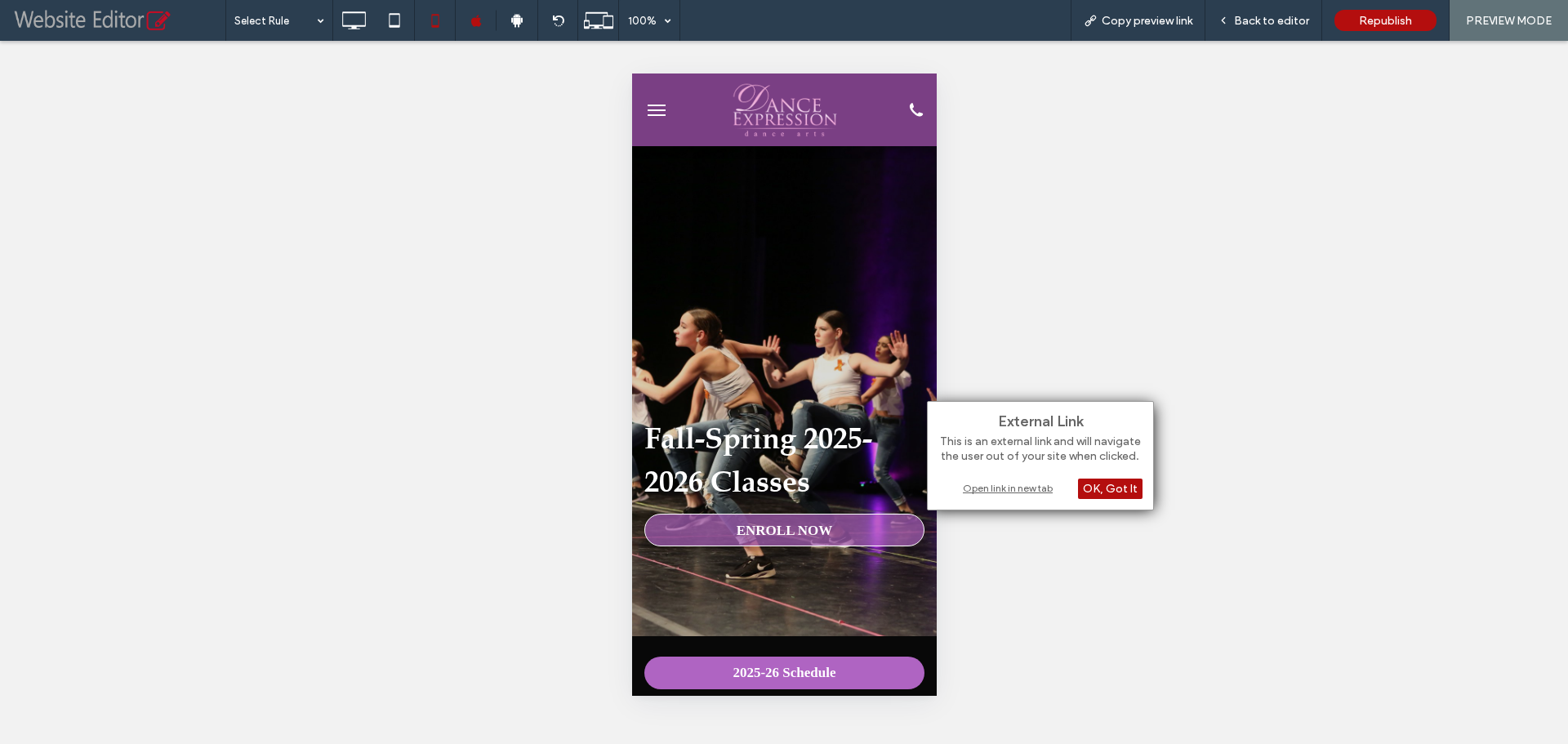 click on "Open link in new tab" at bounding box center [1040, 488] 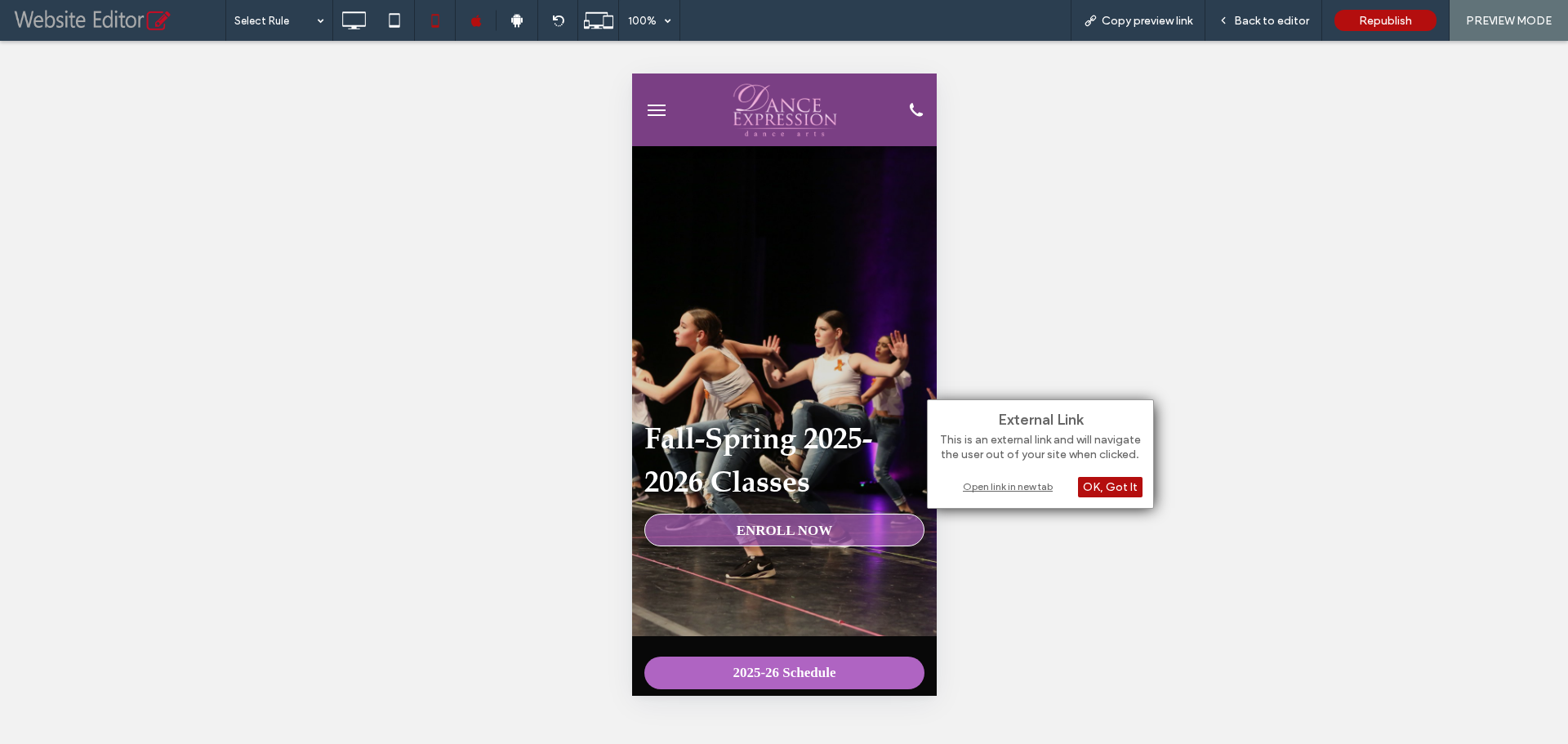 click on "Open link in new tab" at bounding box center (1040, 486) 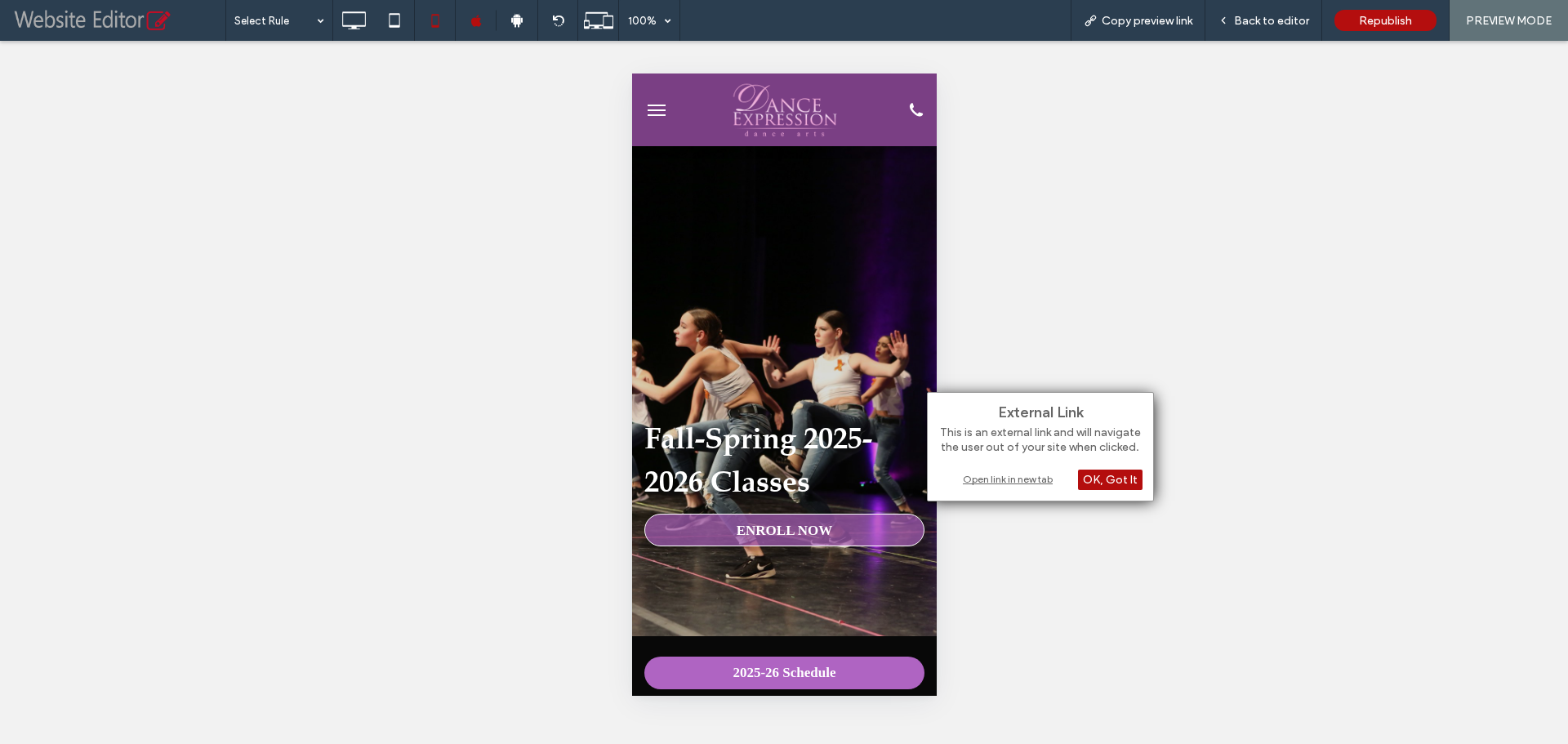 click on "Open link in new tab" at bounding box center (1040, 479) 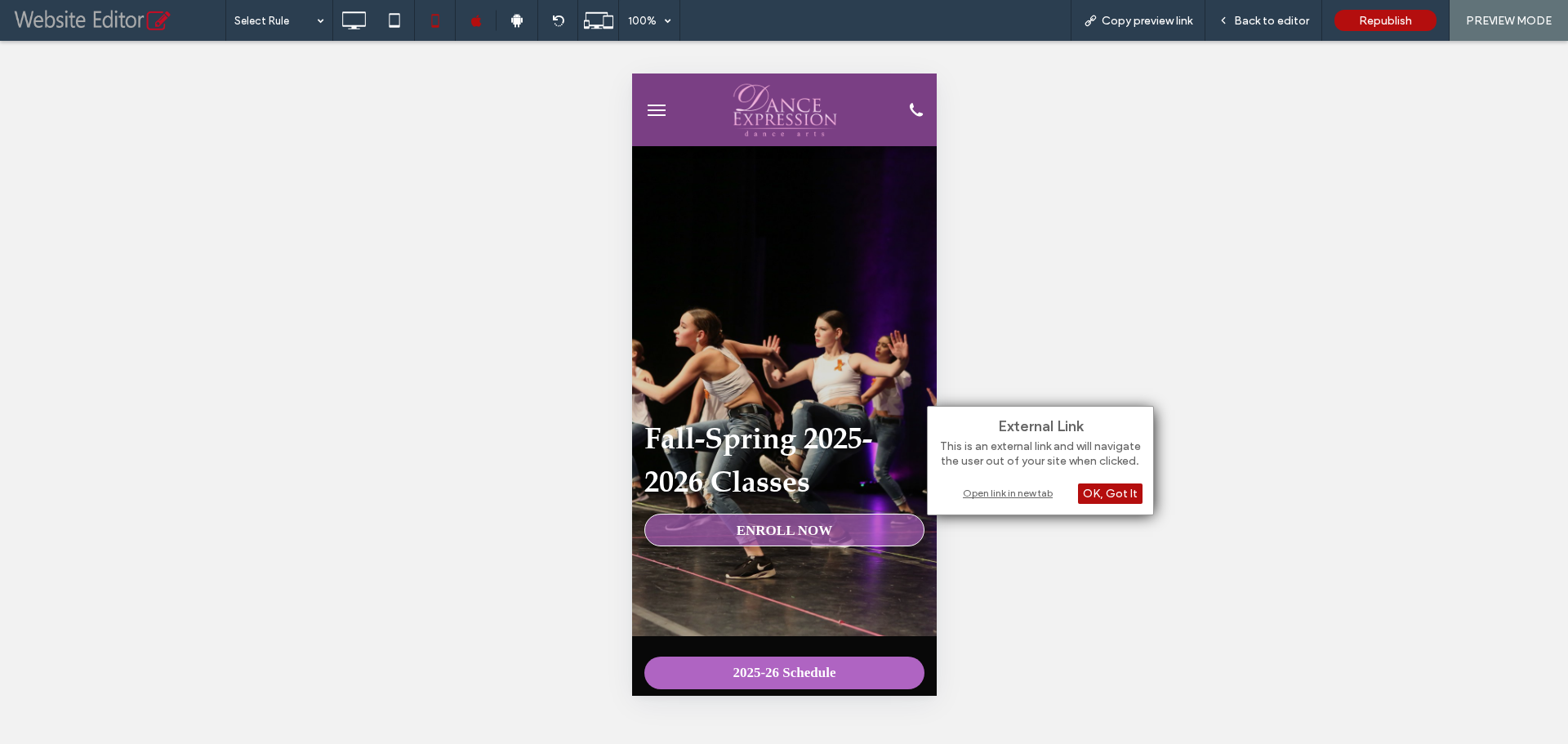 click on "Open link in new tab" at bounding box center [1040, 492] 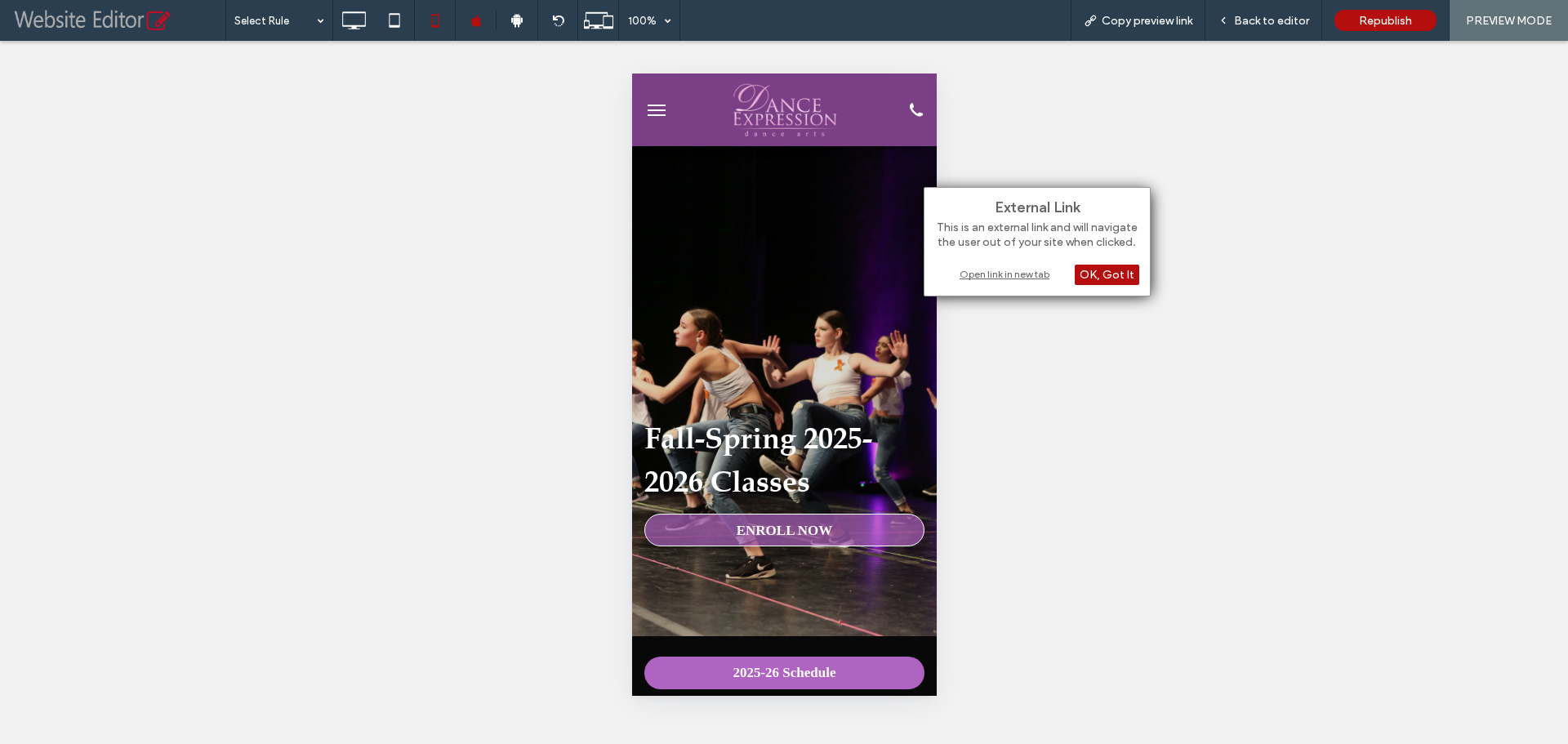click on "Open link in new tab" at bounding box center (1037, 274) 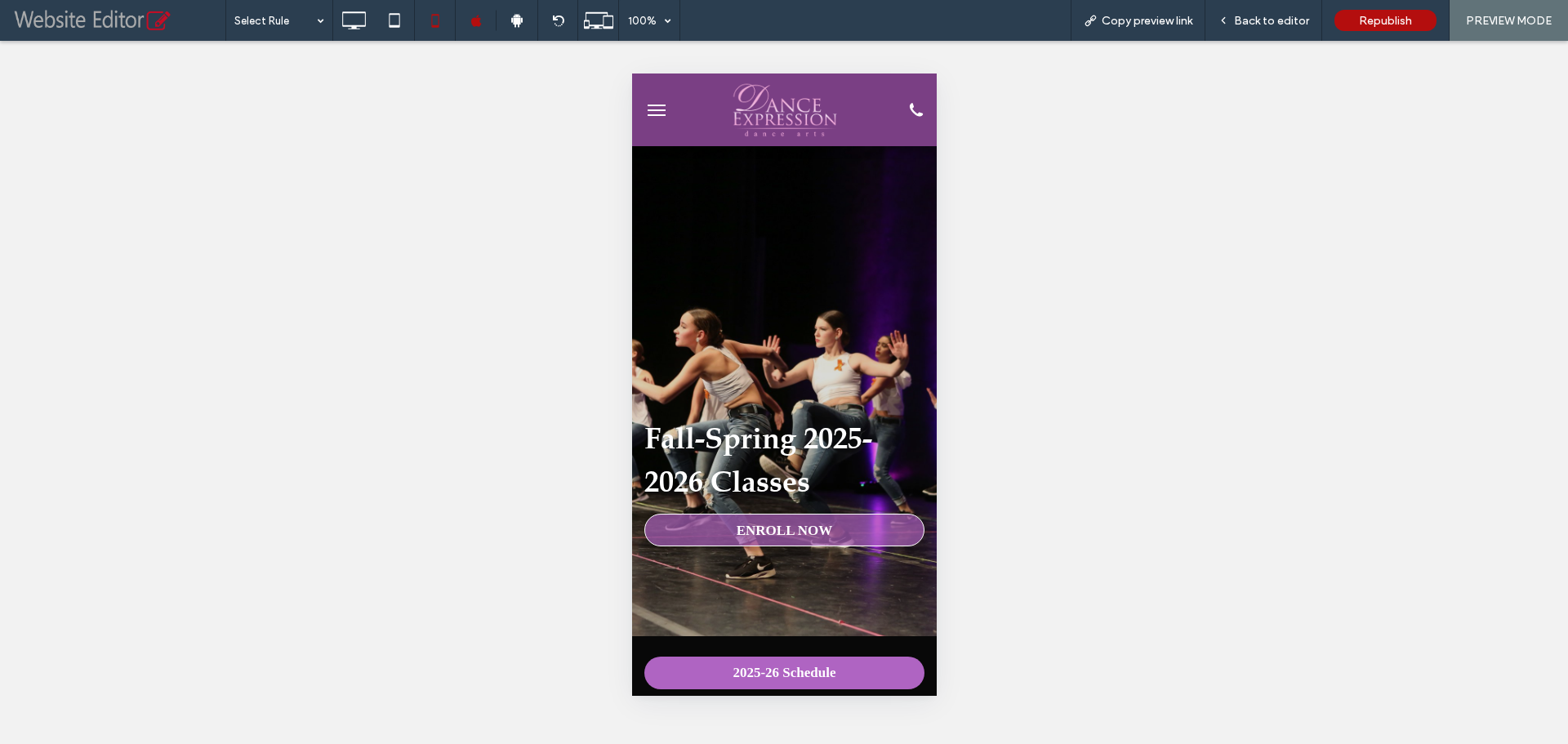 click on "Back to editor" at bounding box center (1263, 20) 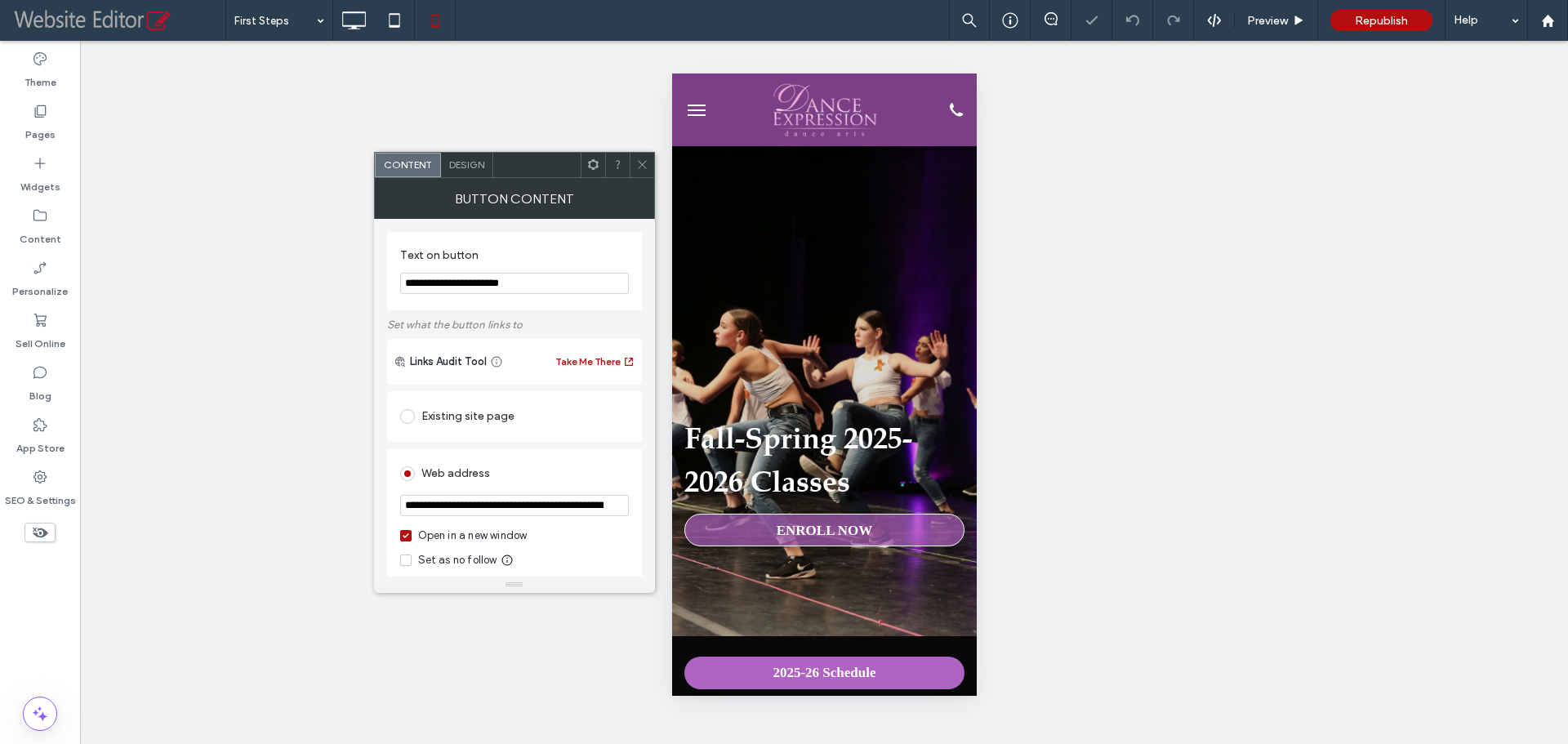 scroll, scrollTop: 0, scrollLeft: 72, axis: horizontal 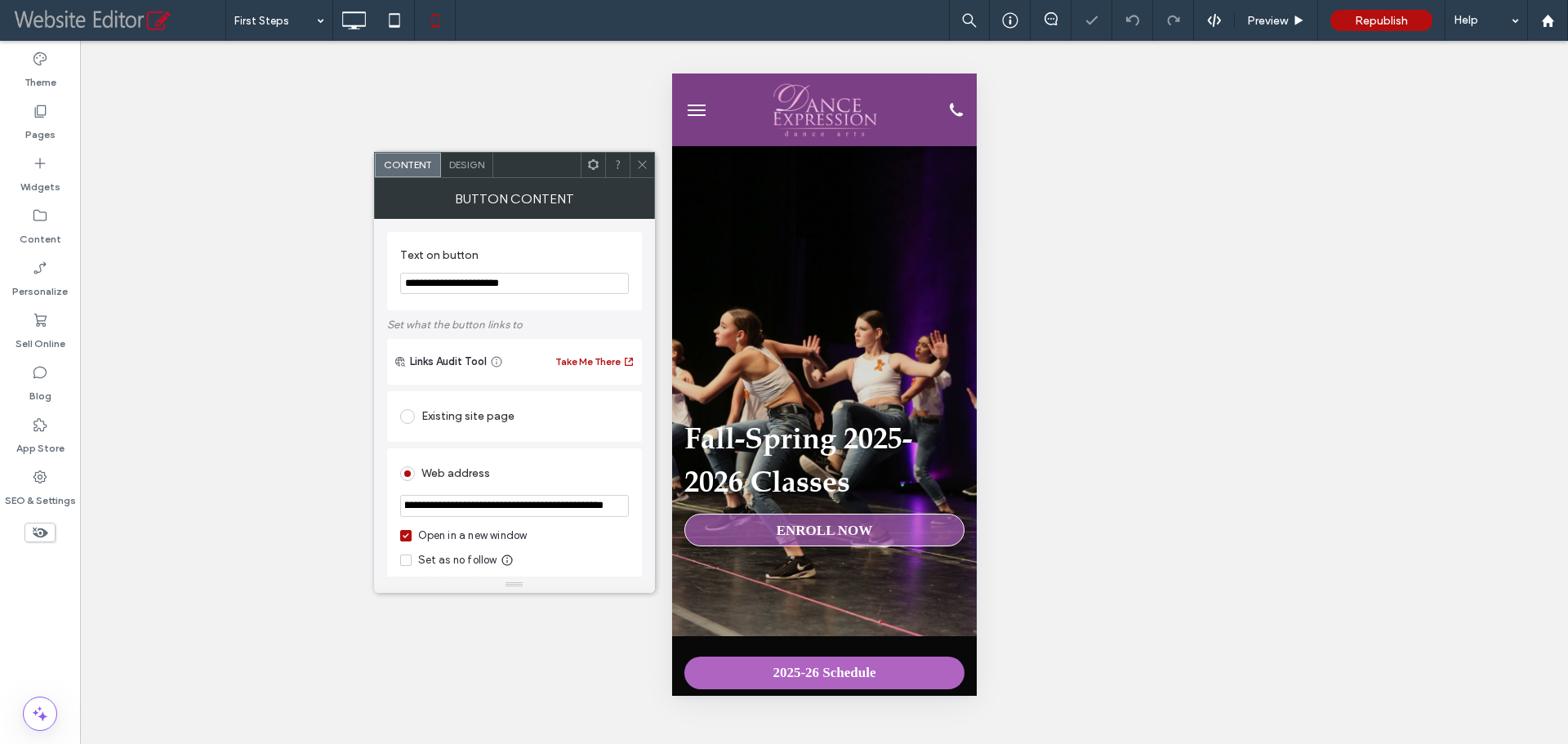 drag, startPoint x: 578, startPoint y: 504, endPoint x: 629, endPoint y: 504, distance: 51 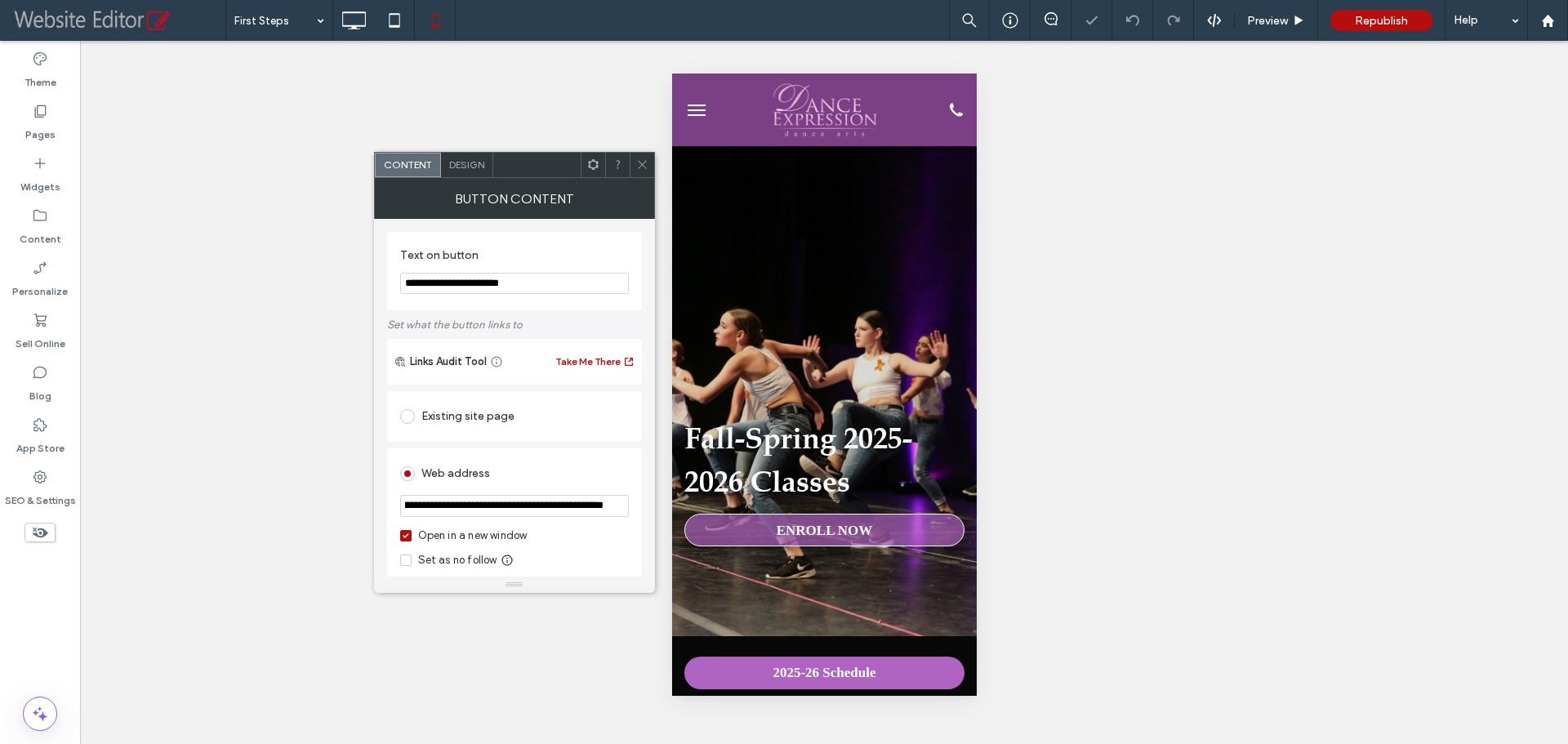 click on "**********" at bounding box center [514, 545] 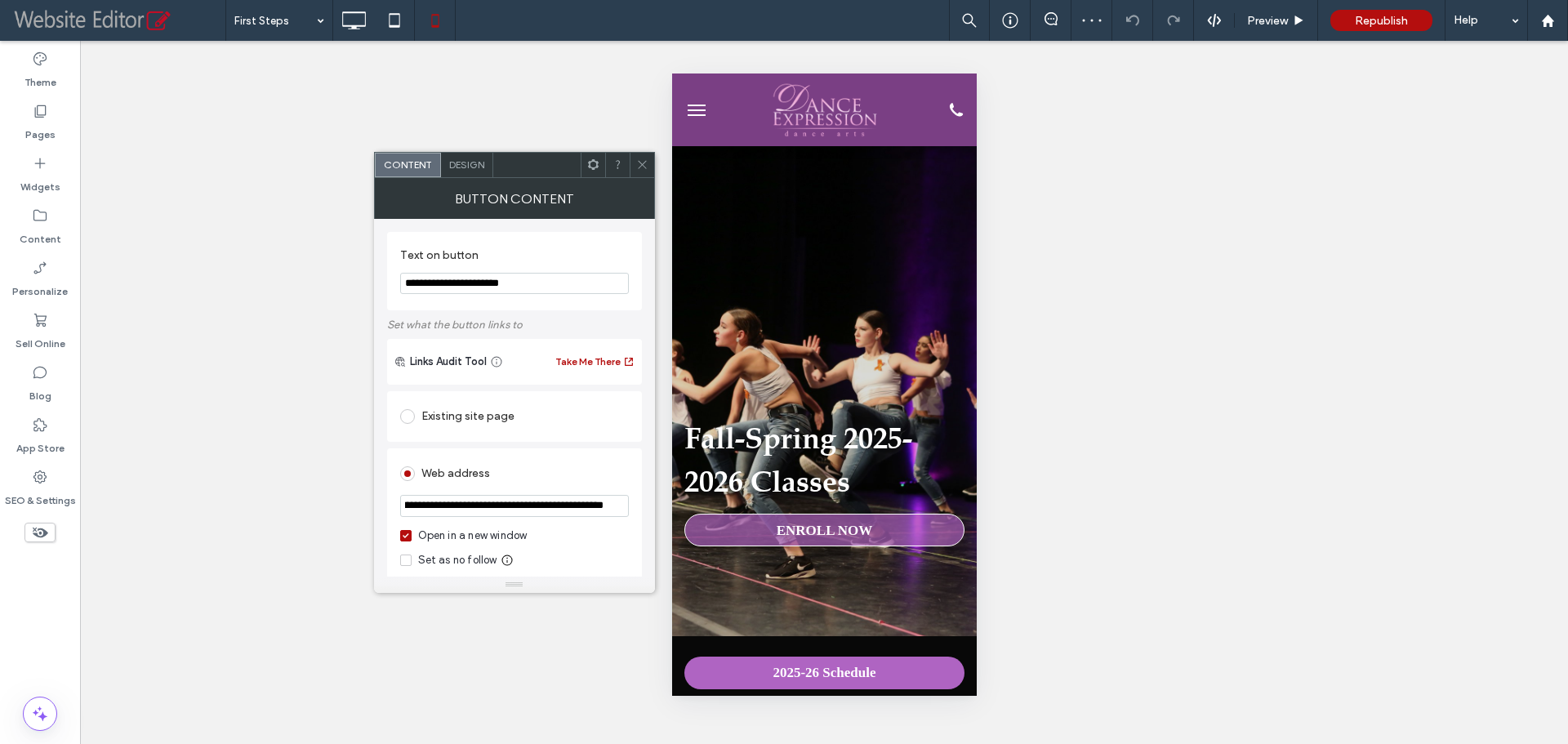 click on "**********" at bounding box center (514, 506) 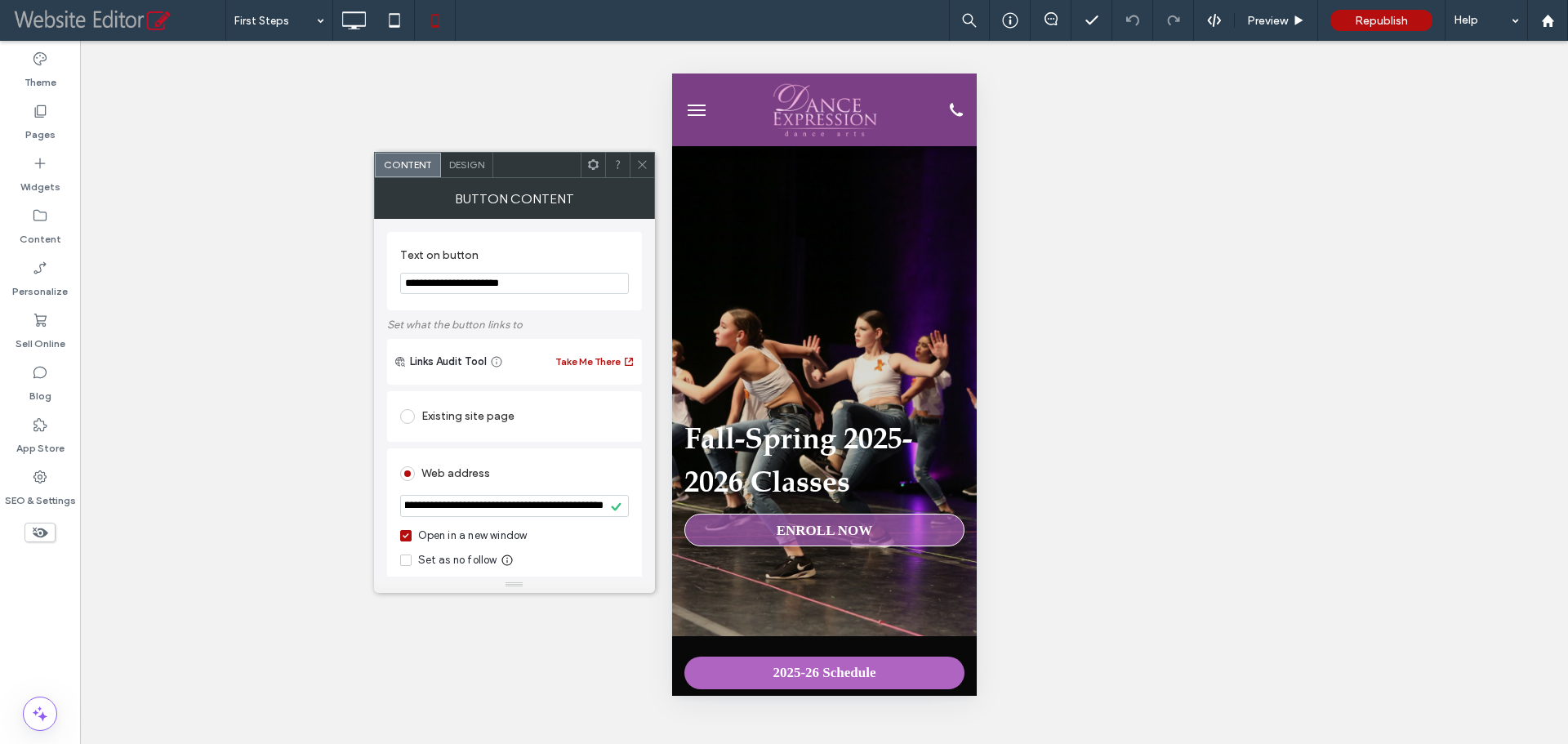 scroll, scrollTop: 0, scrollLeft: 0, axis: both 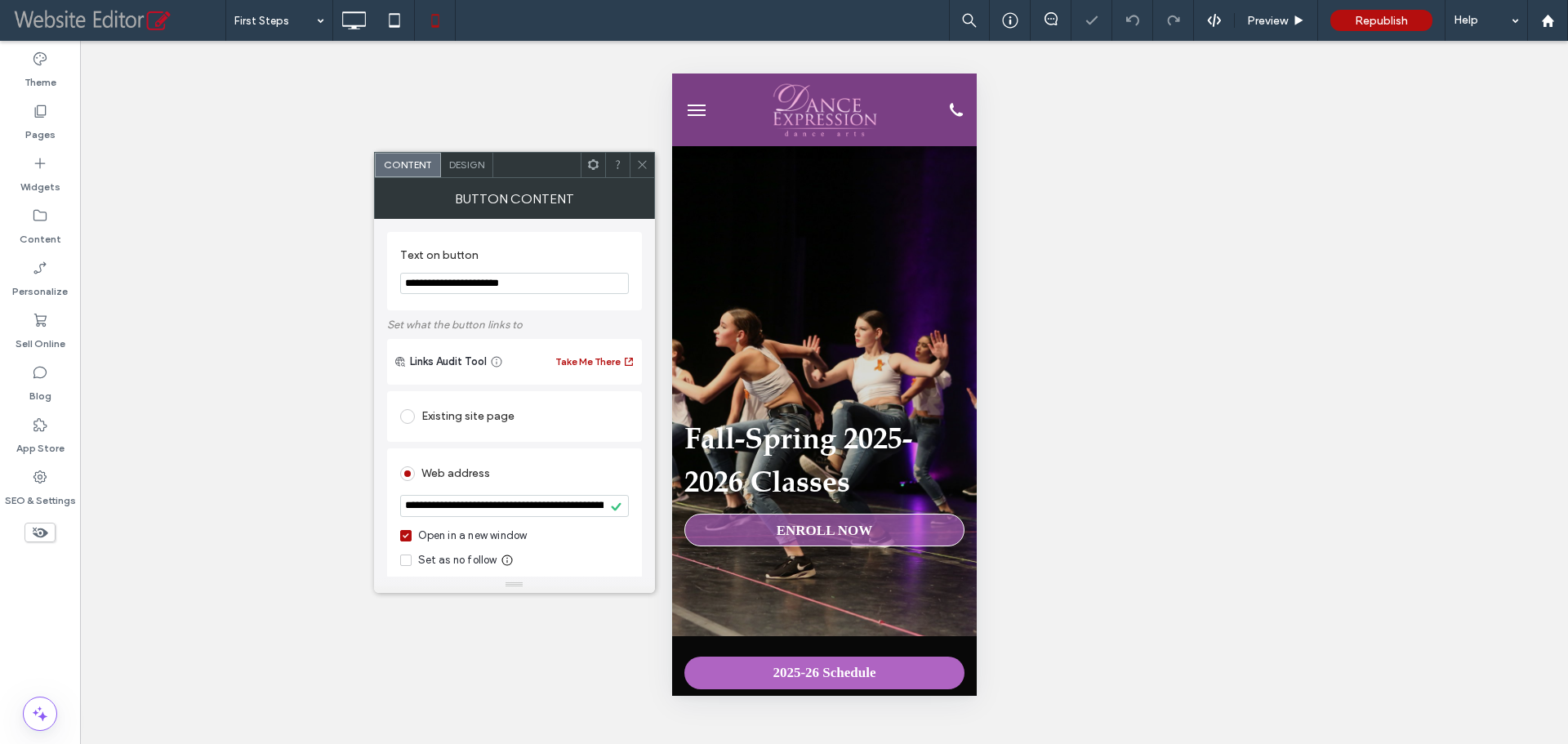 click 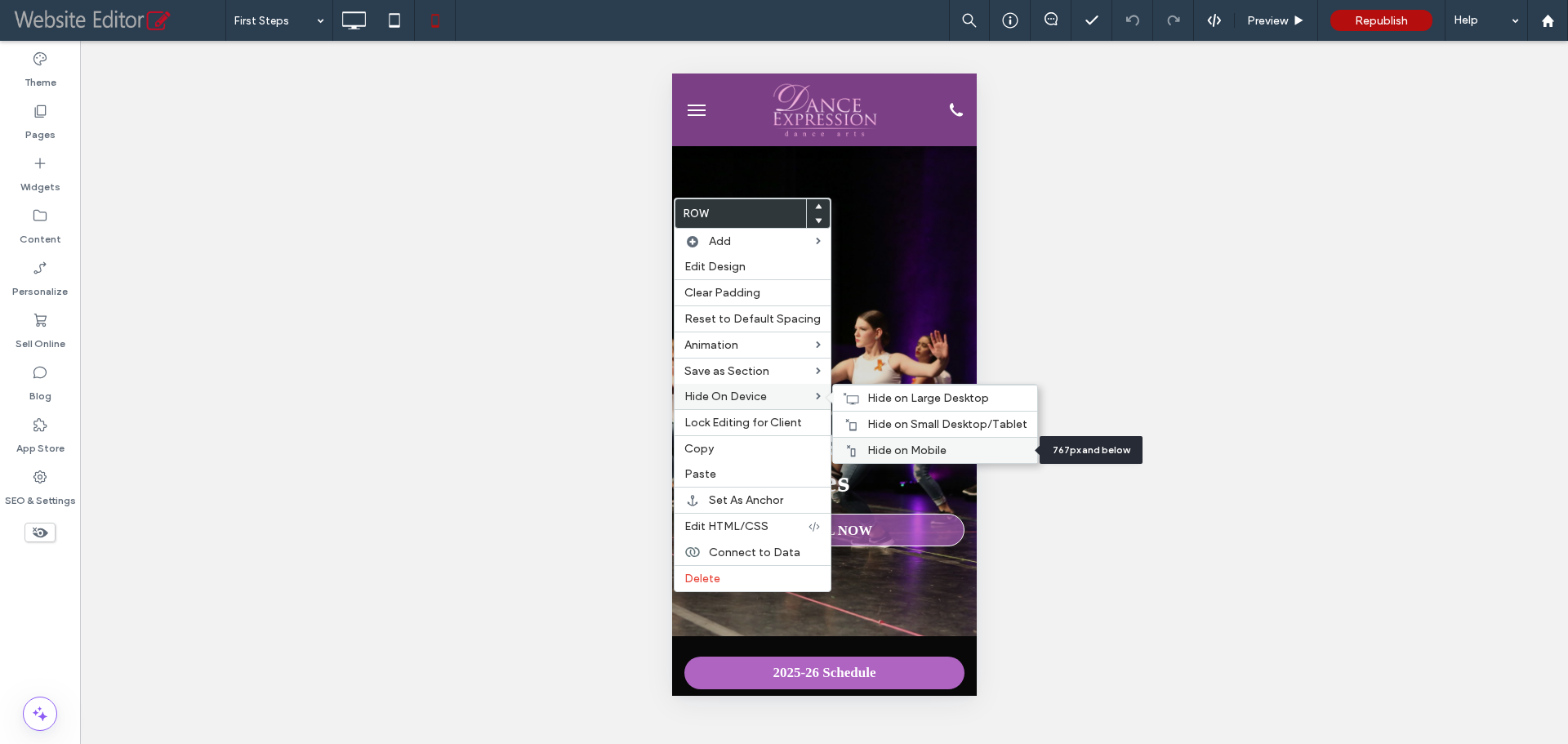 click on "Hide on Mobile" at bounding box center (935, 450) 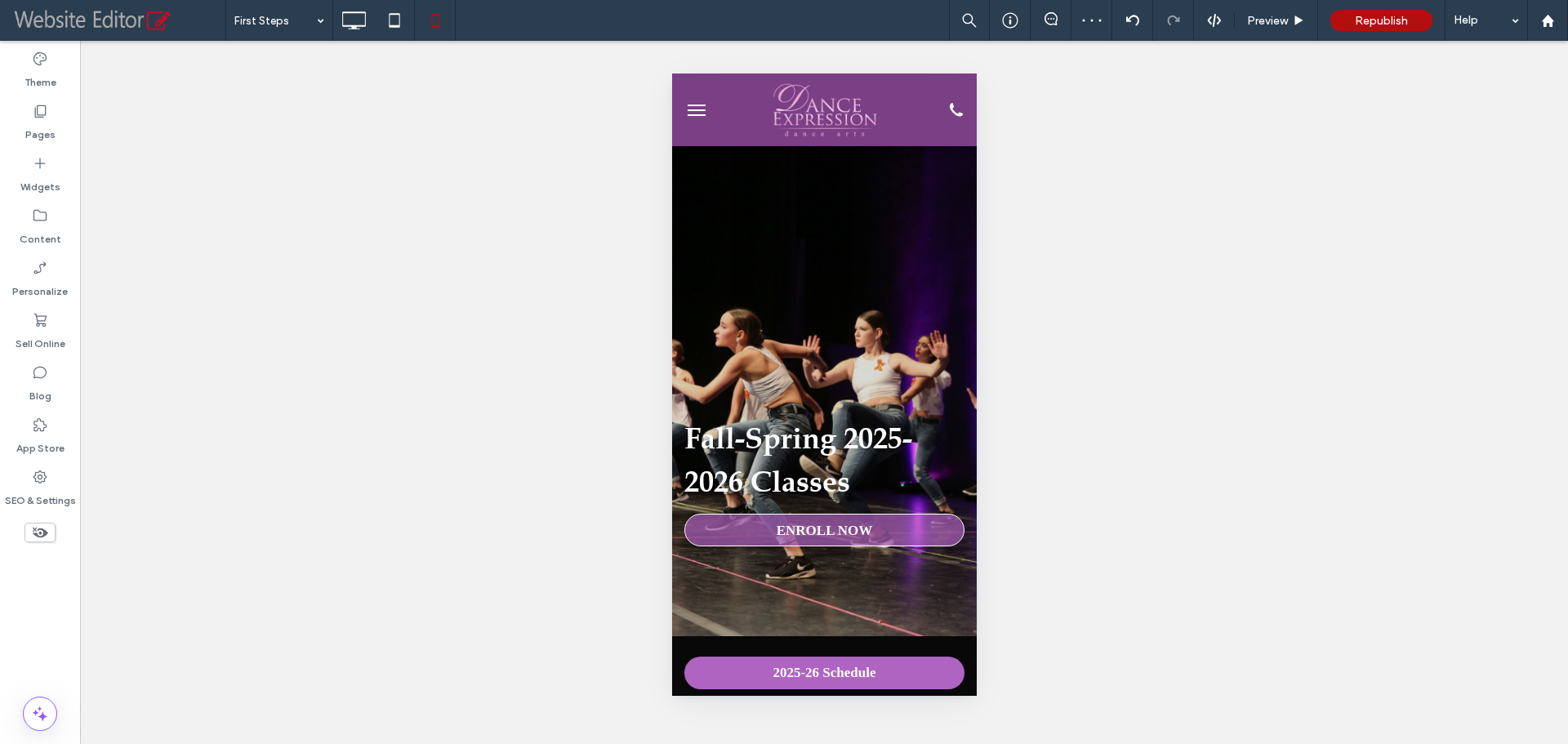 click 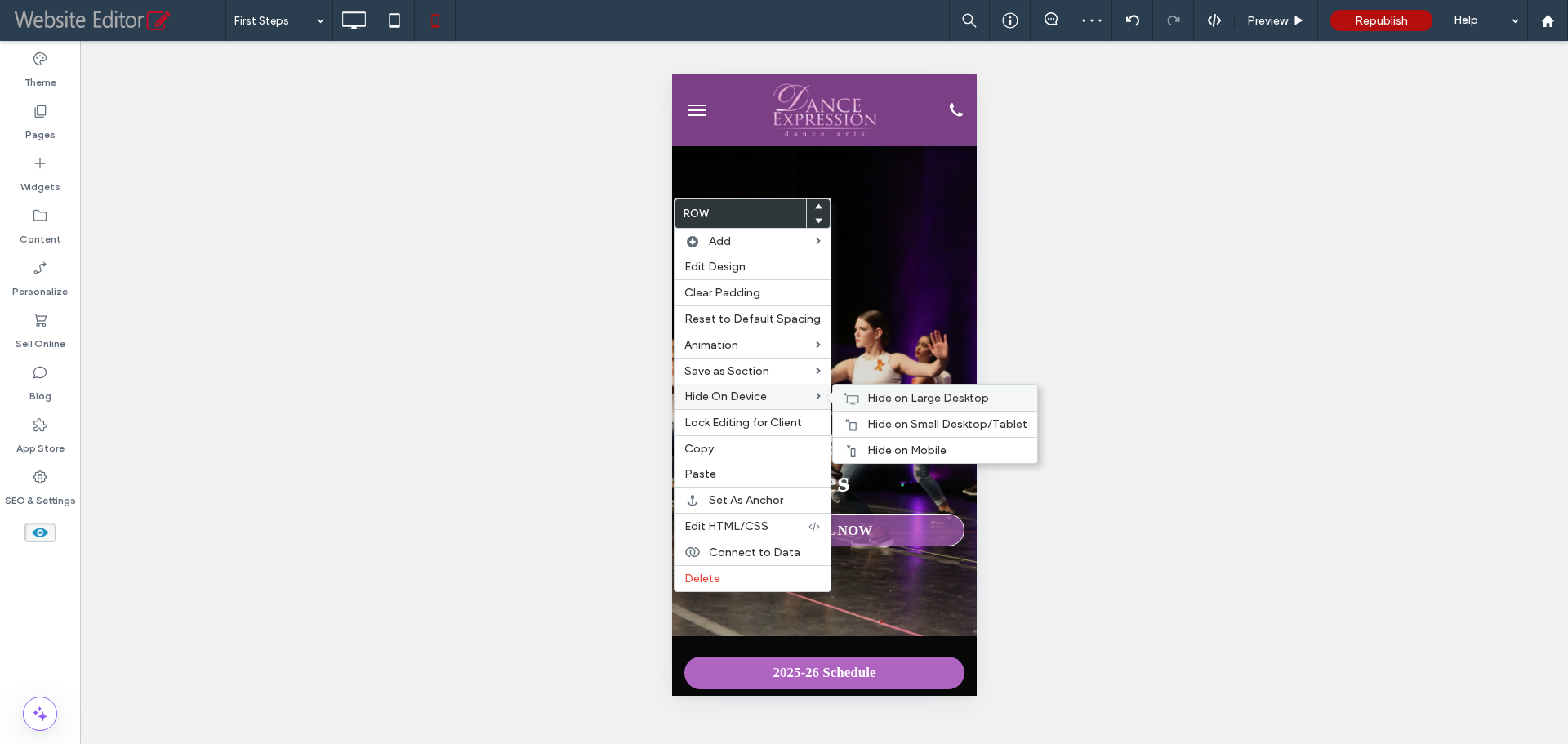 click on "Hide on Large Desktop" at bounding box center (928, 398) 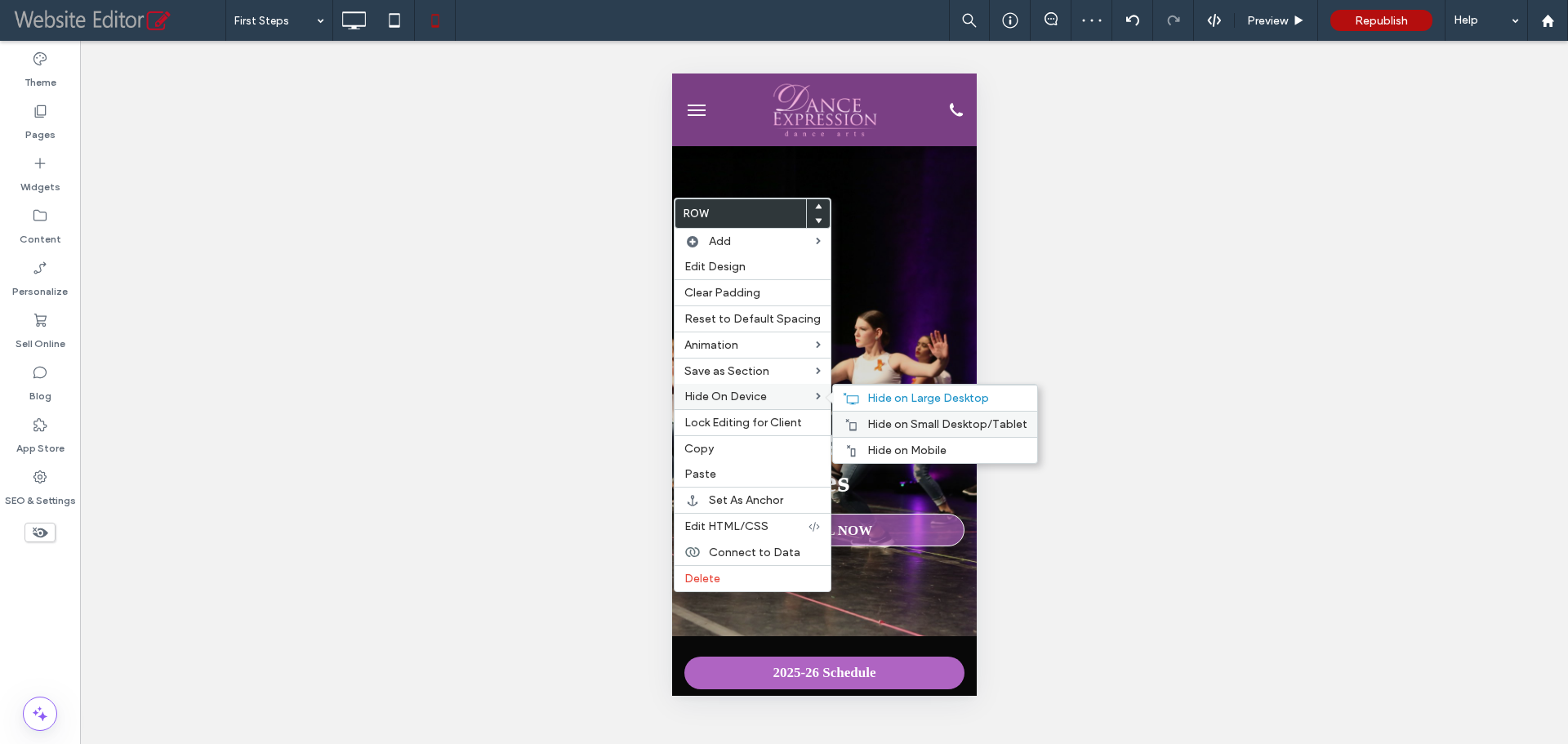 click on "Hide on Small Desktop/Tablet" at bounding box center [947, 424] 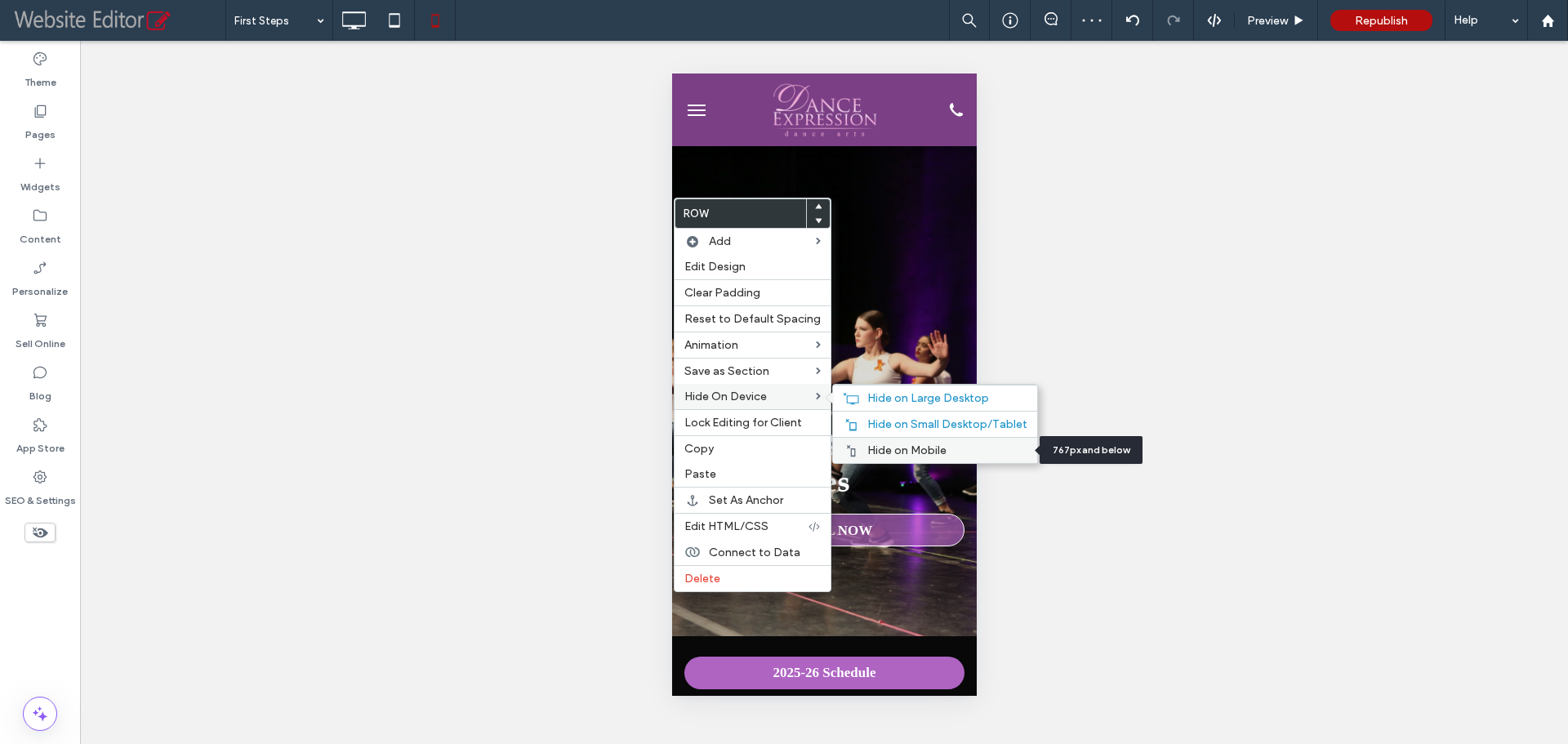 click on "Hide on Mobile" at bounding box center [906, 450] 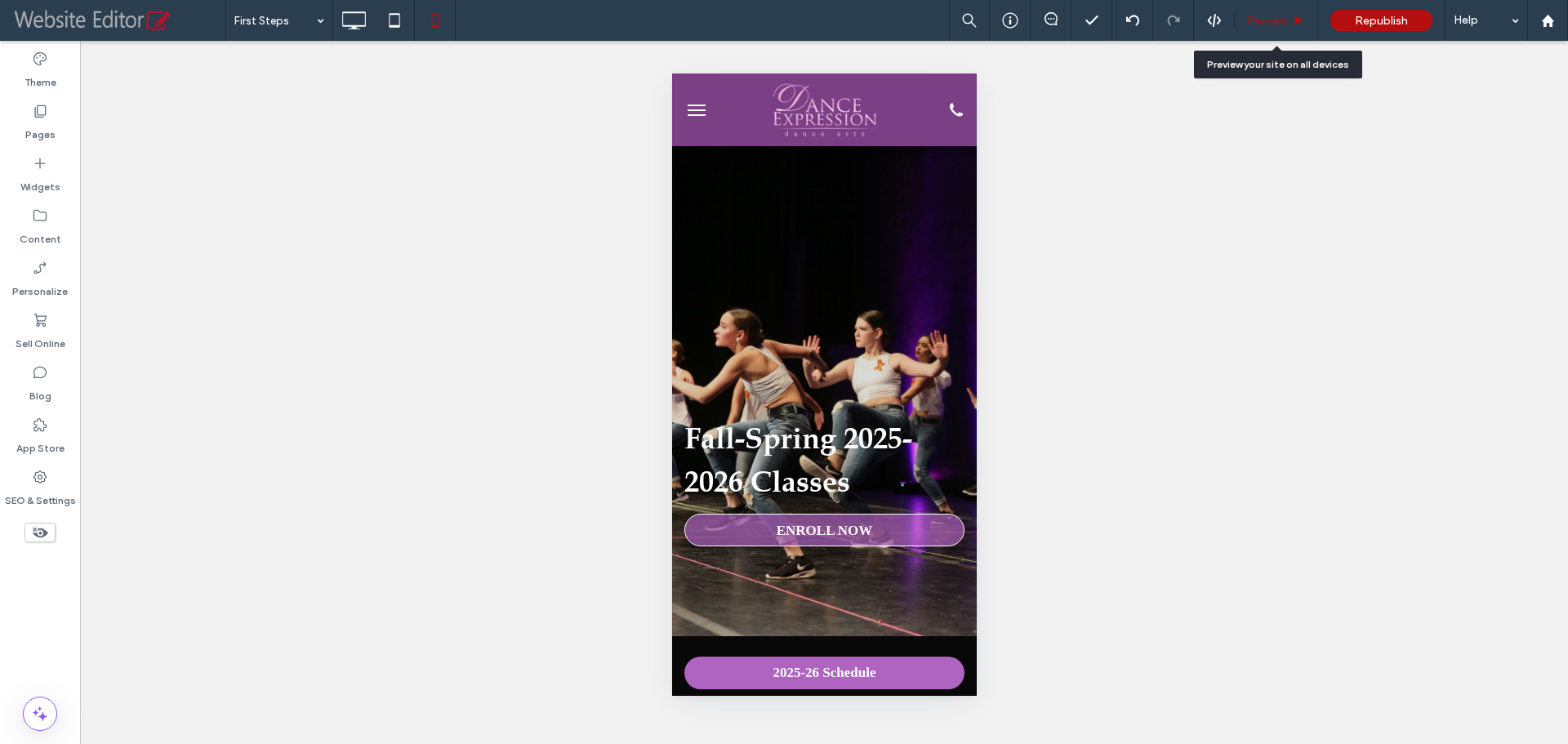 click on "Preview" at bounding box center [1276, 20] 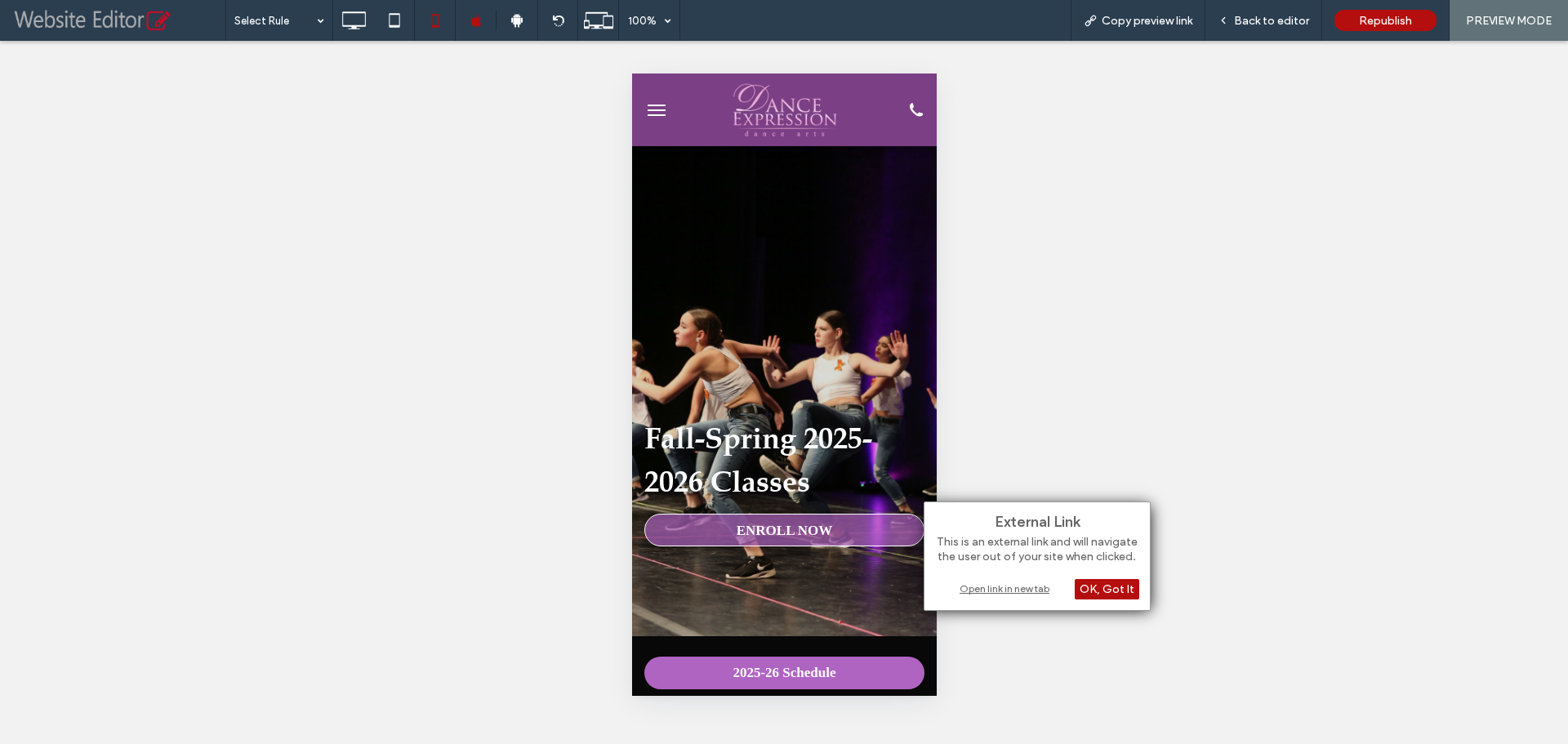 click on "Open link in new tab" at bounding box center (1037, 588) 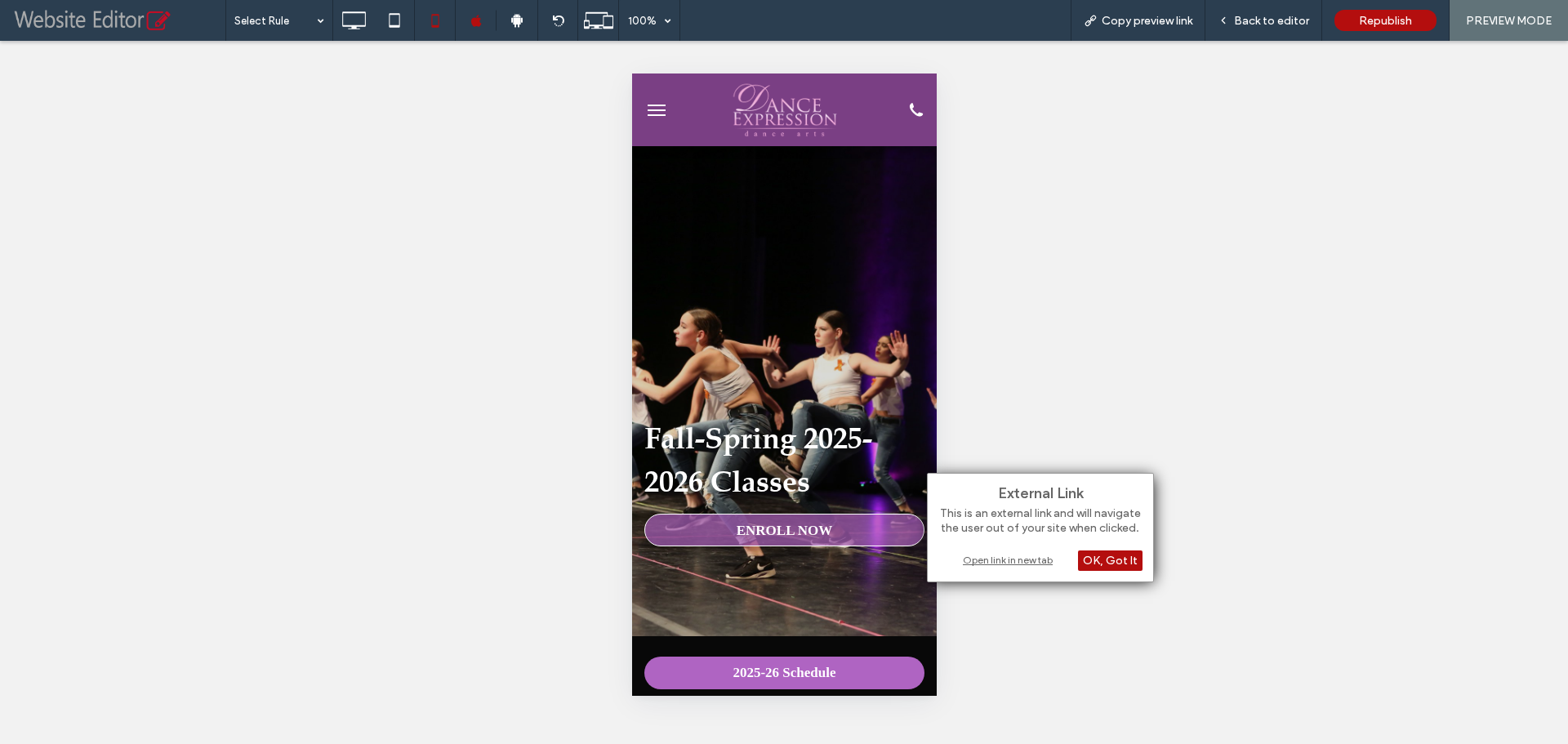 click on "Open link in new tab" at bounding box center (1040, 559) 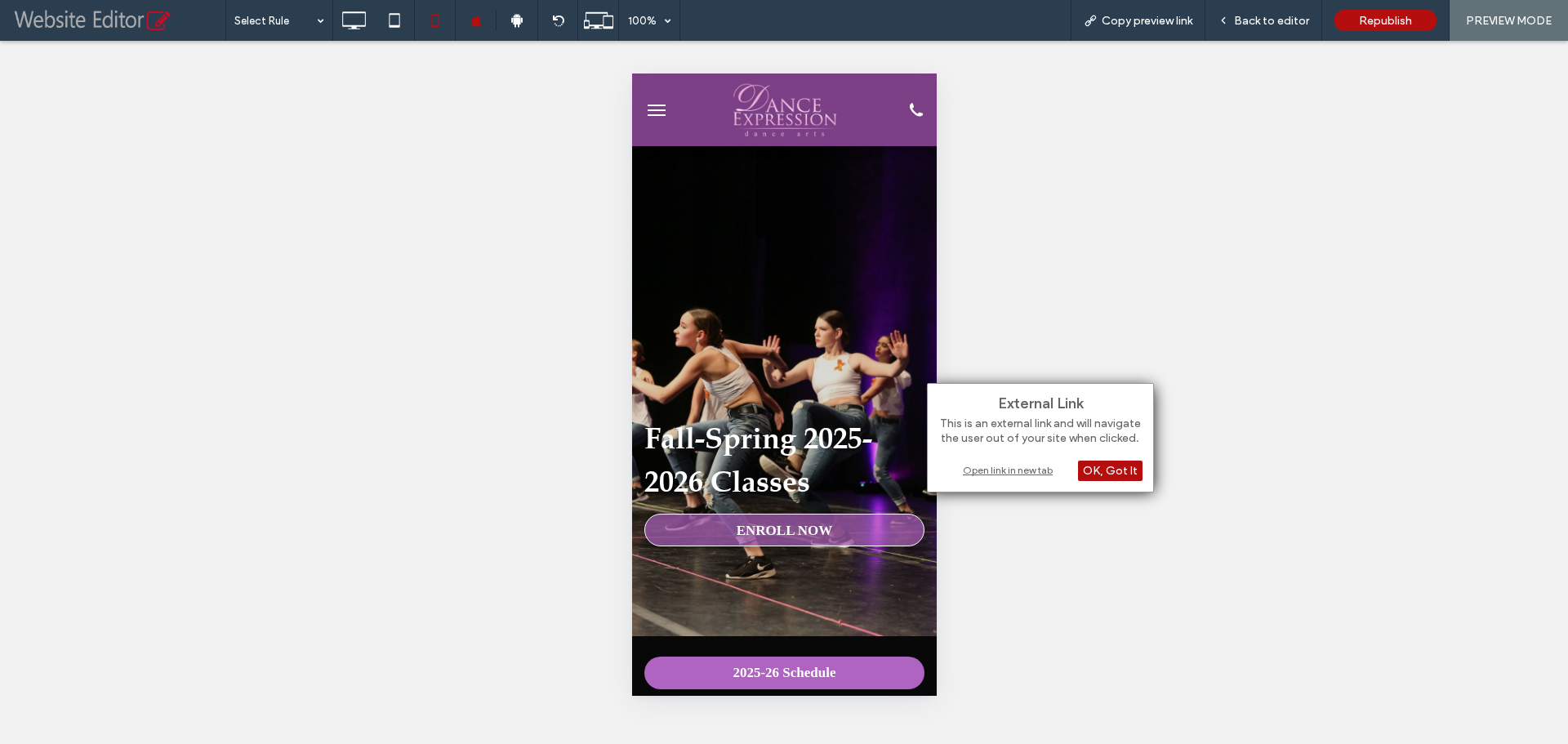click on "Open link in new tab" at bounding box center [1040, 470] 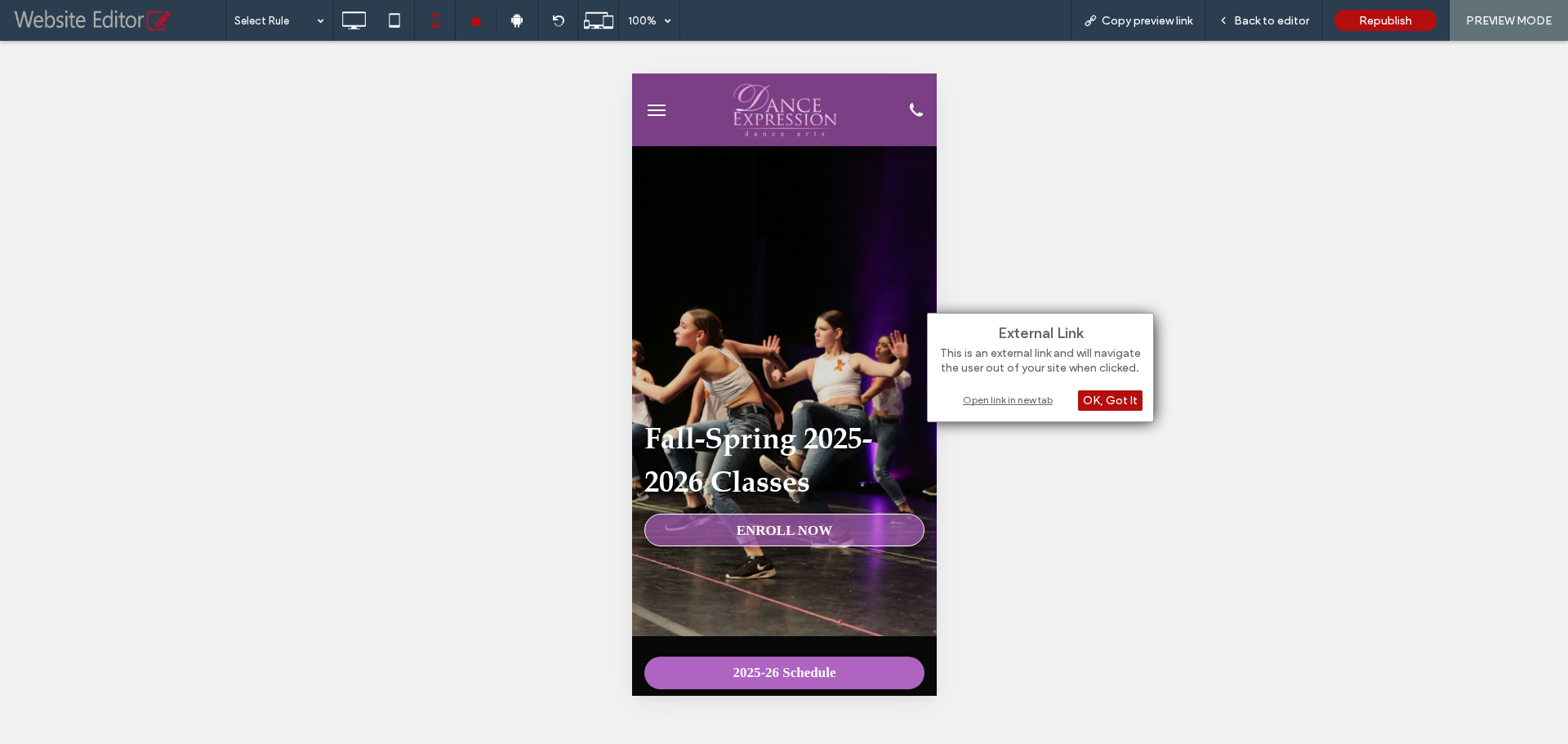 click on "Open link in new tab" at bounding box center [1040, 399] 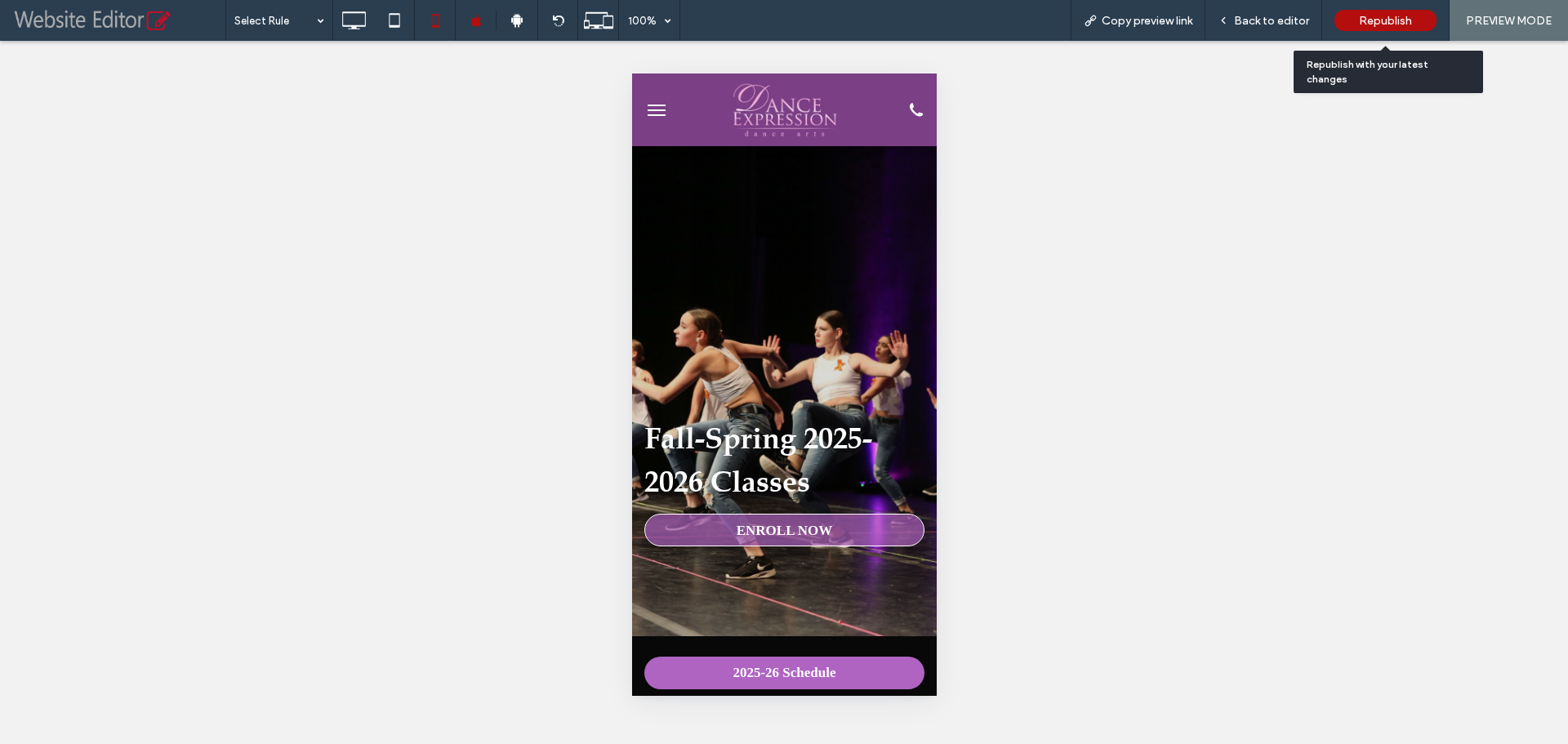 click on "Republish" at bounding box center [1385, 20] 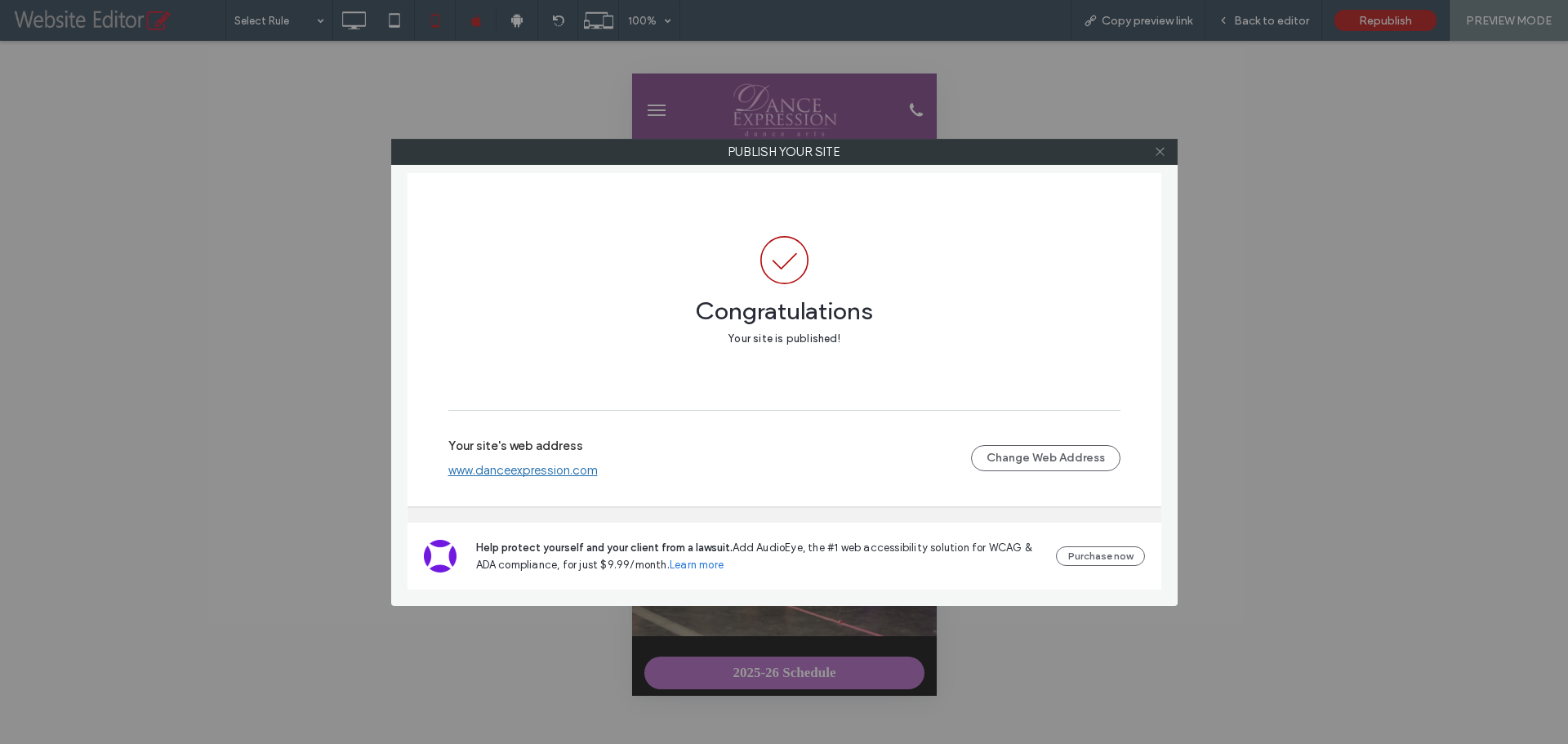 click 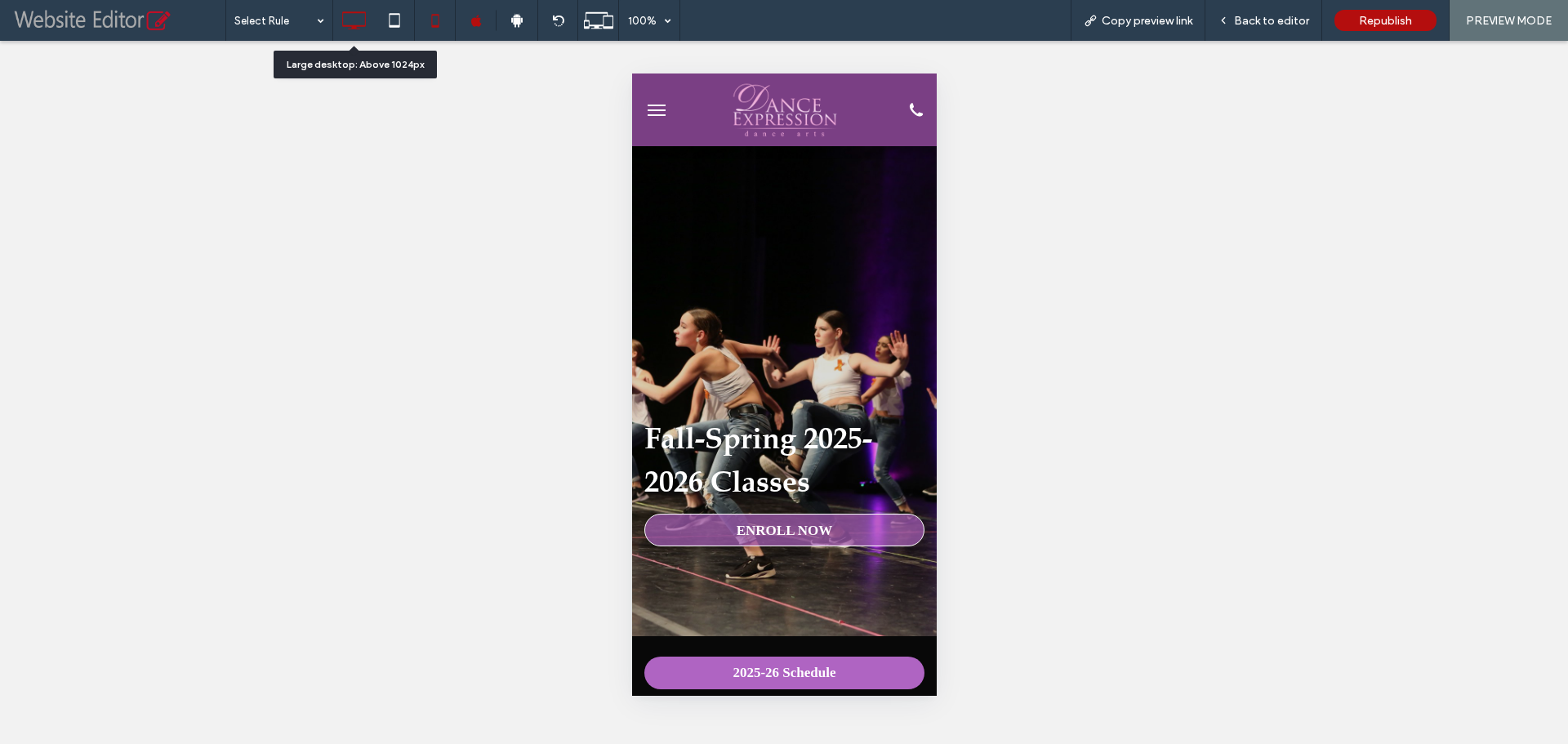 click 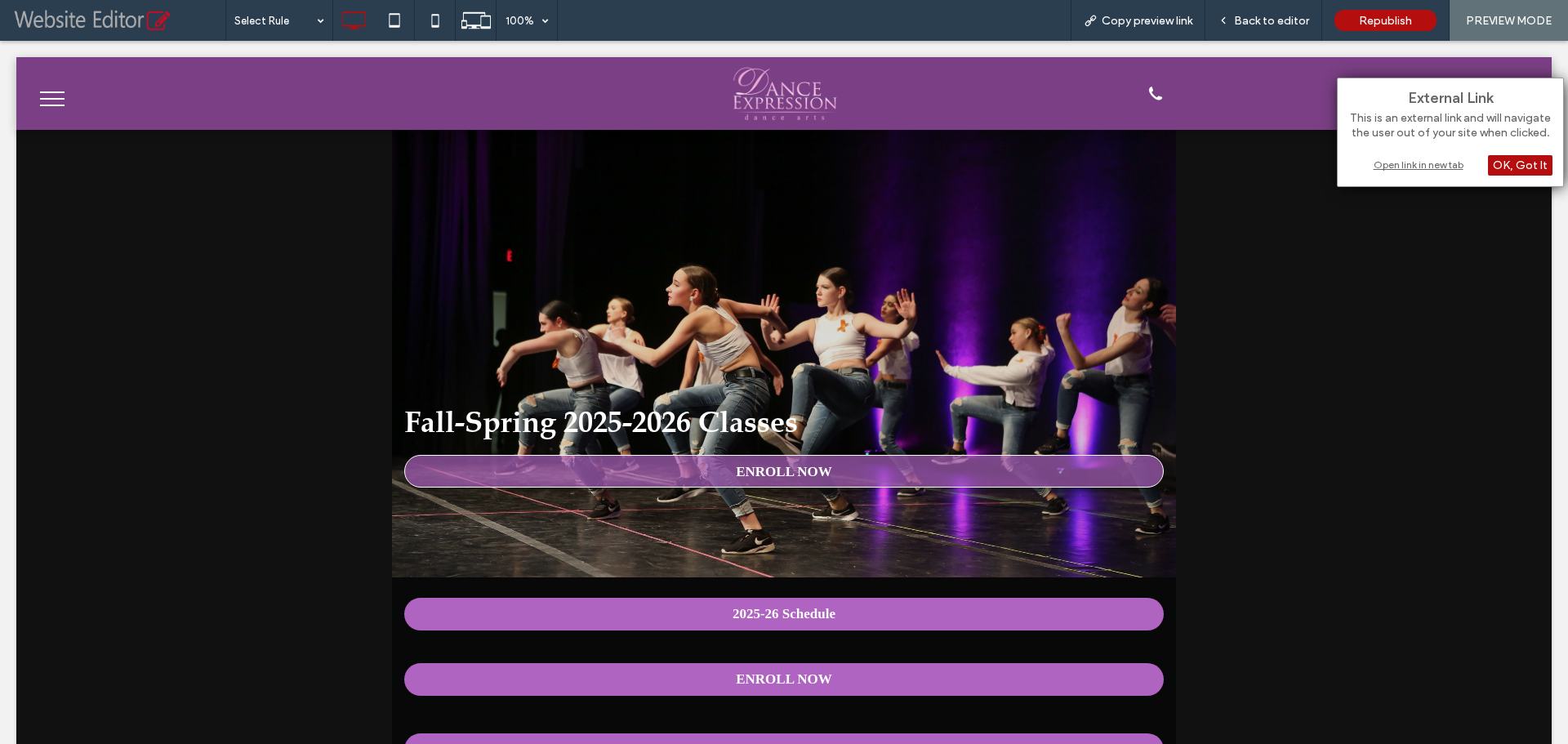 click on "Open link in new tab" at bounding box center [1450, 164] 